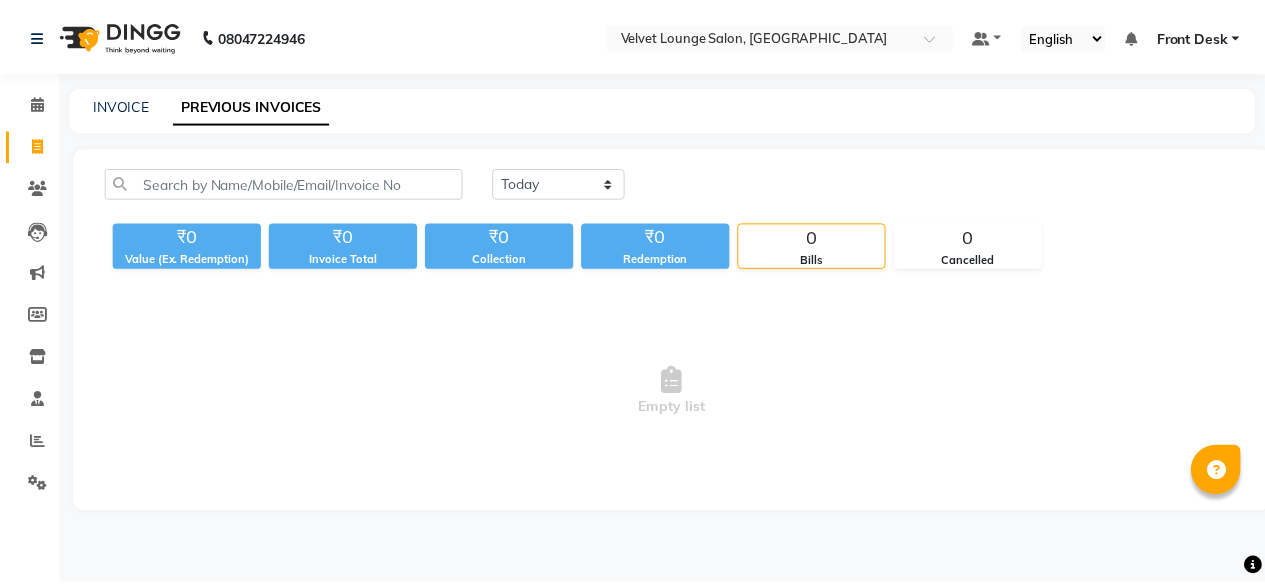 scroll, scrollTop: 0, scrollLeft: 0, axis: both 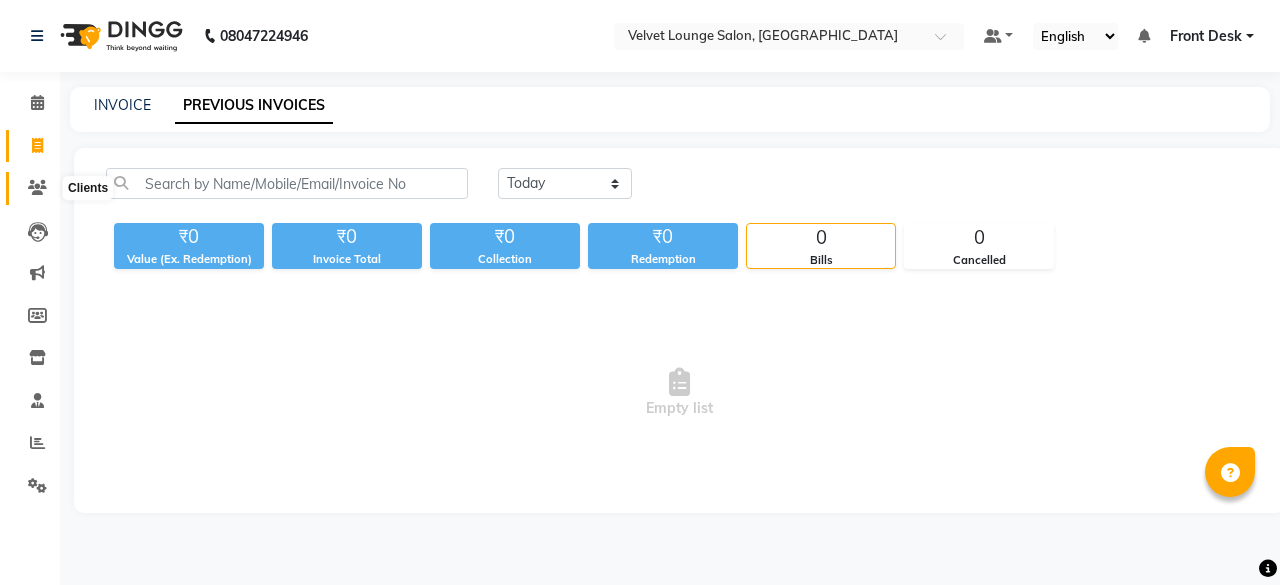 click 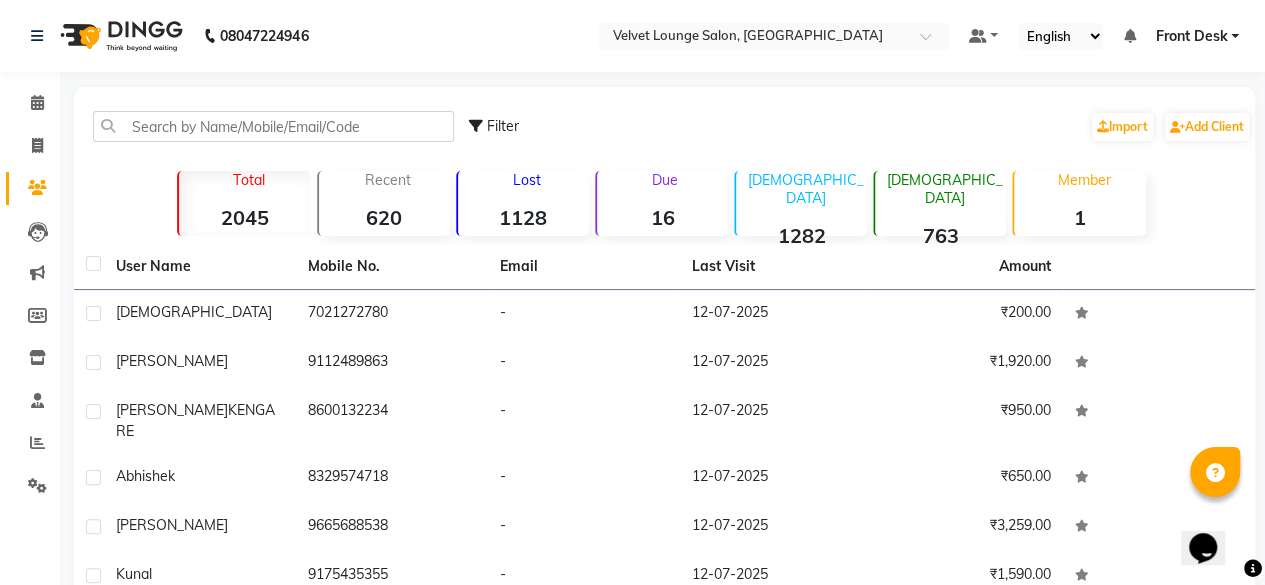 scroll, scrollTop: 0, scrollLeft: 0, axis: both 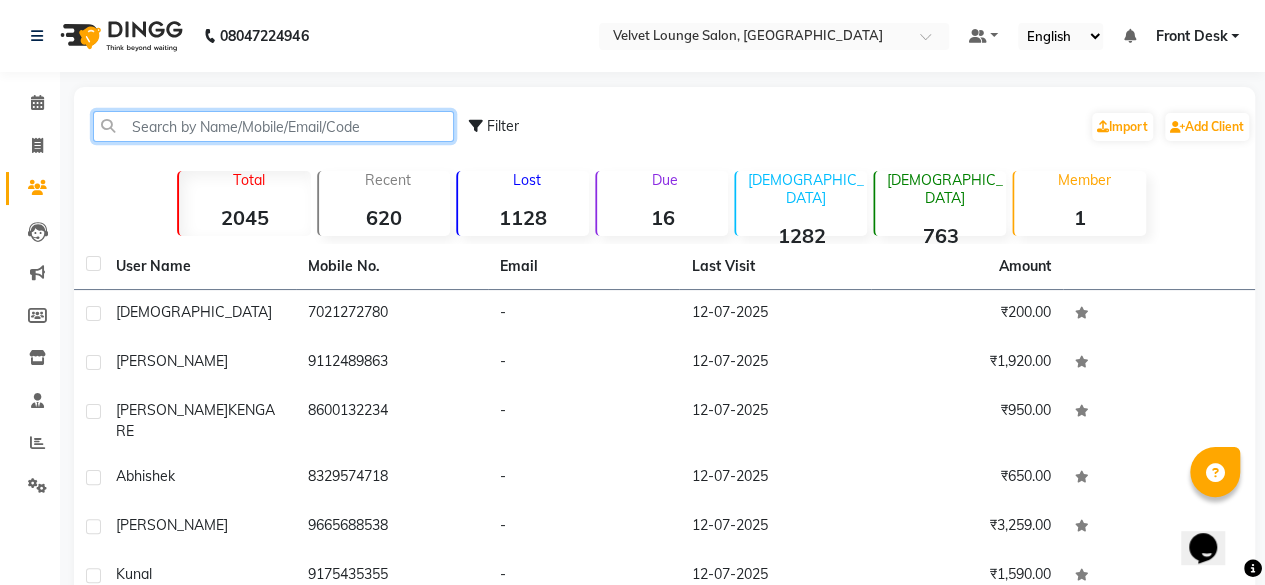 click 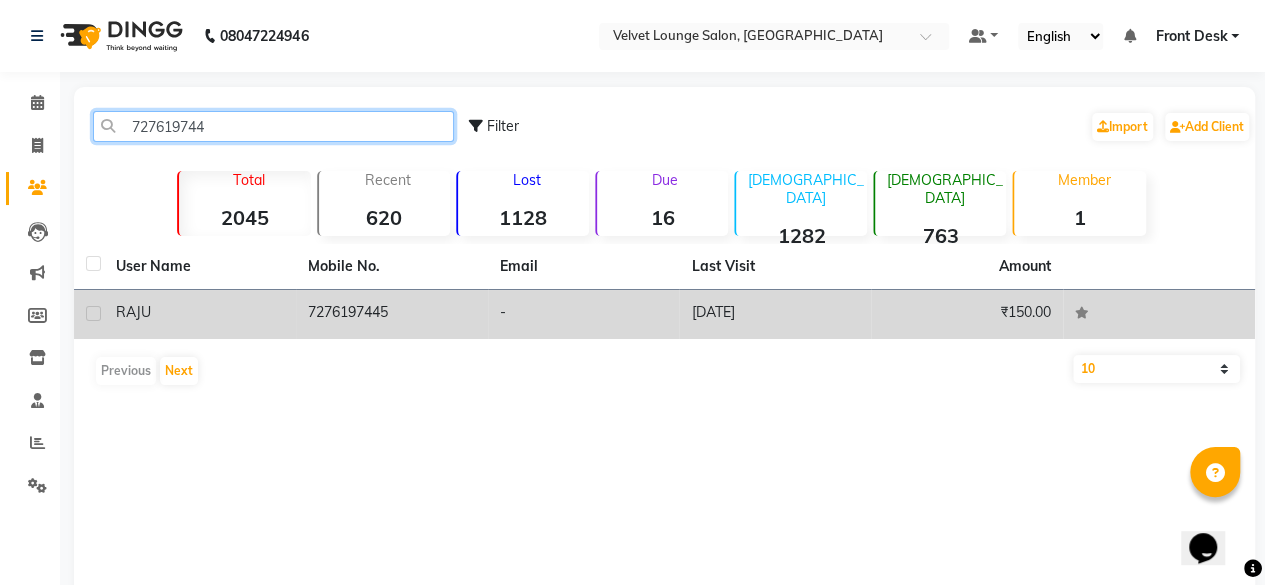 type on "727619744" 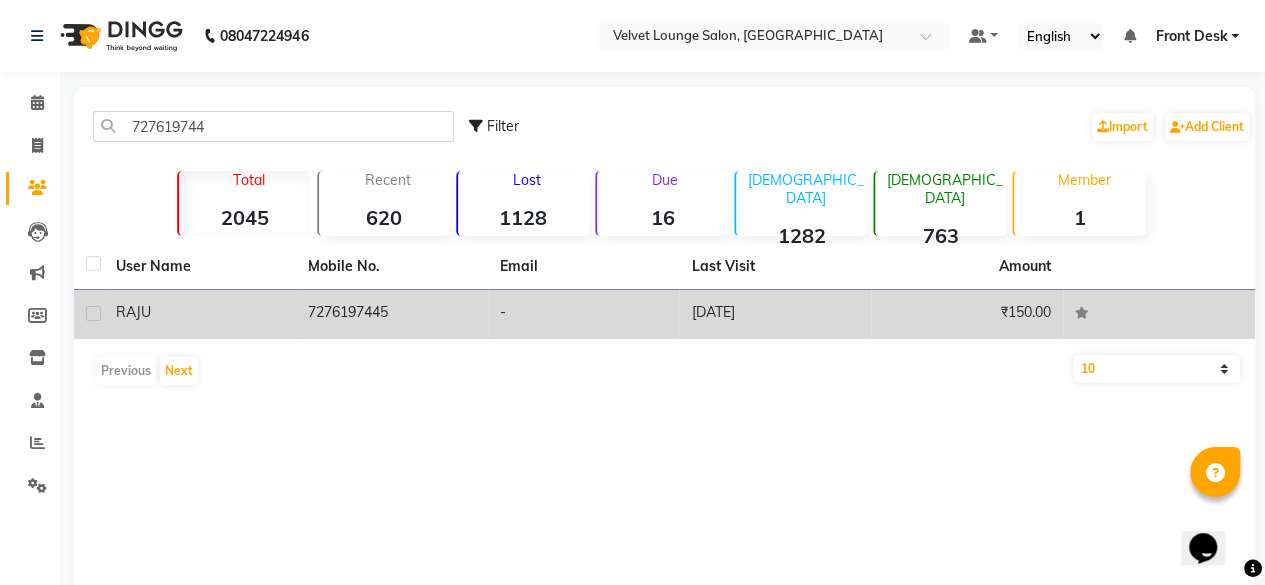 click on "[DATE]" 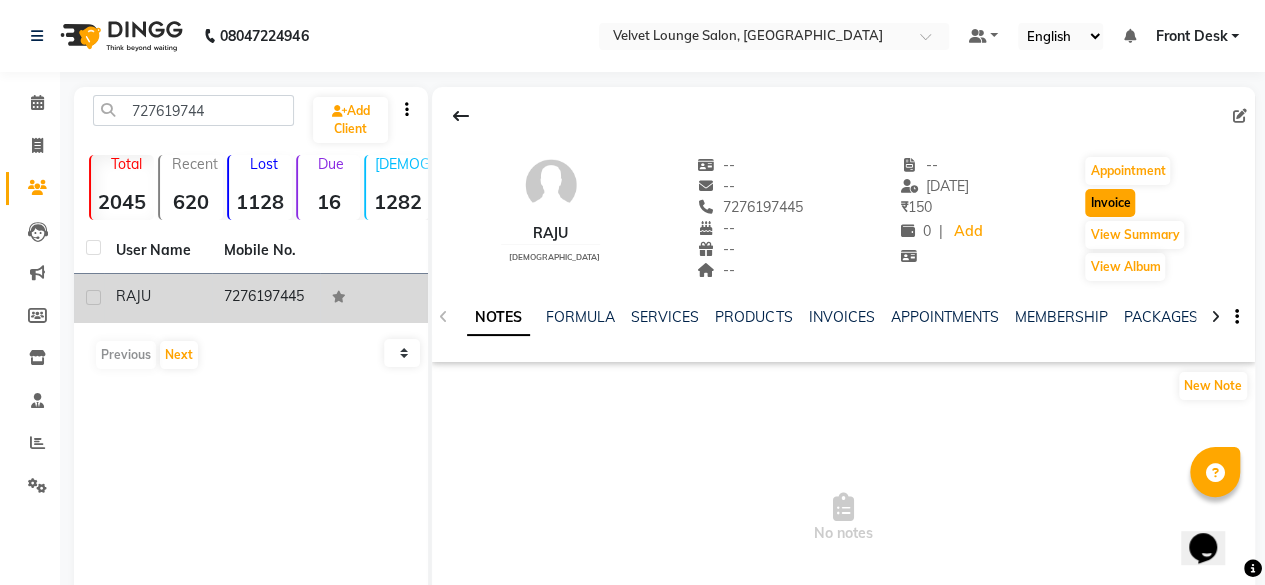 click on "Invoice" 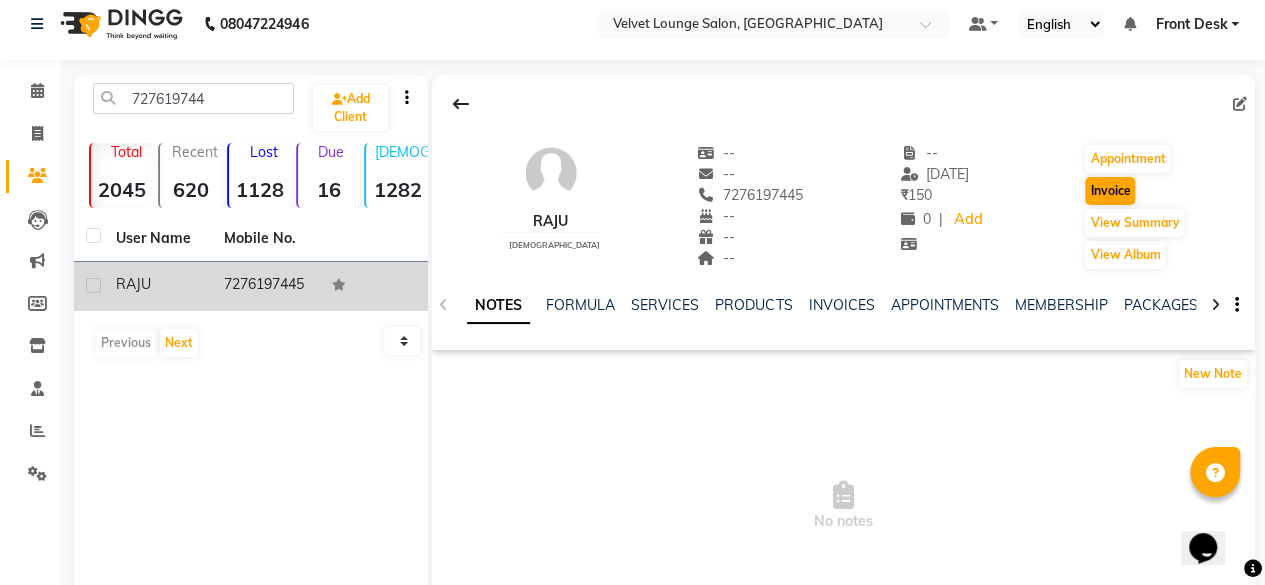 select on "5962" 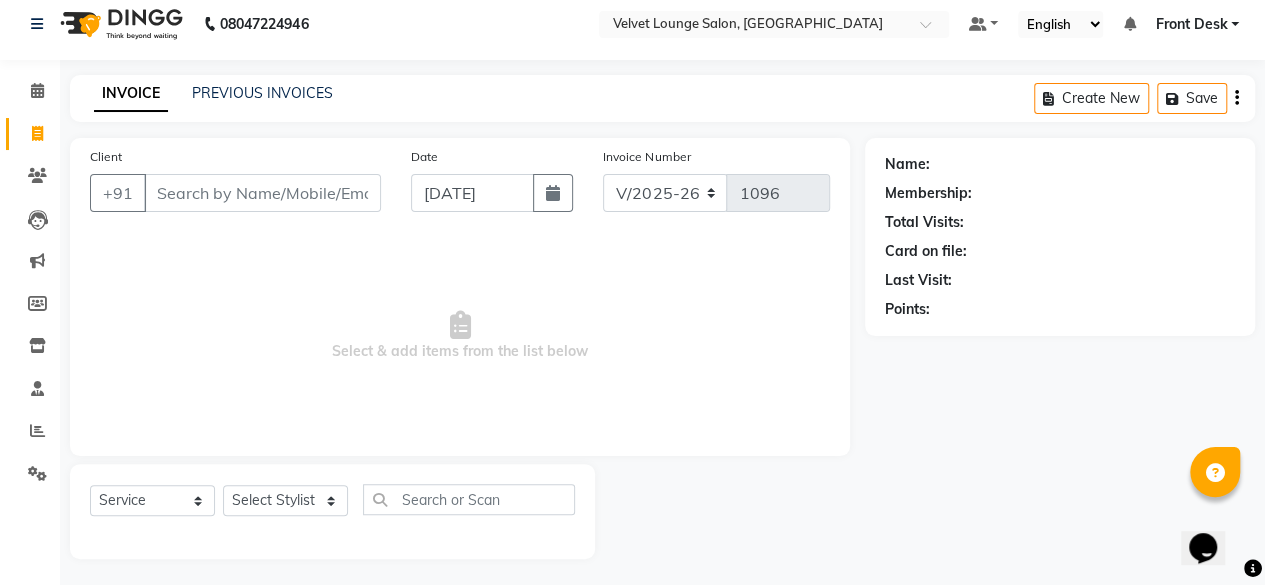 scroll, scrollTop: 15, scrollLeft: 0, axis: vertical 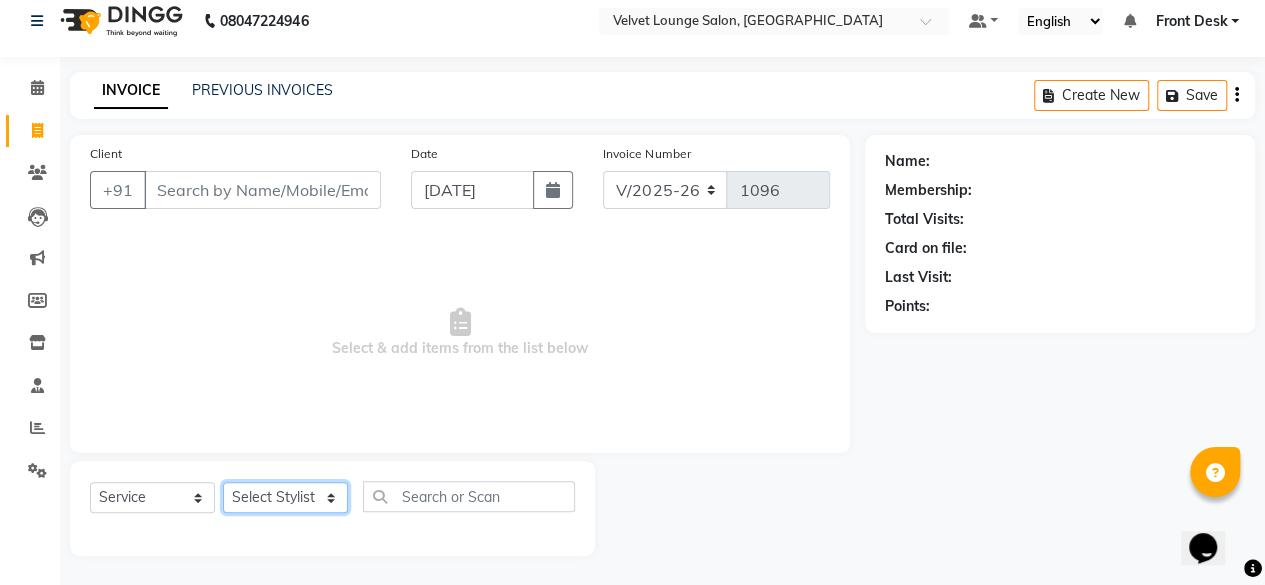 click on "Select Stylist" 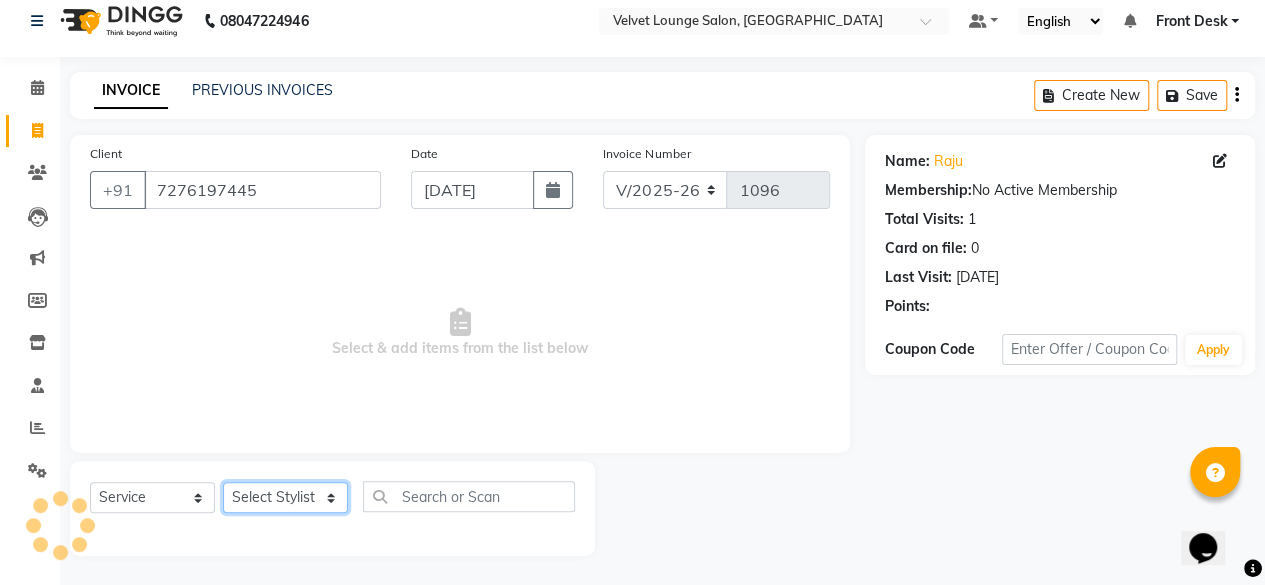 click on "Select Stylist [PERSON_NAME]  [PERSON_NAME] Front Desk Jaya jyoti madhu [PERSON_NAME] [PERSON_NAME] Rohit SALMA SALMA [PERSON_NAME] SHWETA vishal" 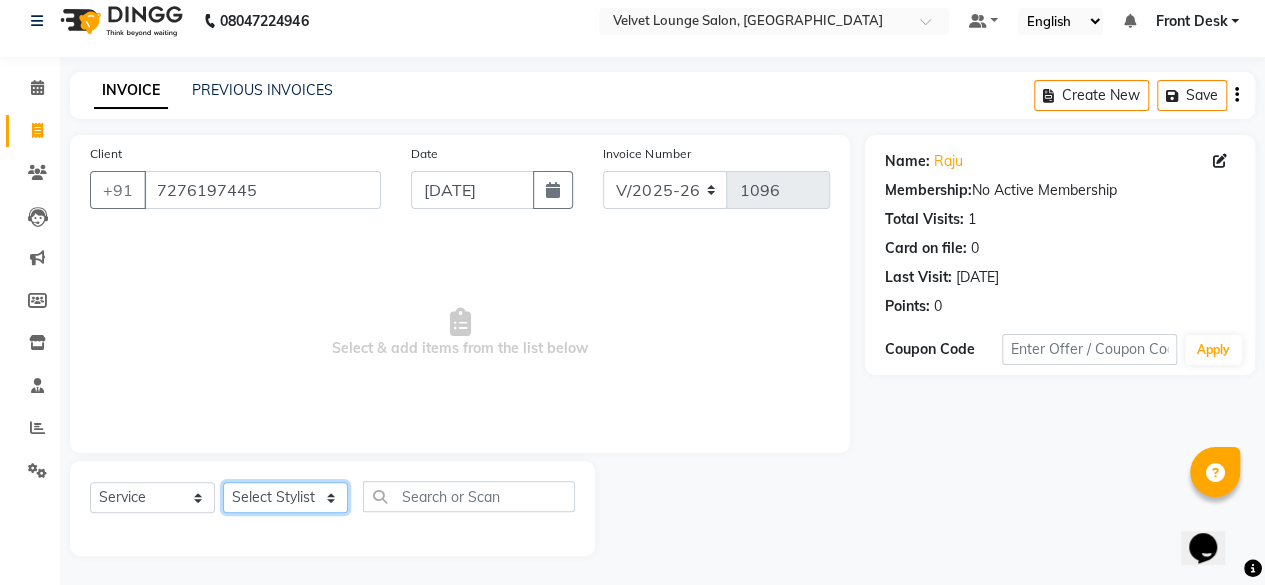 click on "Select Stylist [PERSON_NAME]  [PERSON_NAME] Front Desk Jaya jyoti madhu [PERSON_NAME] [PERSON_NAME] Rohit SALMA SALMA [PERSON_NAME] SHWETA vishal" 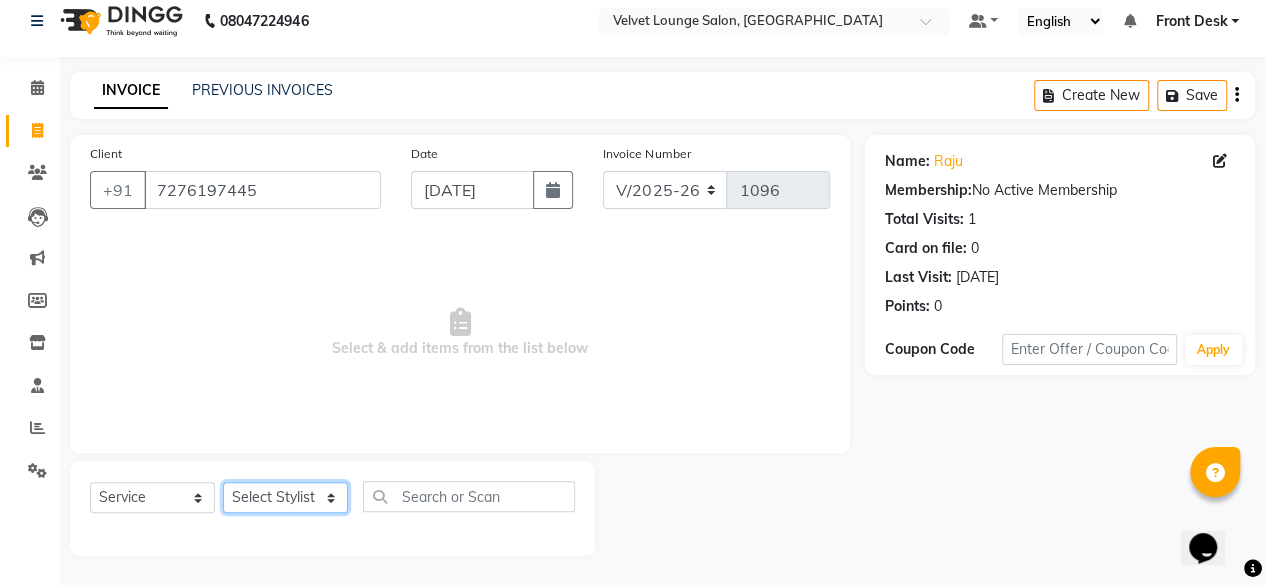 select on "83580" 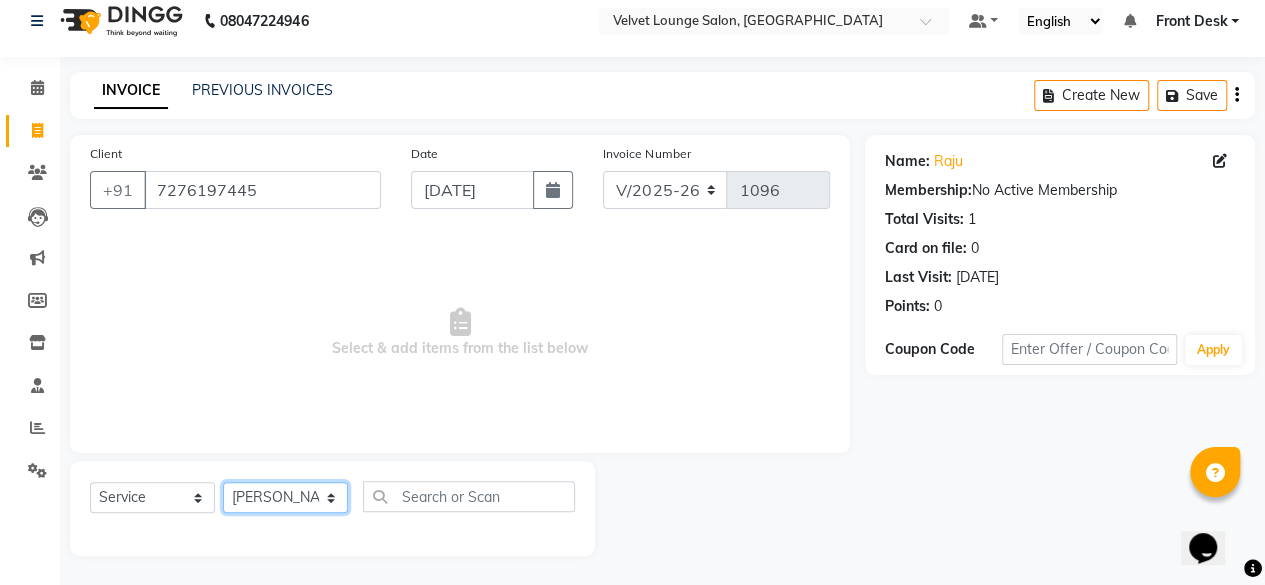 click on "Select Stylist [PERSON_NAME]  [PERSON_NAME] Front Desk Jaya jyoti madhu [PERSON_NAME] [PERSON_NAME] Rohit SALMA SALMA [PERSON_NAME] SHWETA vishal" 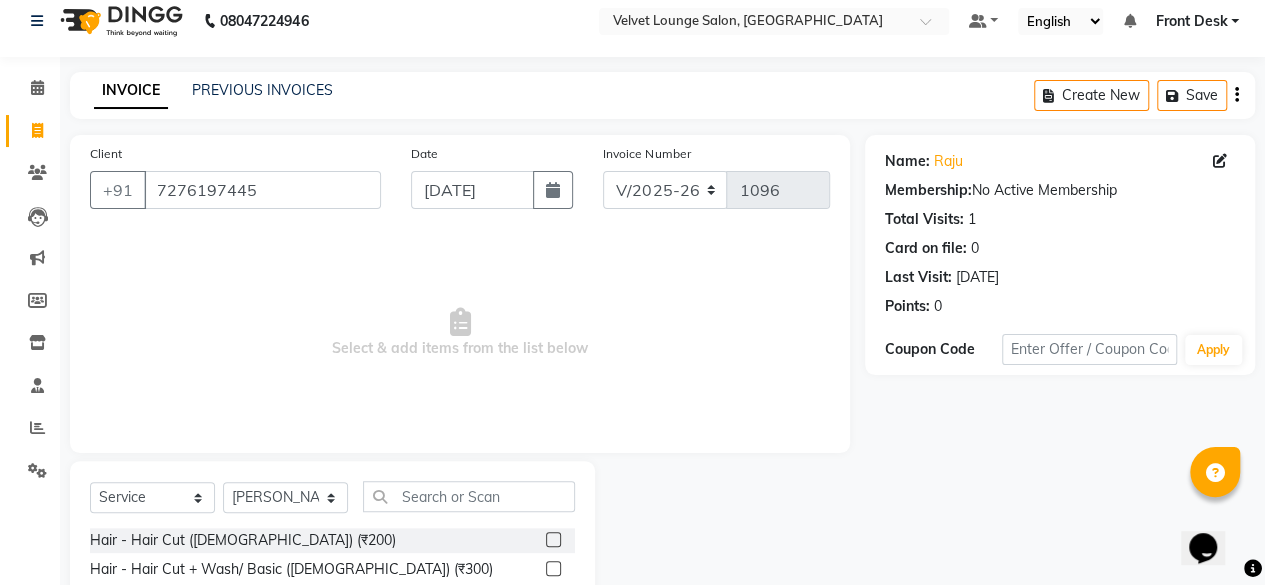 click 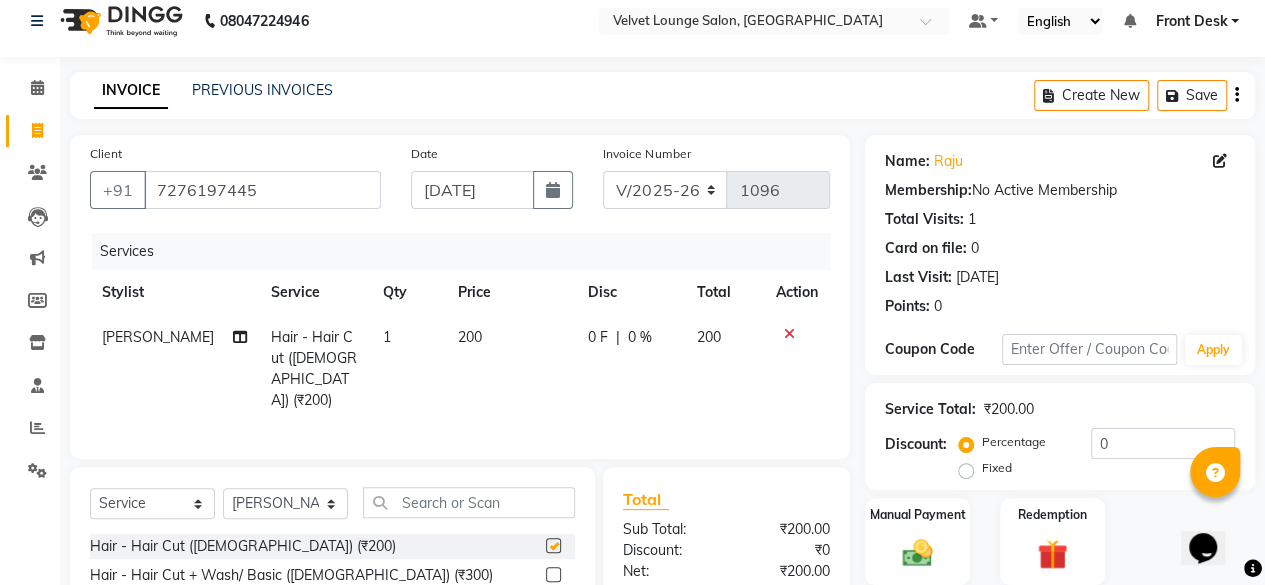 checkbox on "false" 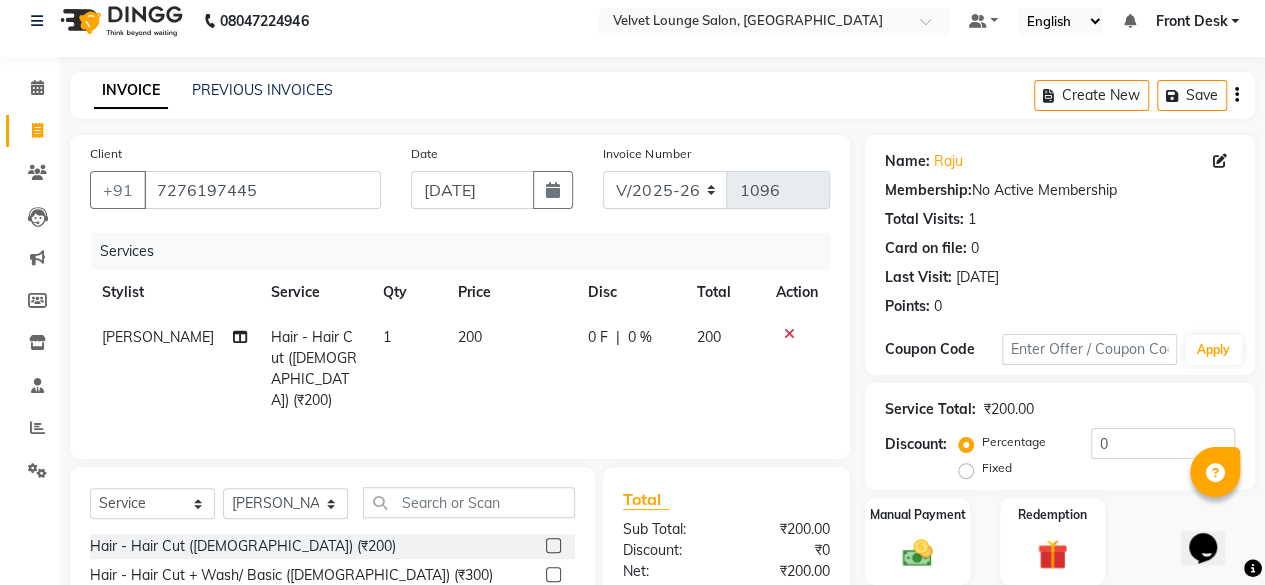 click on "0 F" 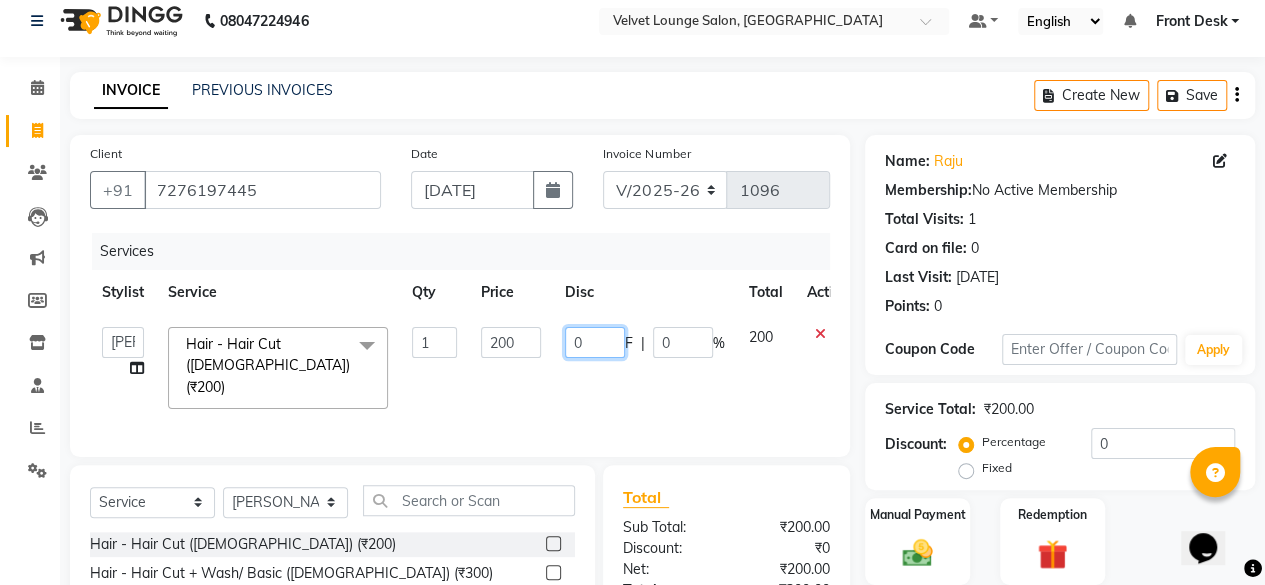 click on "0" 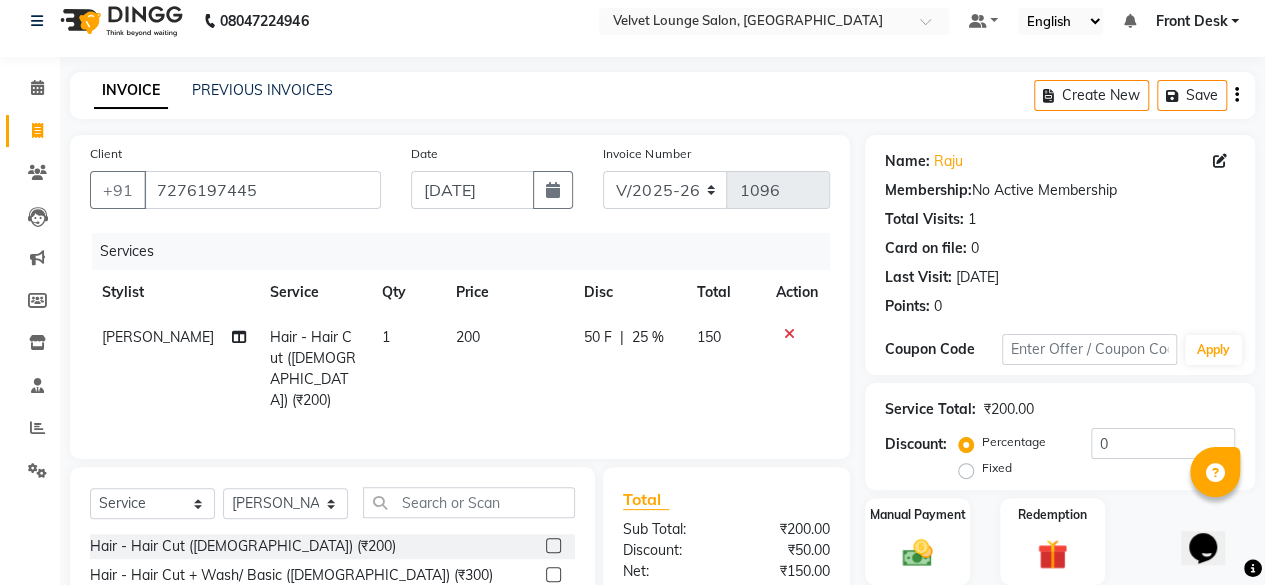 click on "Total Sub Total: ₹200.00 Discount: ₹50.00 Net: ₹150.00 Total: ₹150.00 Add Tip ₹0 Payable: ₹150.00 Paid: ₹0 Balance   : ₹150.00" 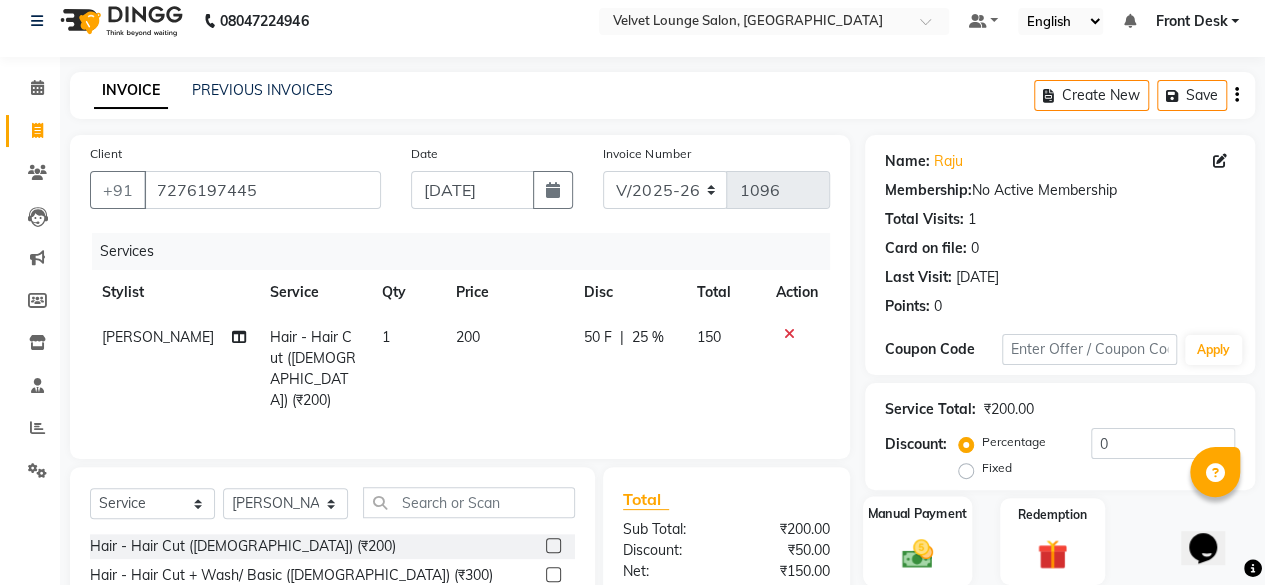click 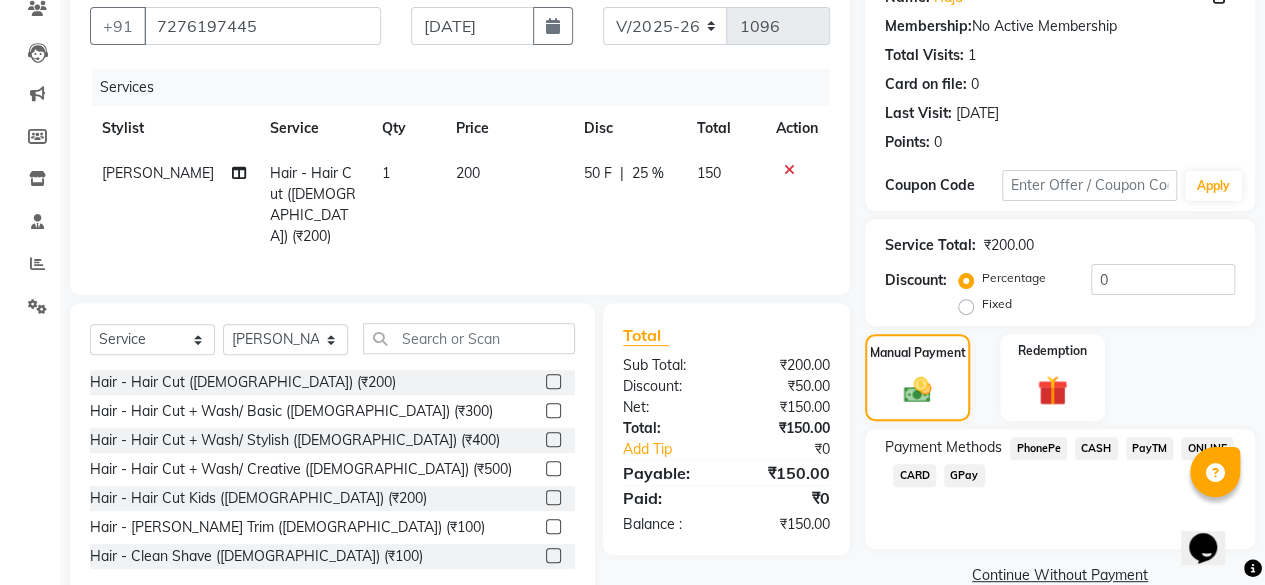scroll, scrollTop: 215, scrollLeft: 0, axis: vertical 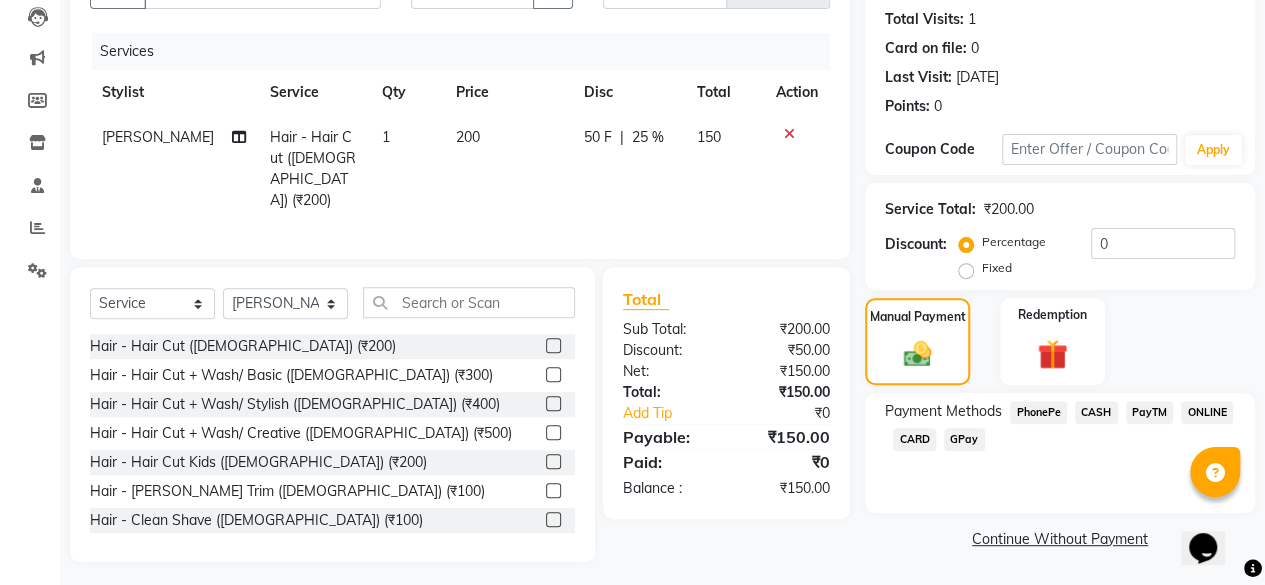 click on "PayTM" 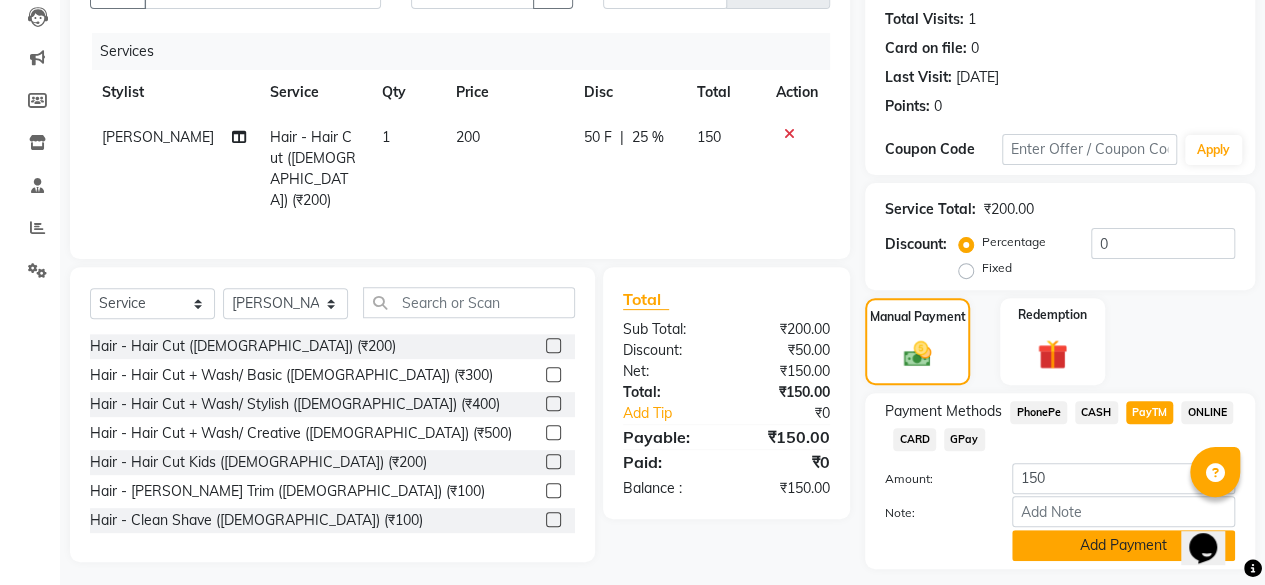 click on "Add Payment" 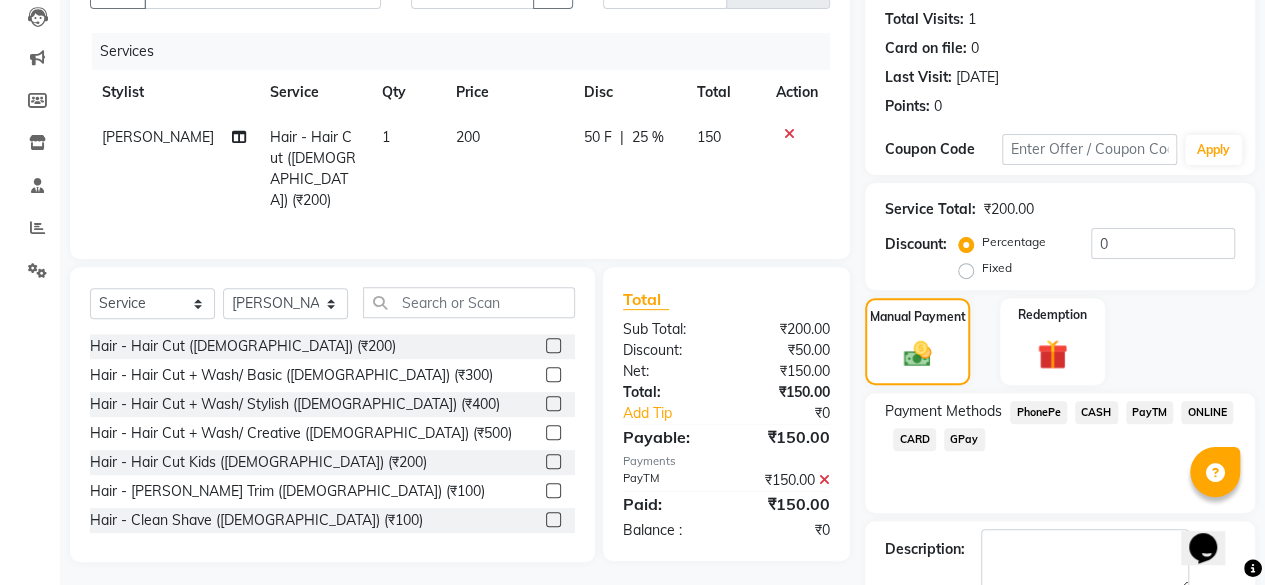scroll, scrollTop: 324, scrollLeft: 0, axis: vertical 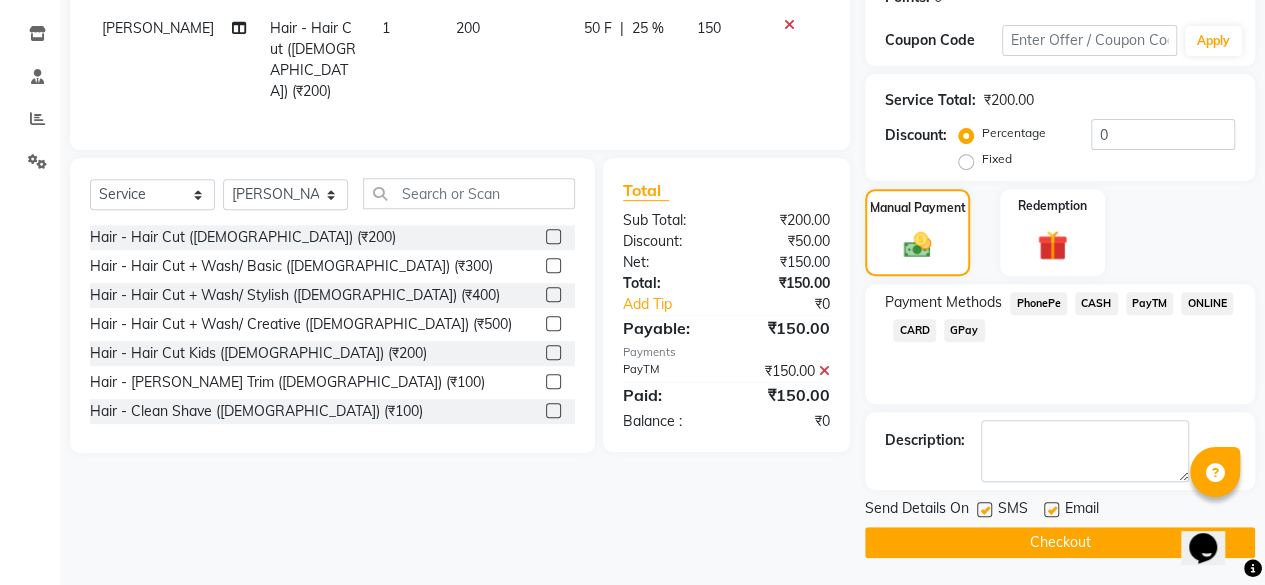 click on "Checkout" 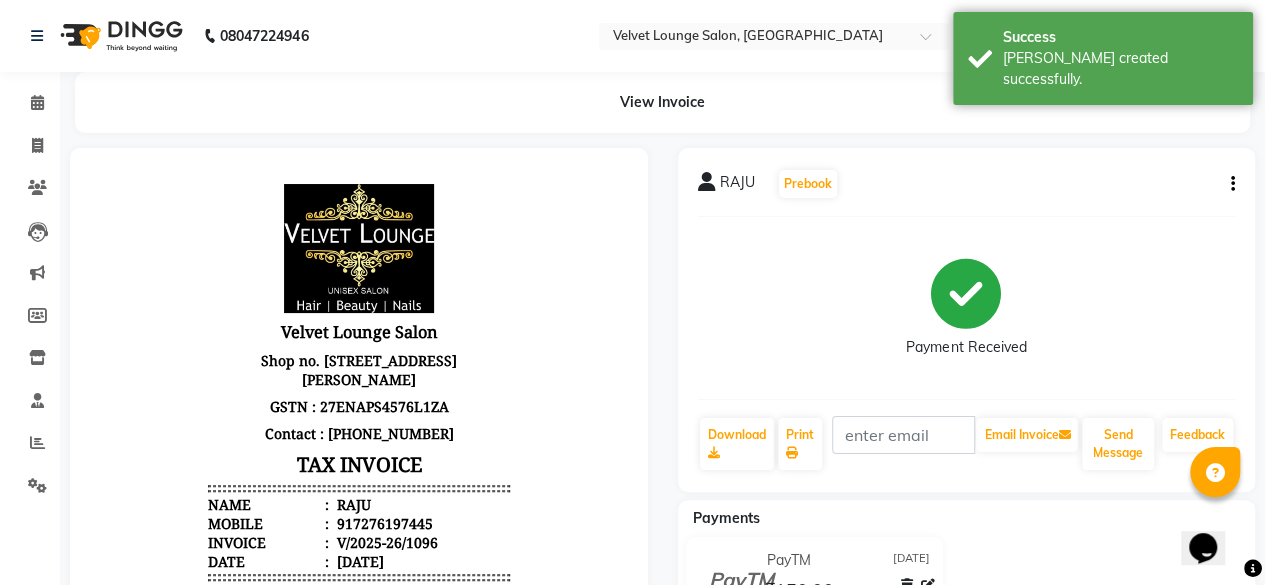 scroll, scrollTop: 0, scrollLeft: 0, axis: both 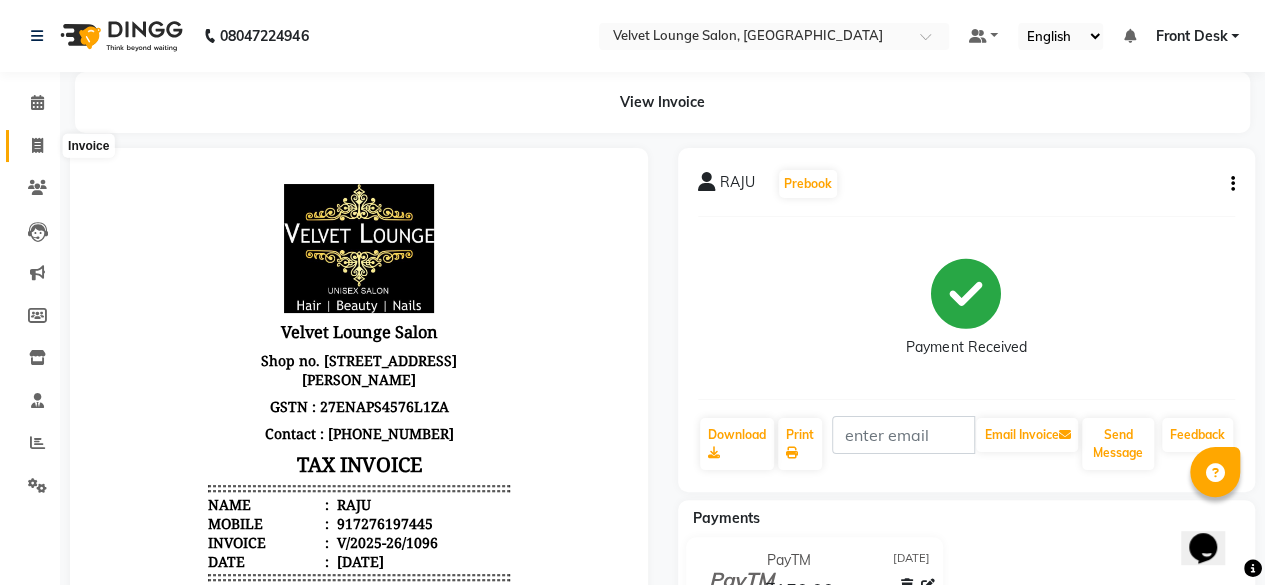 click 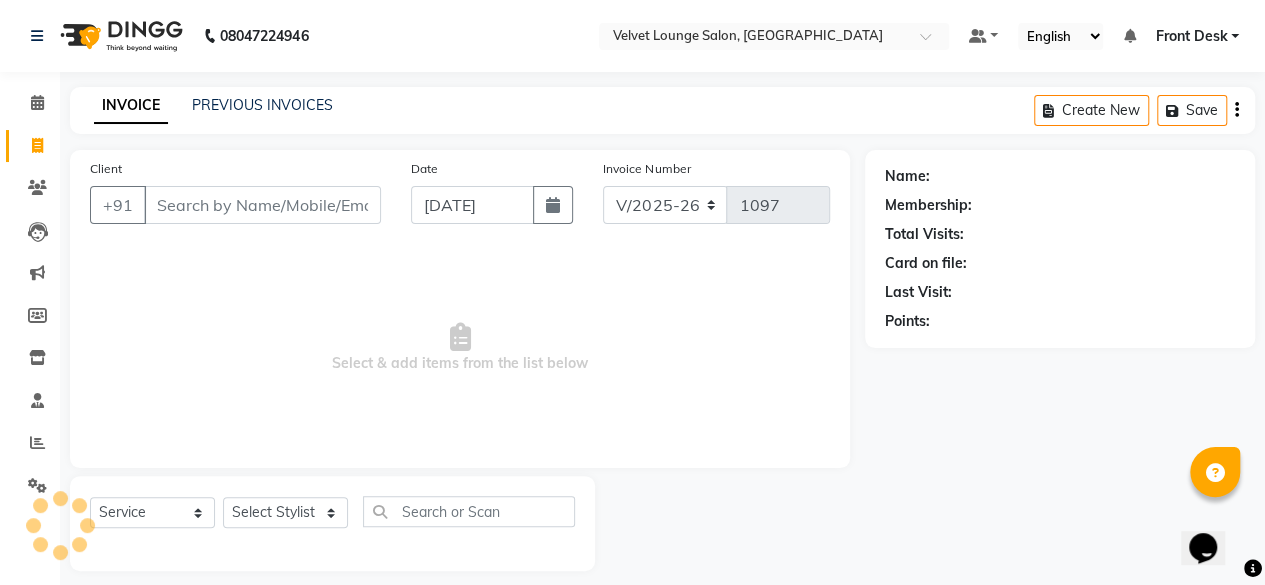 scroll, scrollTop: 15, scrollLeft: 0, axis: vertical 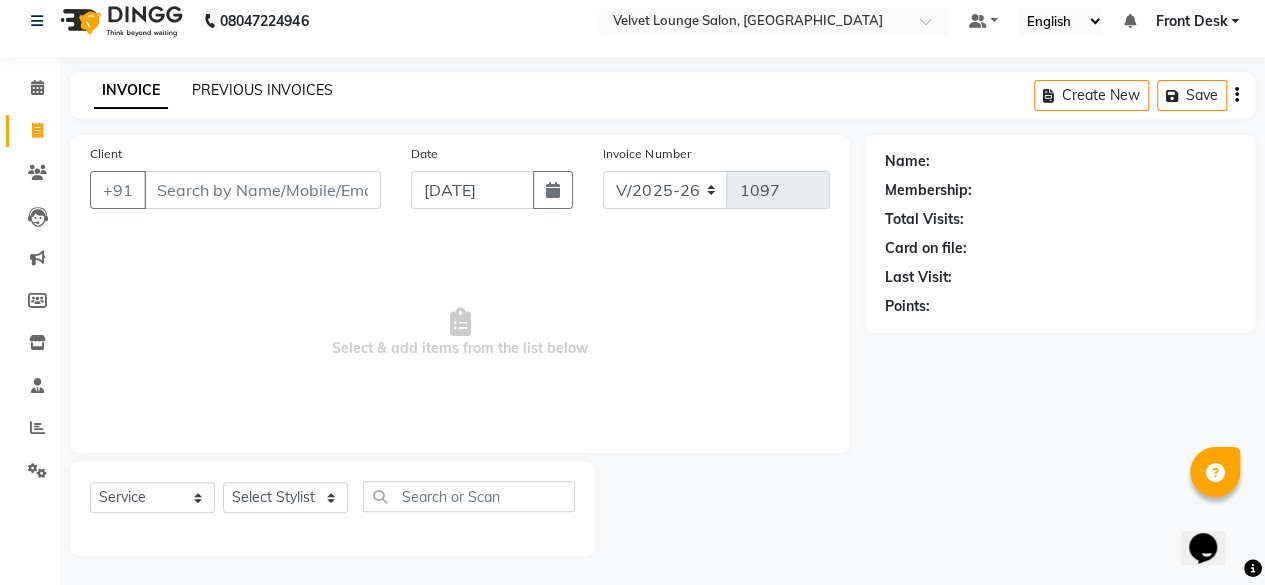 click on "PREVIOUS INVOICES" 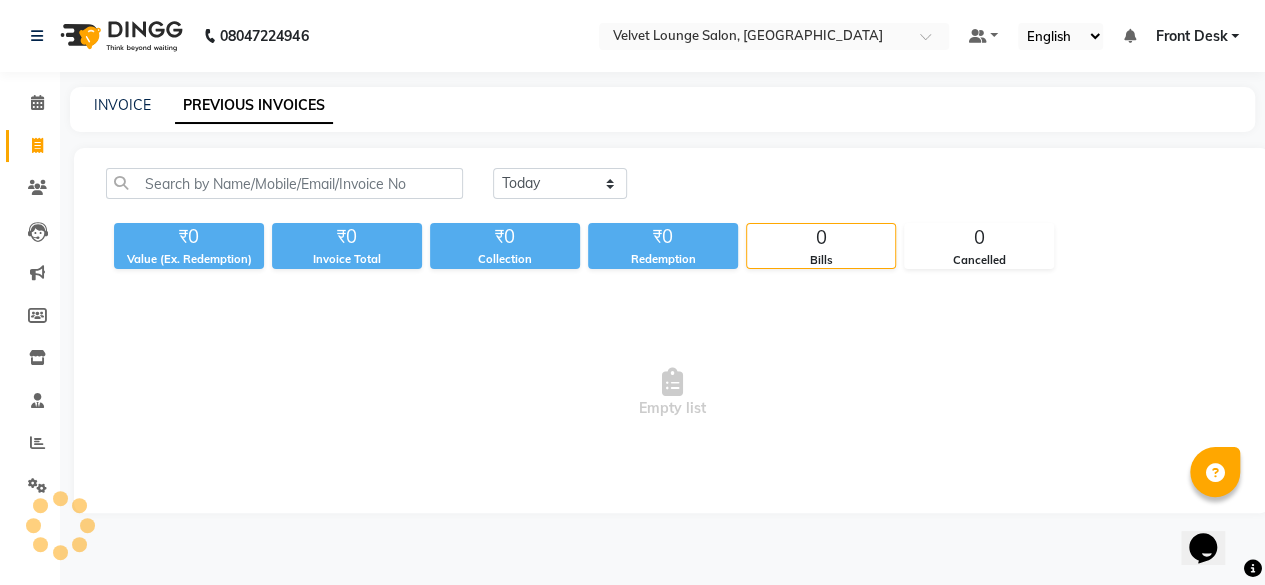 scroll, scrollTop: 0, scrollLeft: 0, axis: both 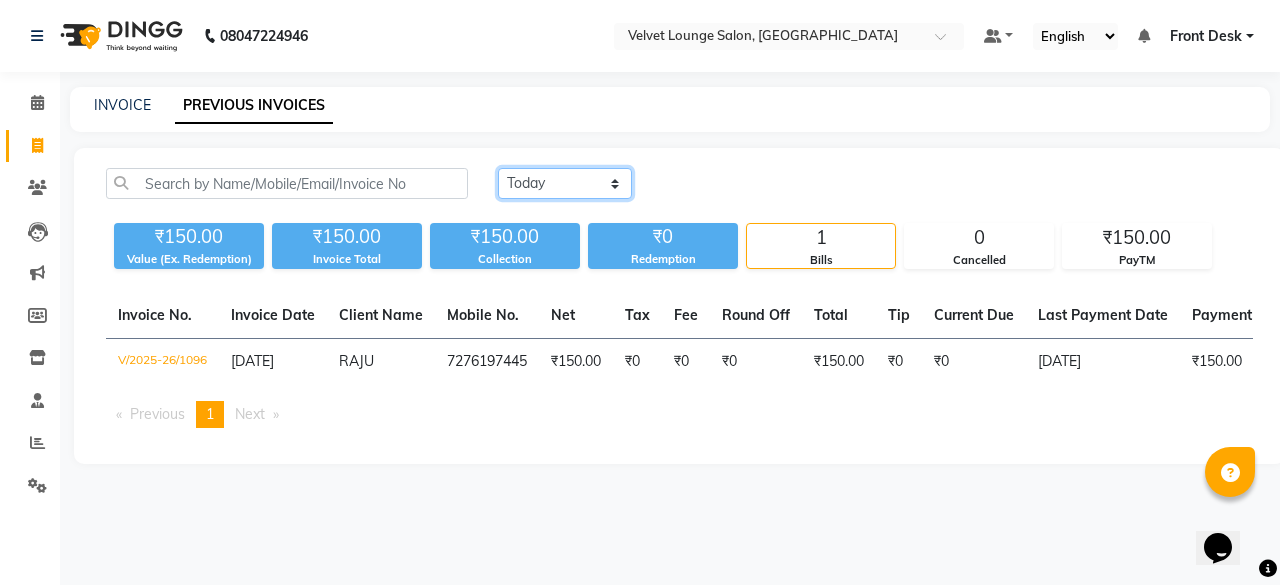 click on "[DATE] [DATE] Custom Range" 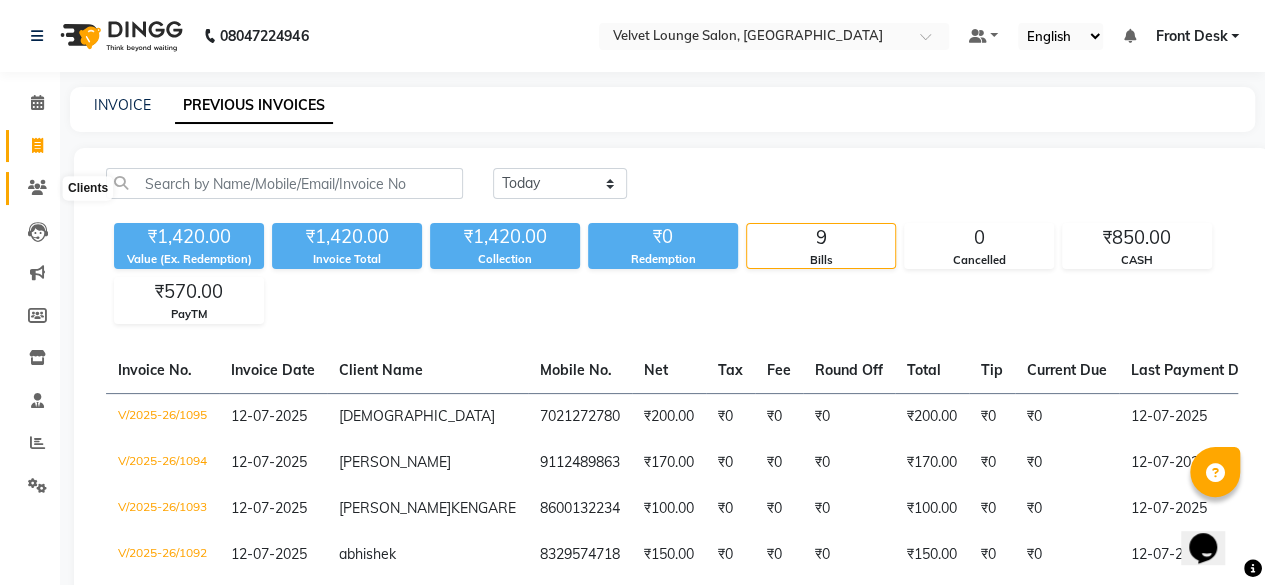 click 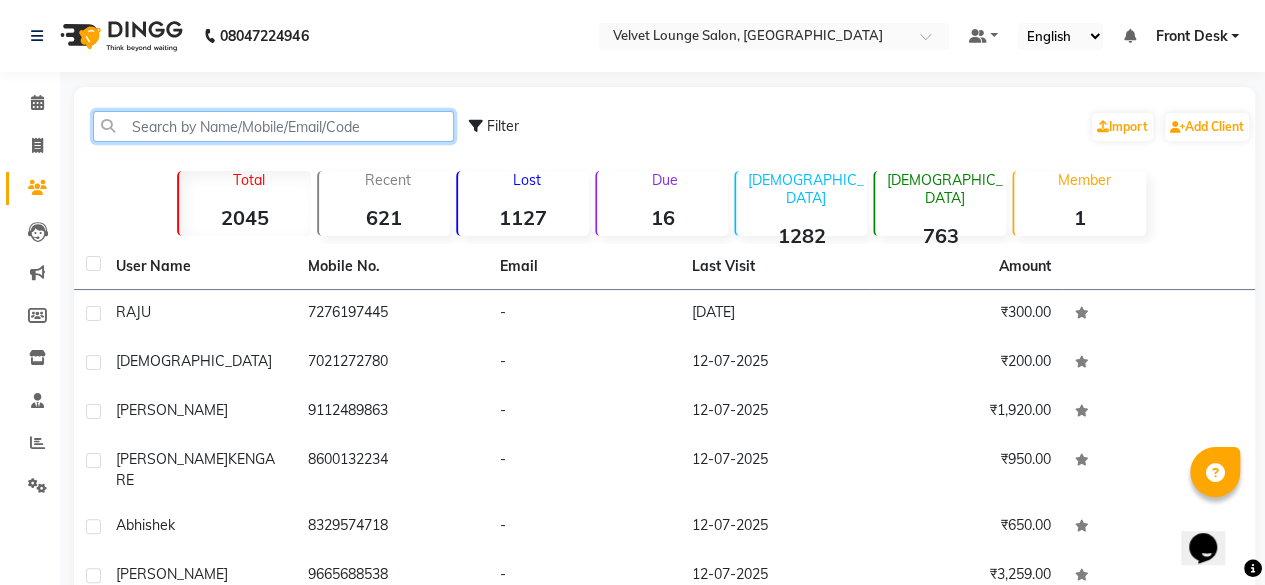 click 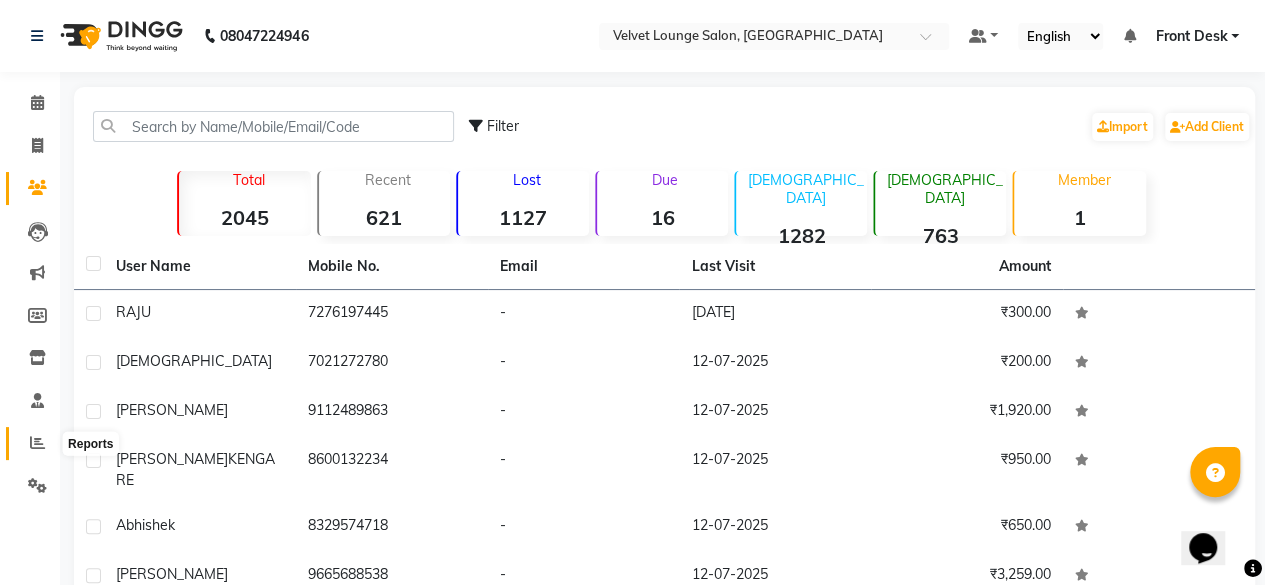 click 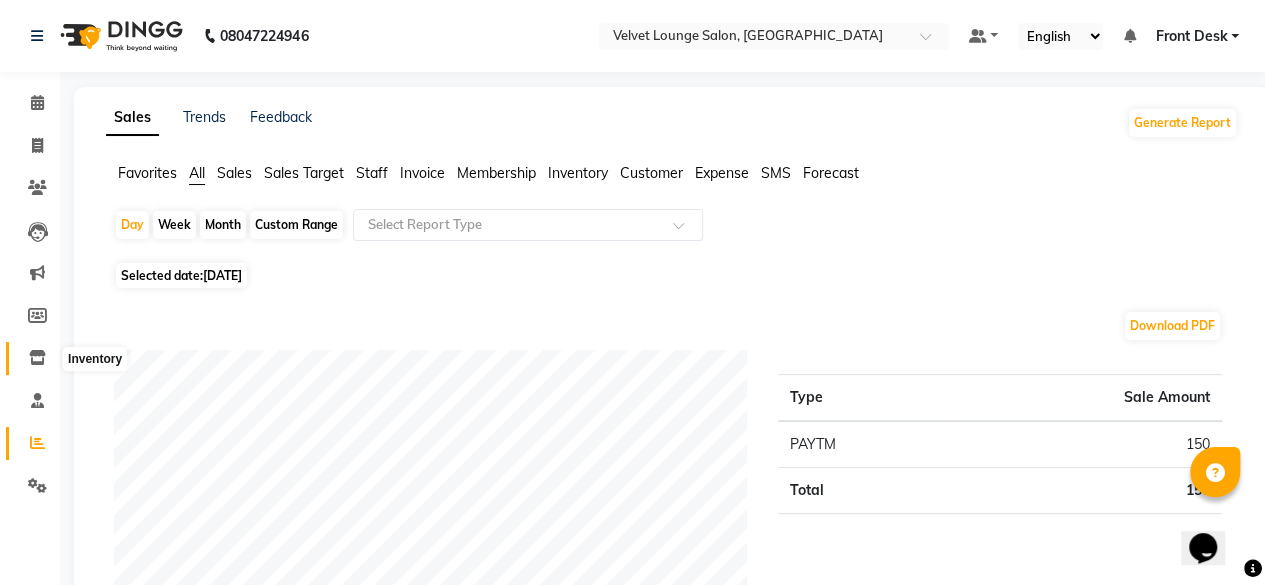 click 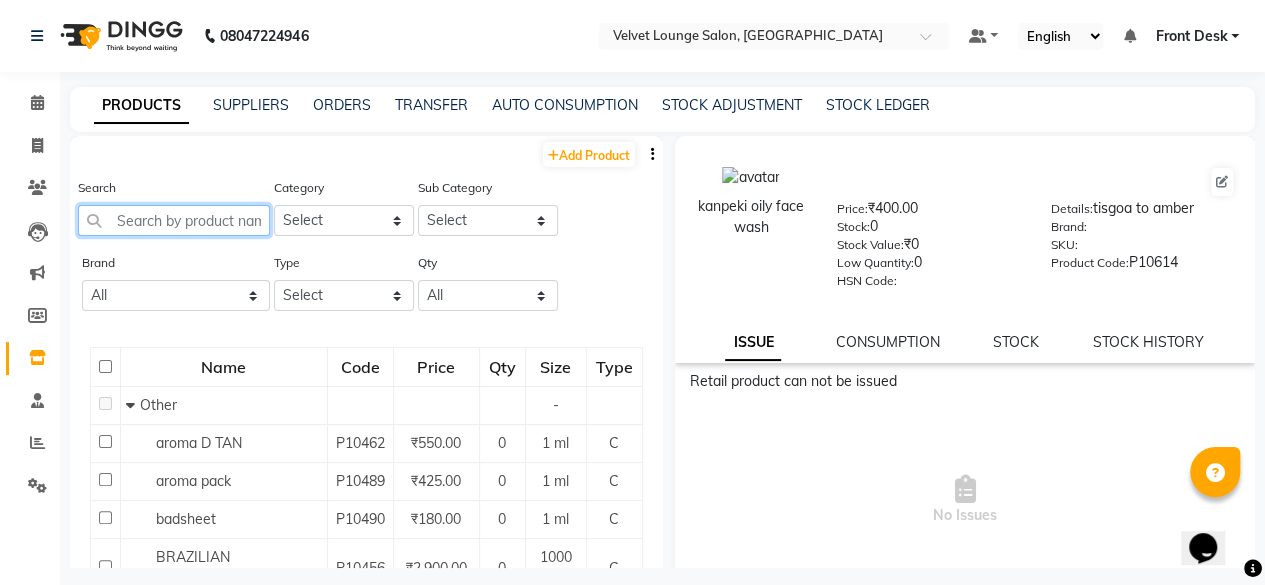 click 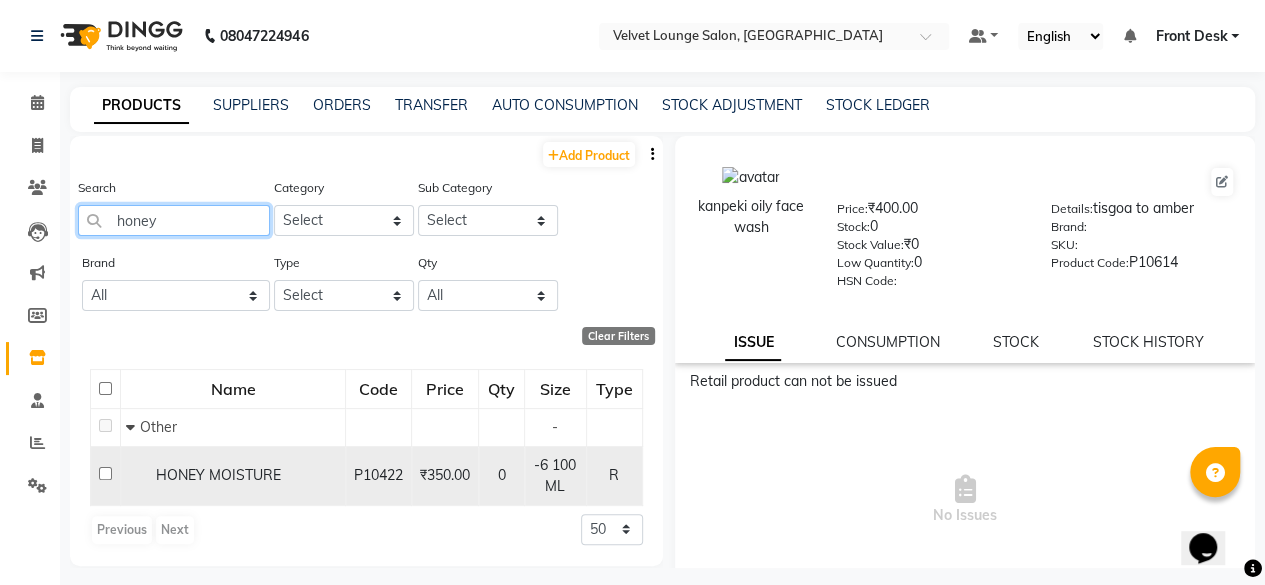 type on "honey" 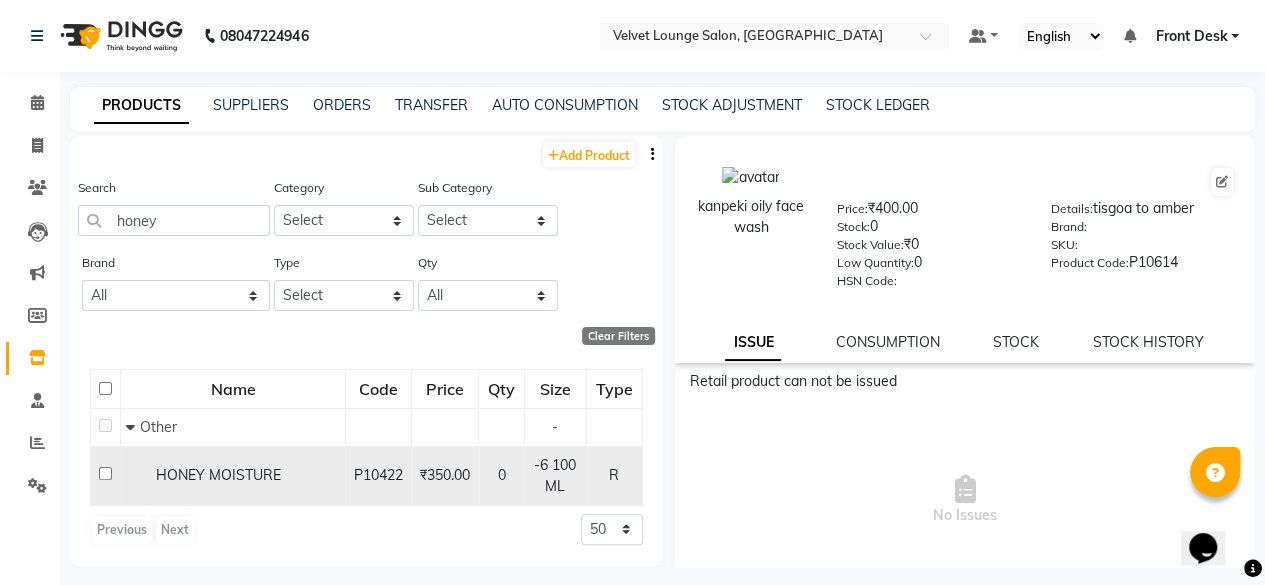 click 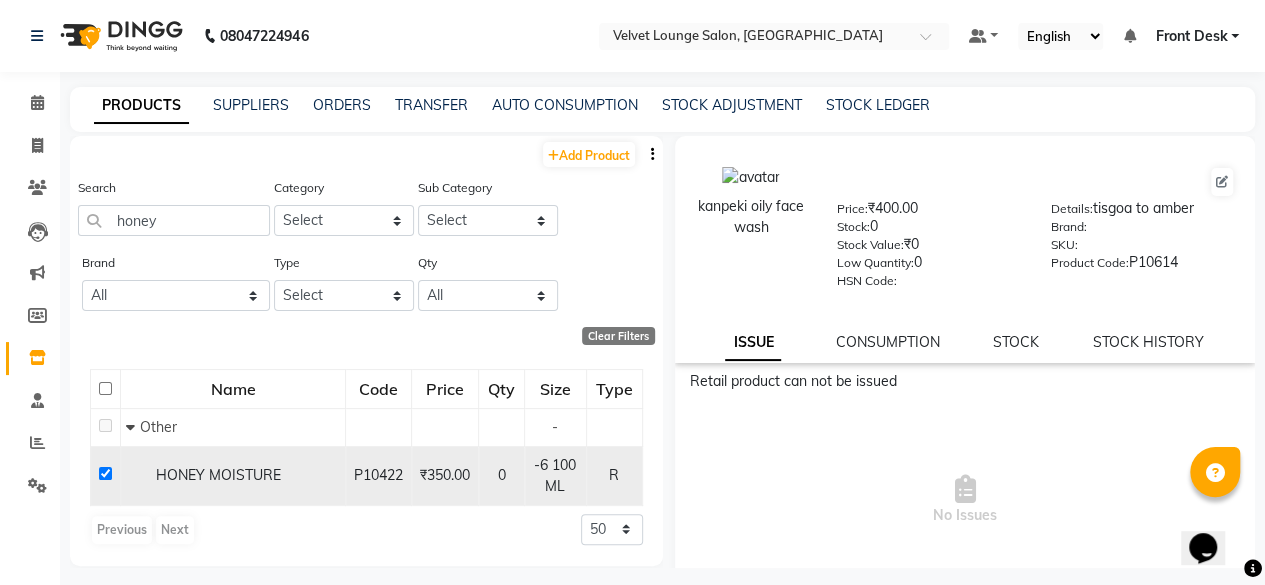 checkbox on "true" 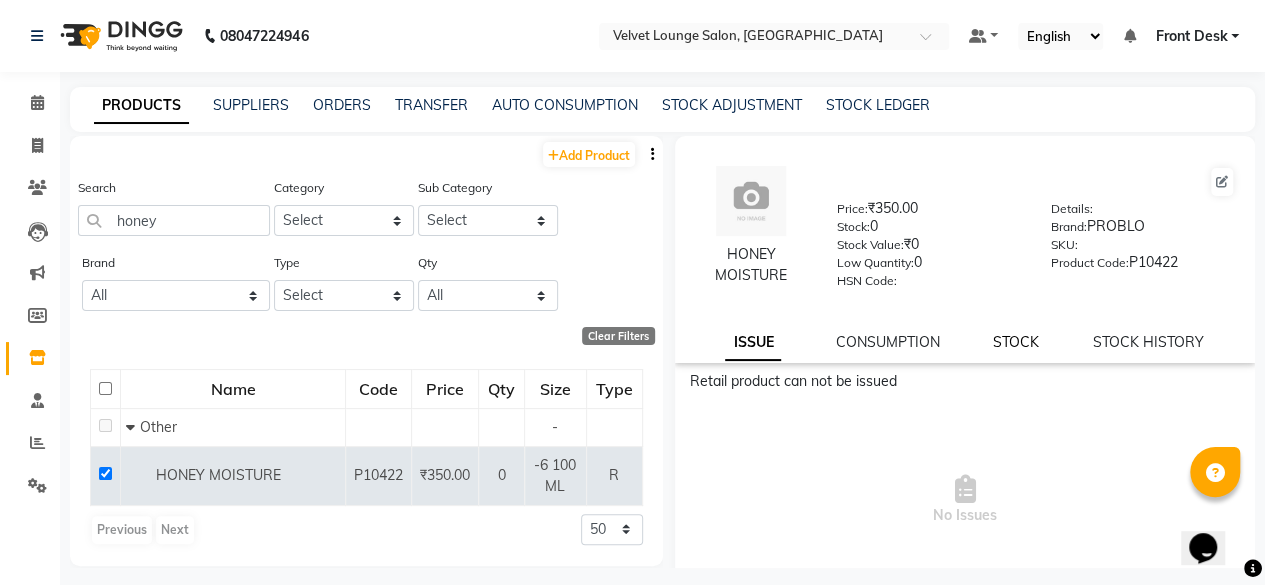 click on "STOCK" 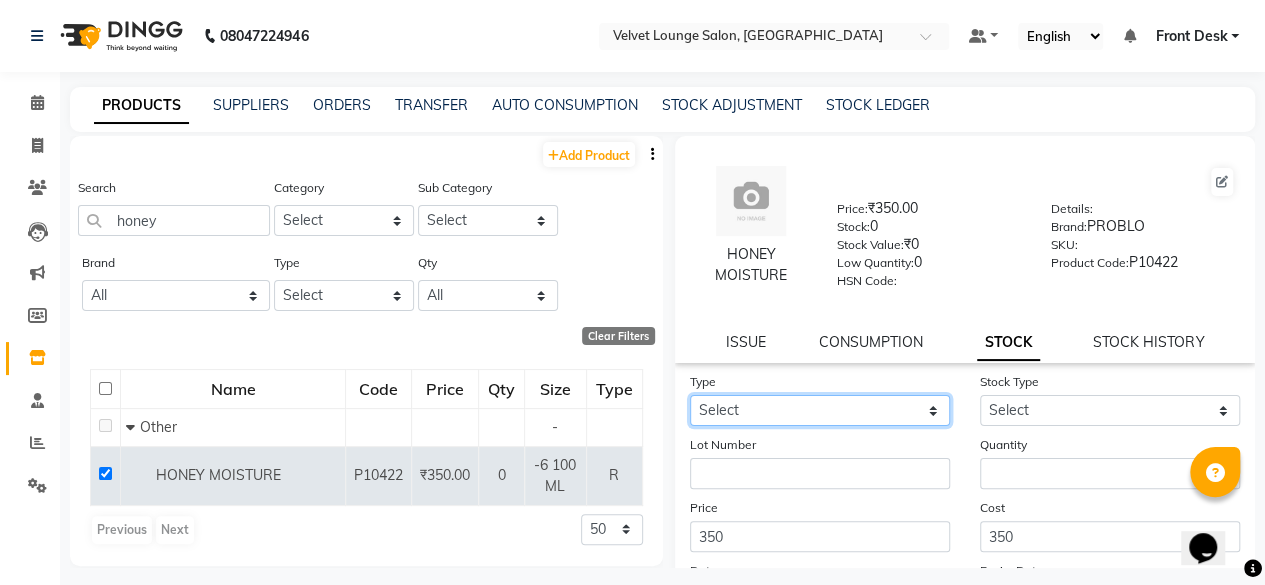 click on "Select In Out" 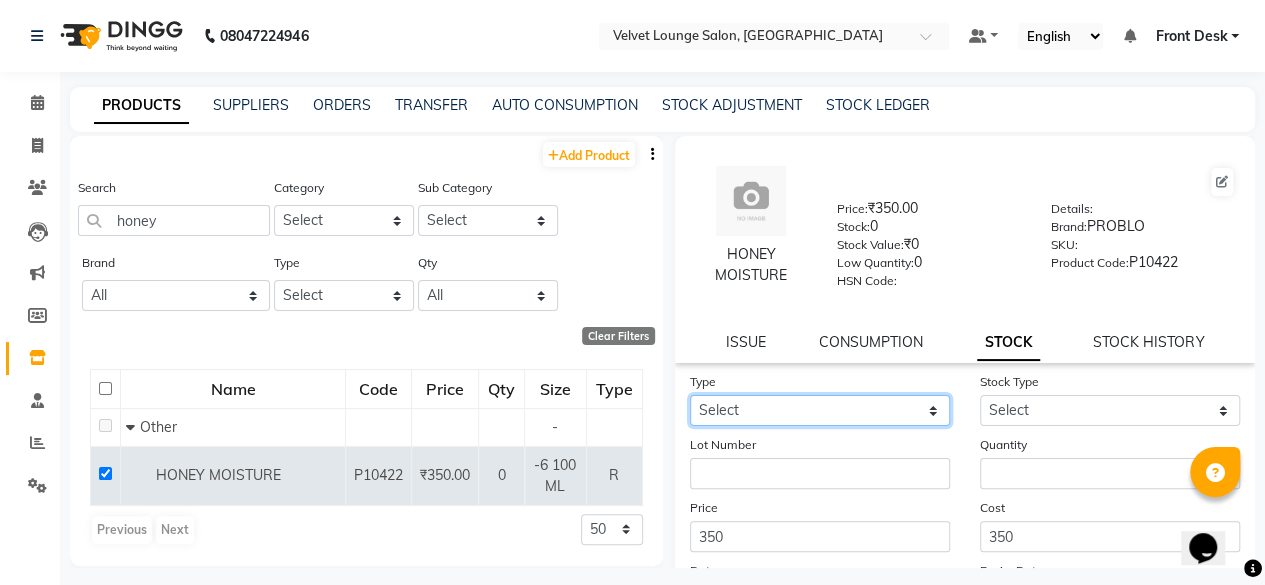 select on "in" 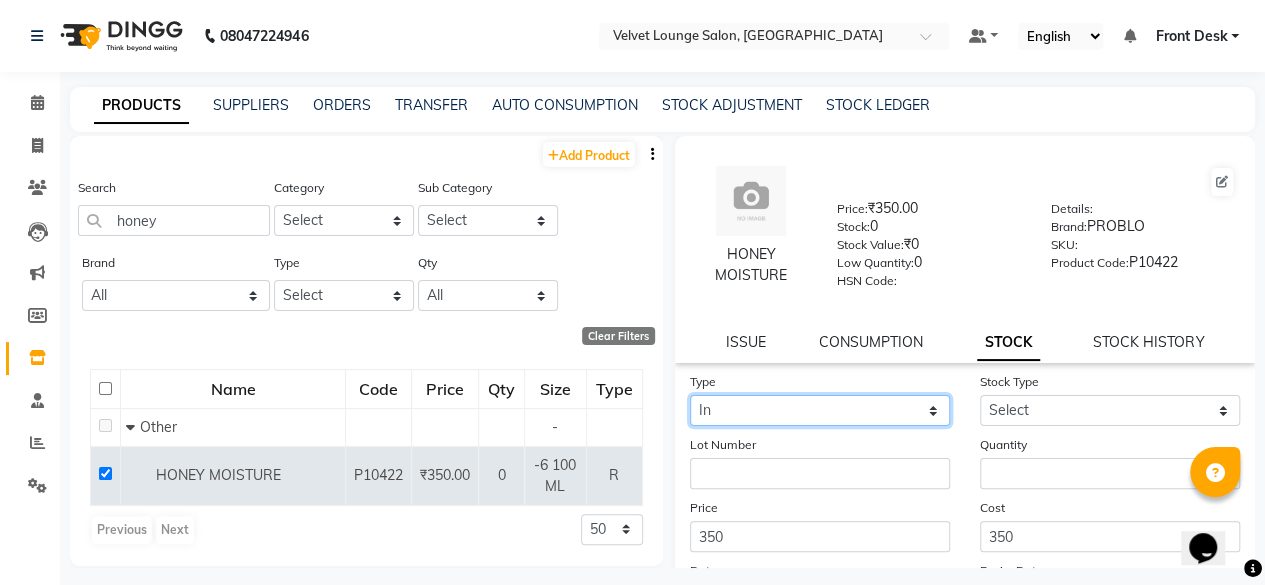click on "Select In Out" 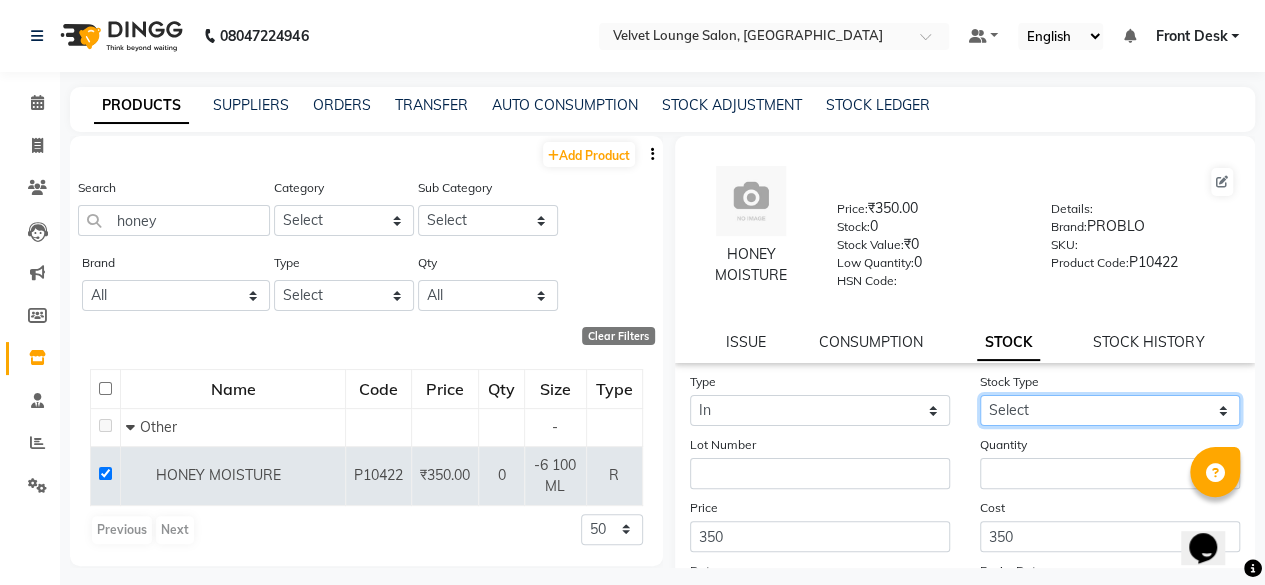 click on "Select New Stock Adjustment Return Other" 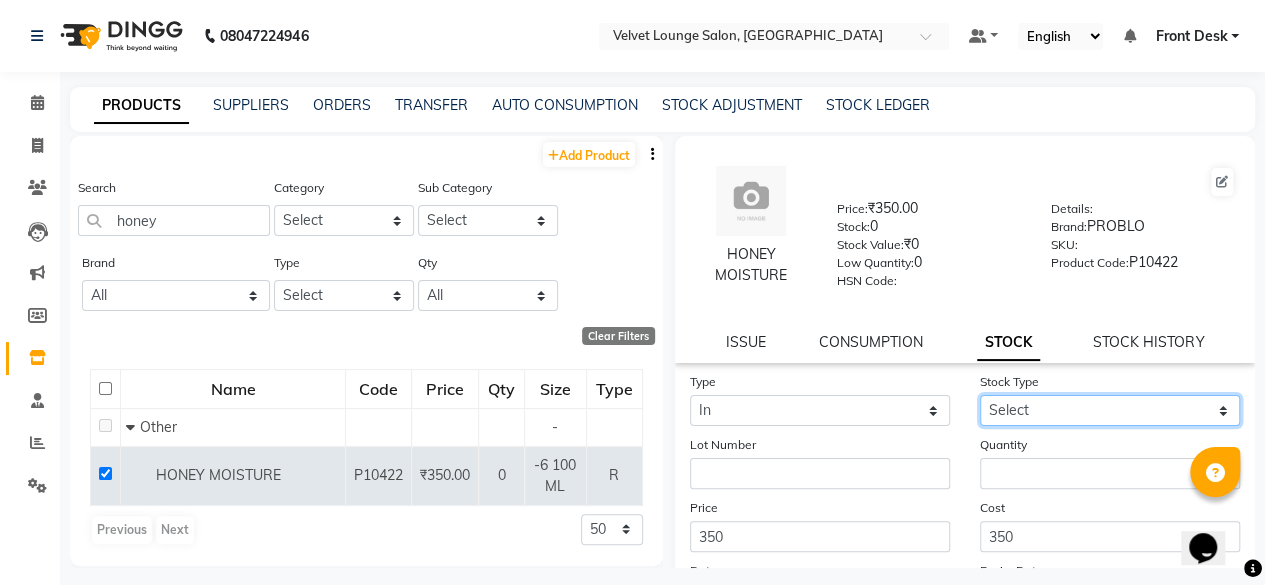 select on "new stock" 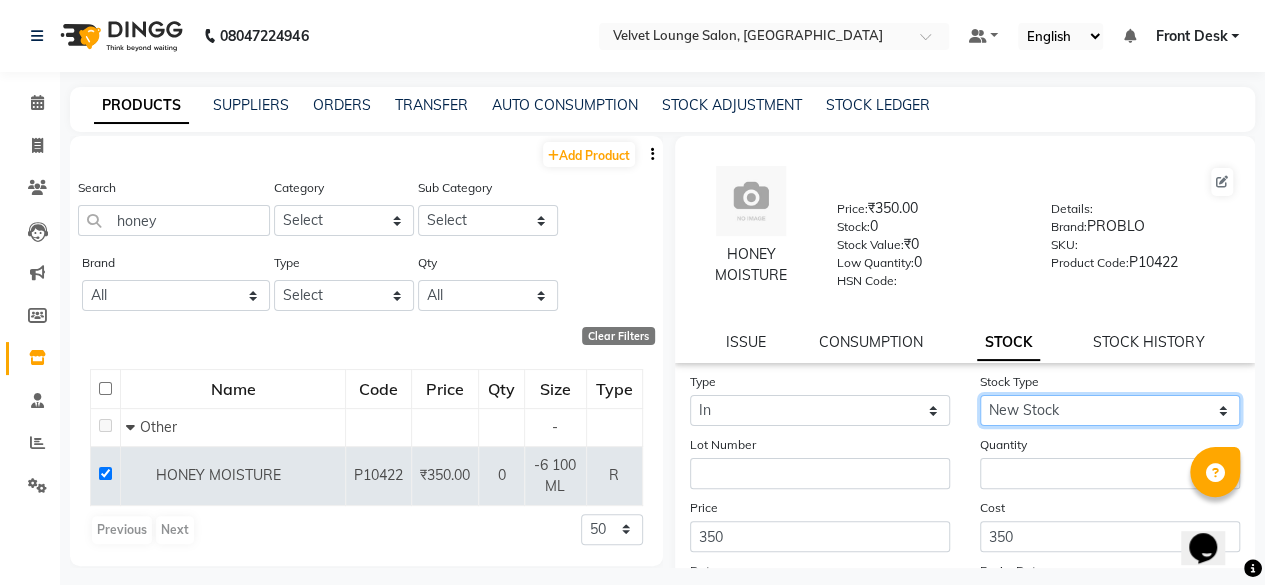click on "Select New Stock Adjustment Return Other" 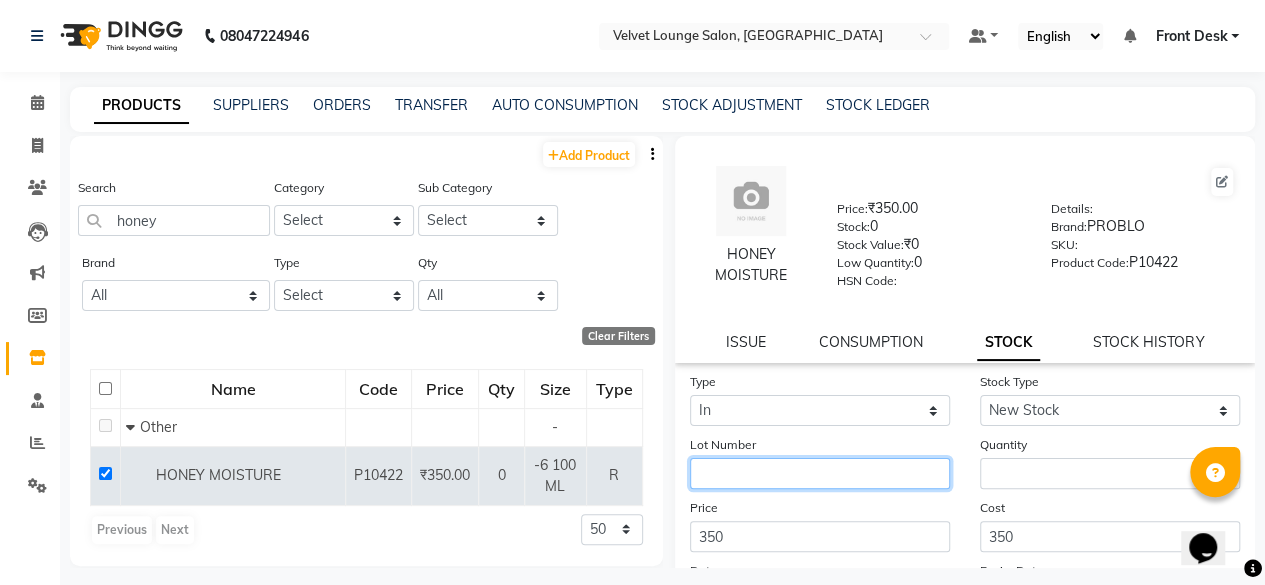 click 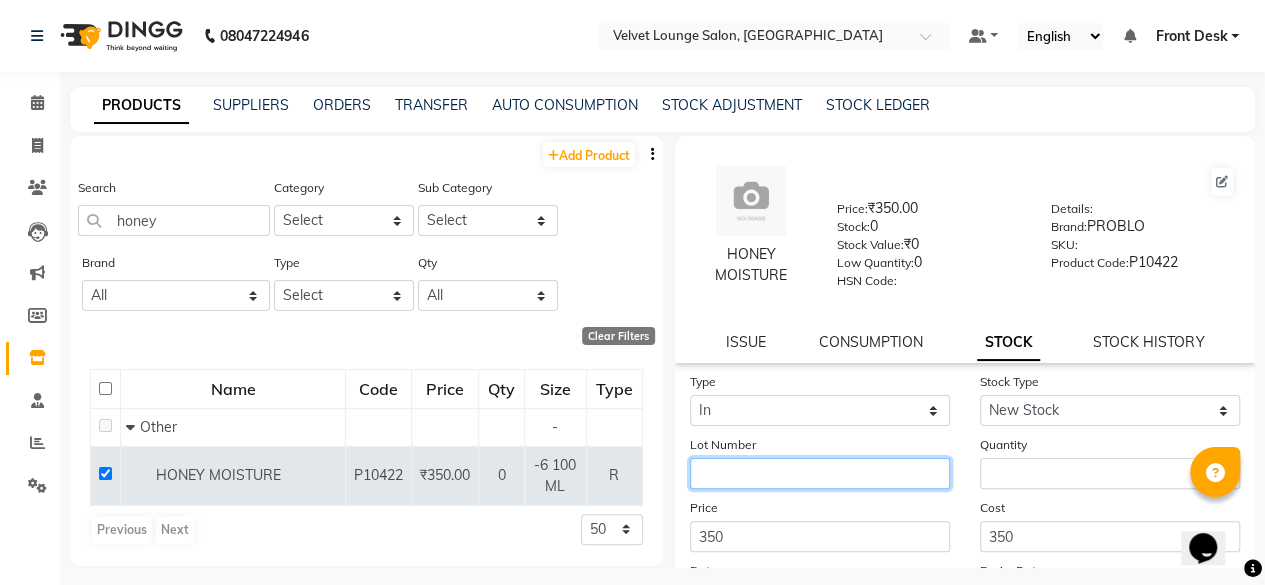 click 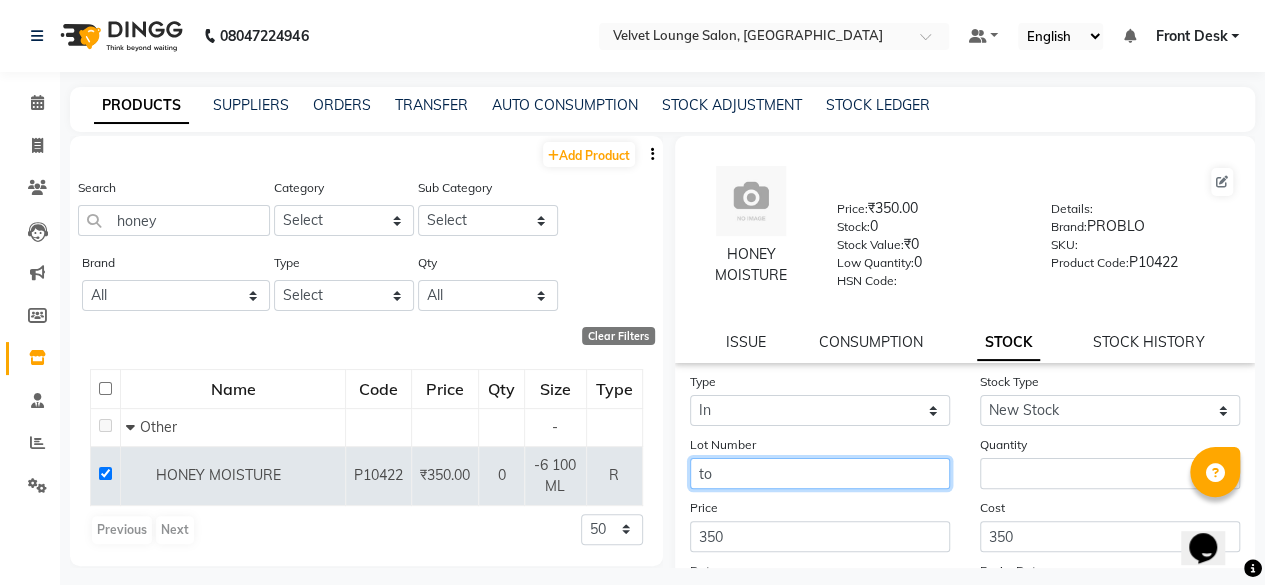 type on "t" 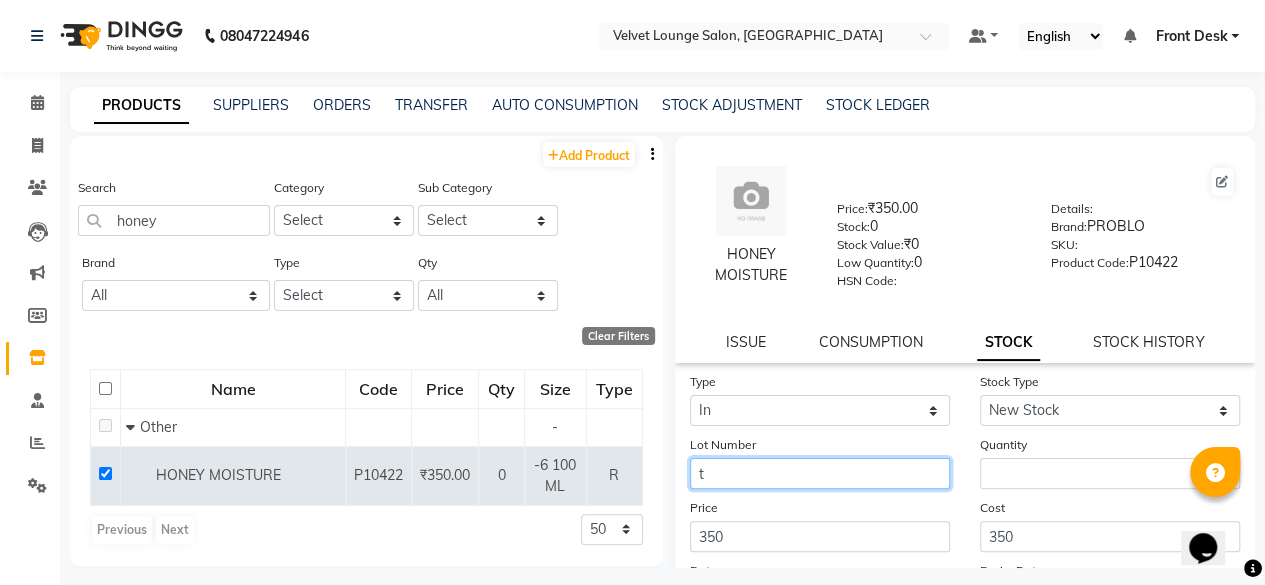 type 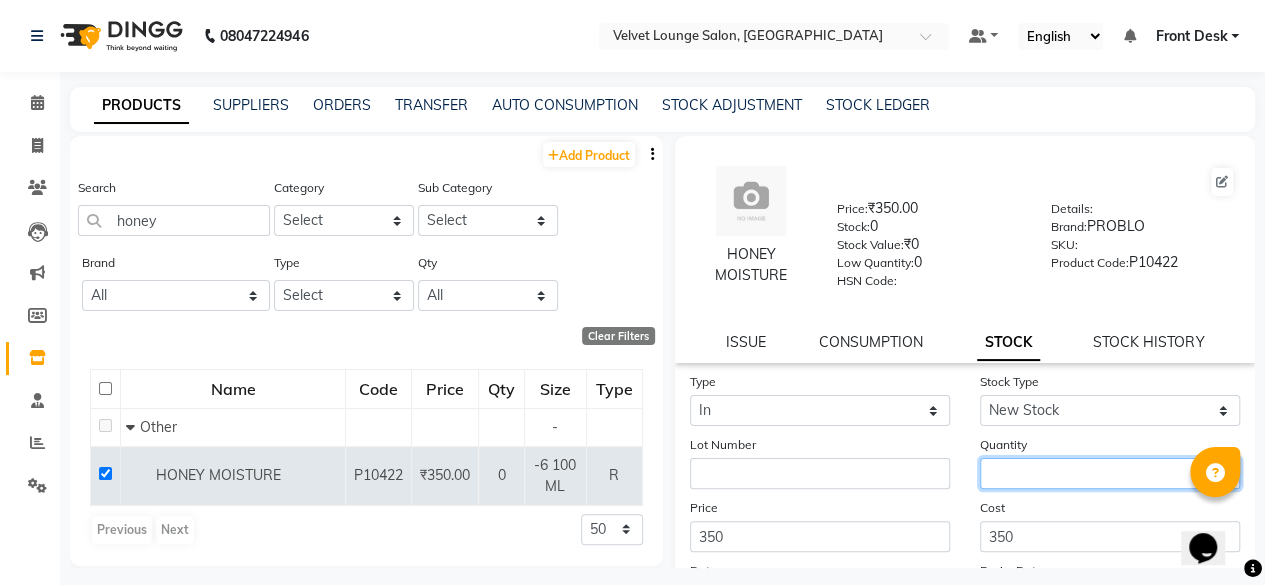 click 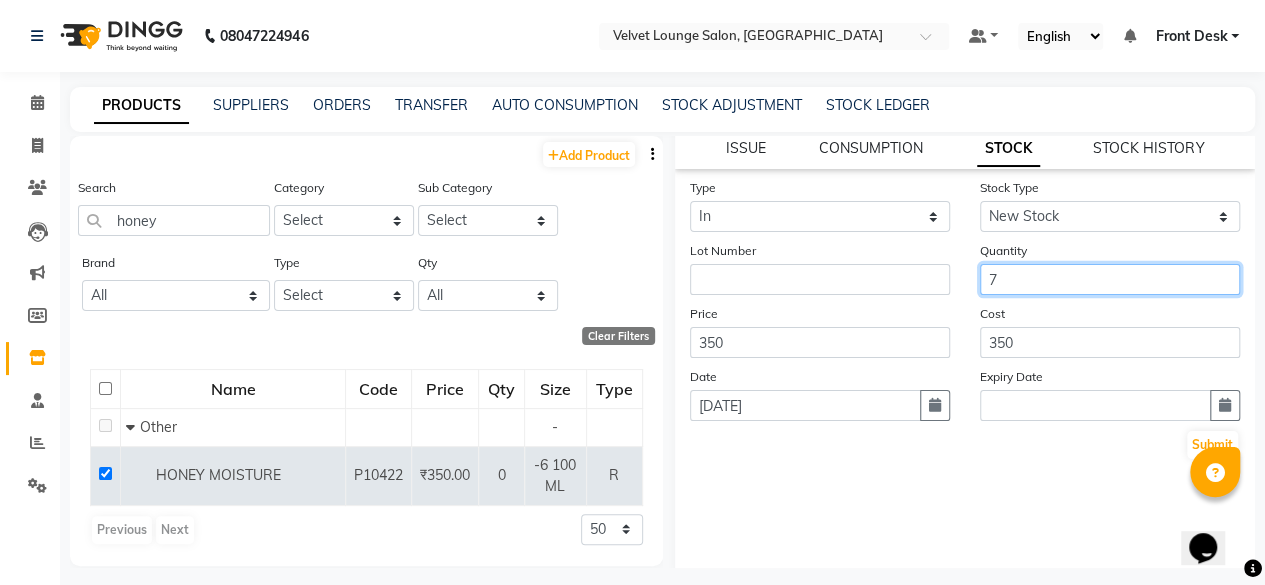 scroll, scrollTop: 203, scrollLeft: 0, axis: vertical 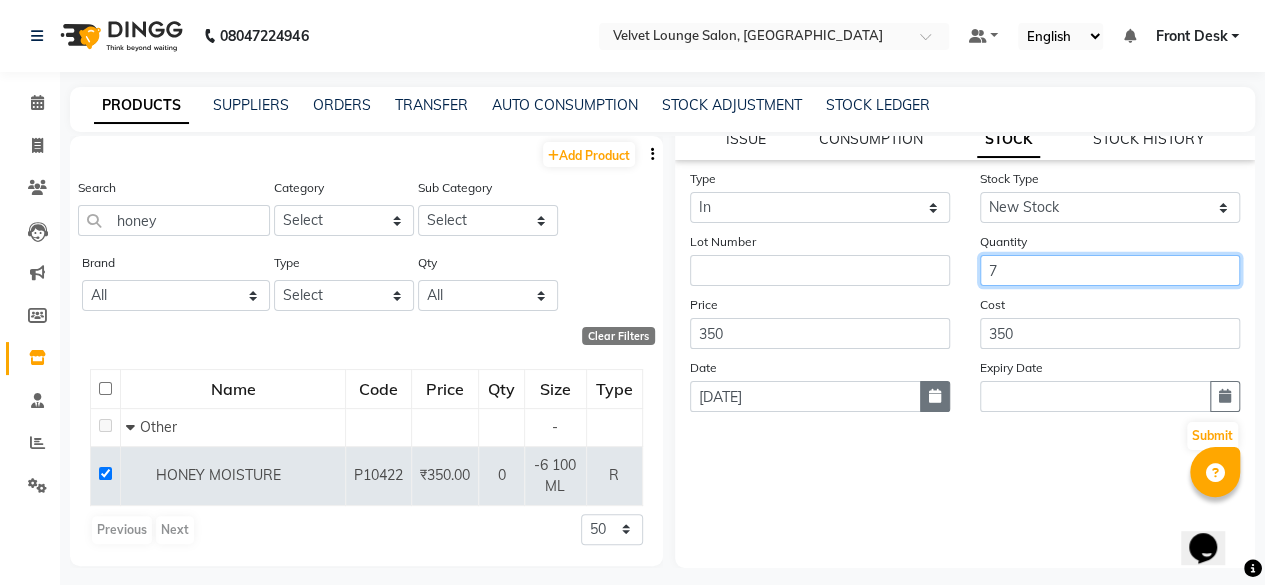 type on "7" 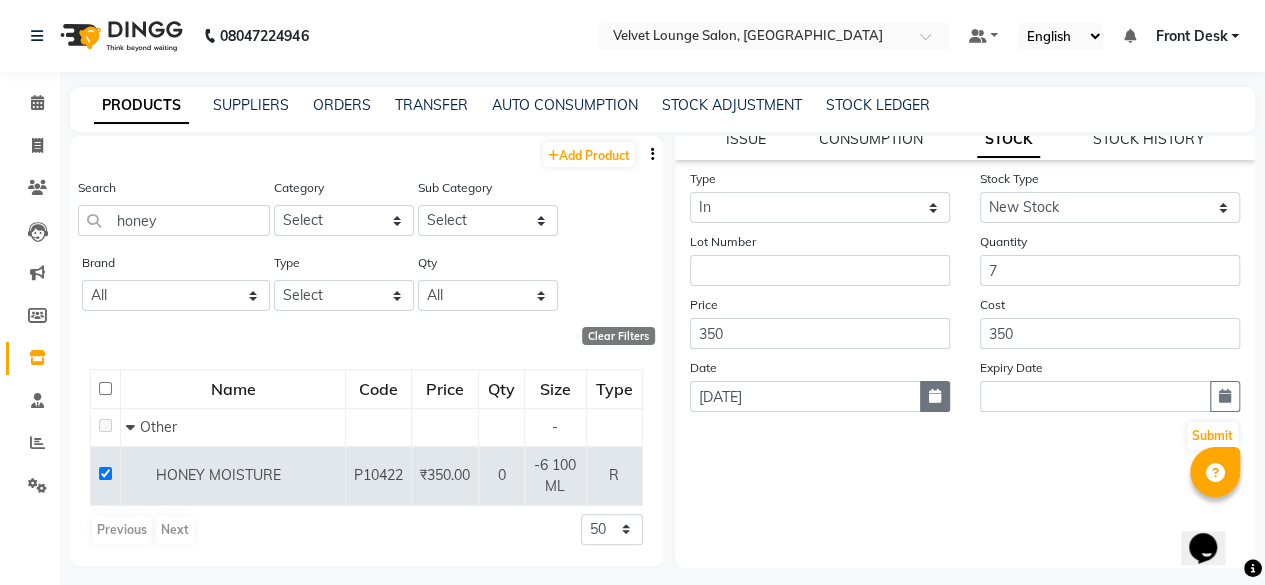 click 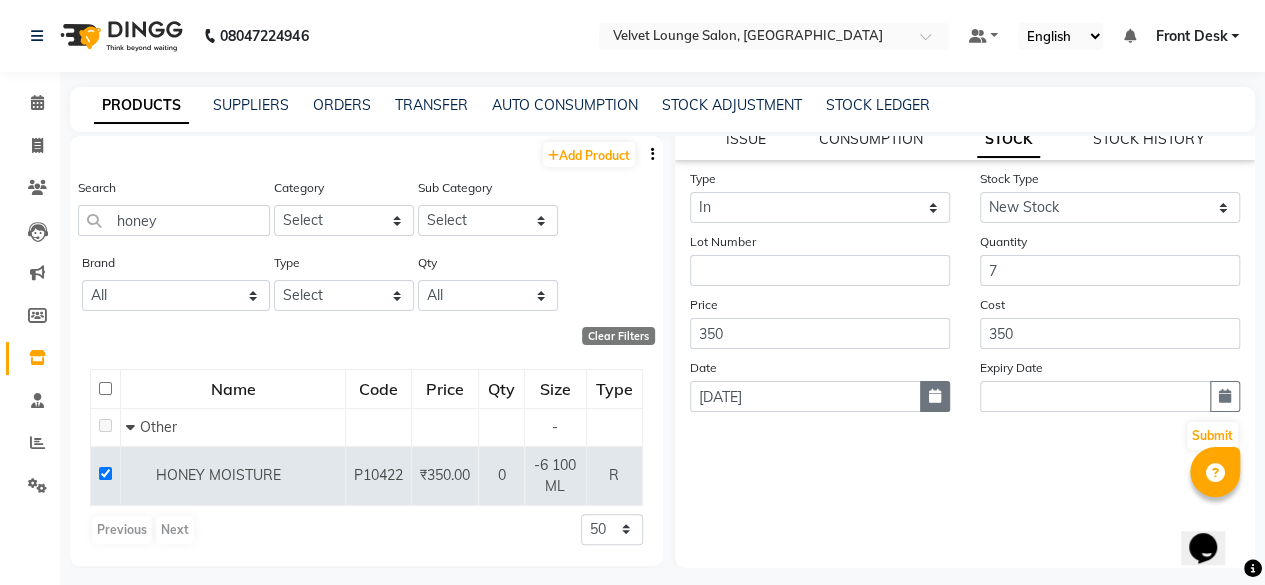 select on "7" 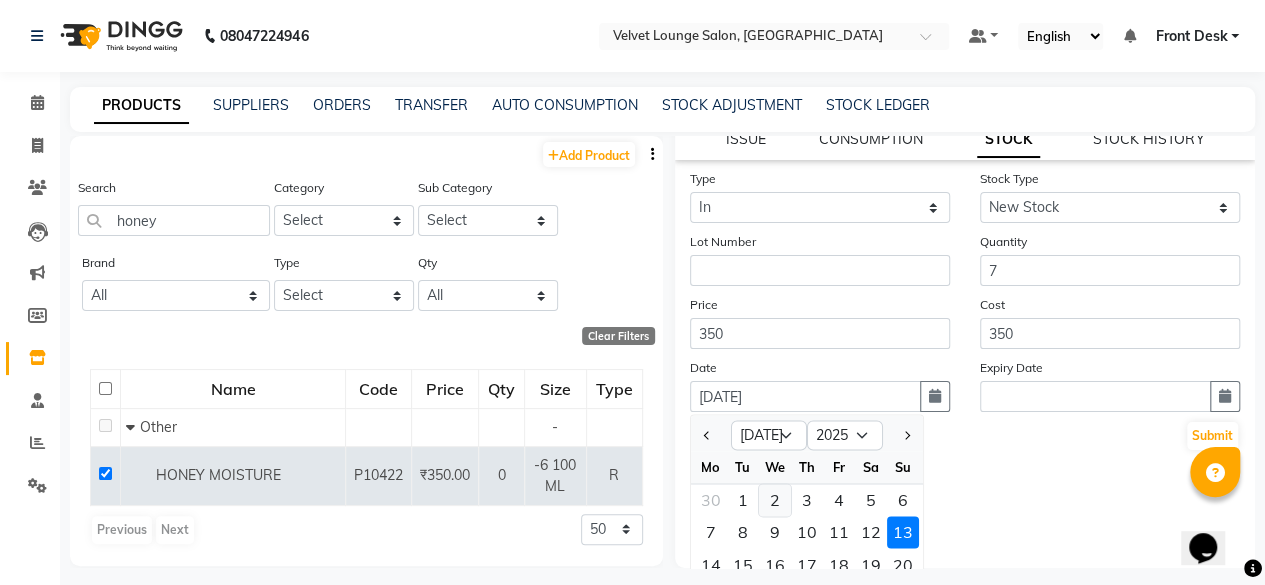 click on "2" 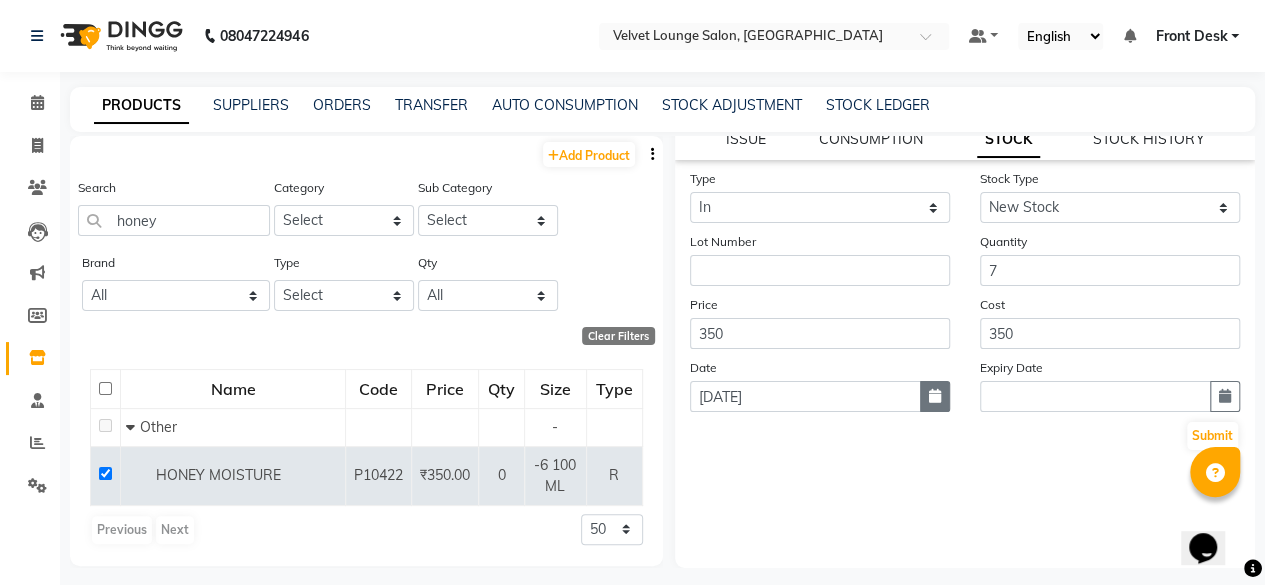 click 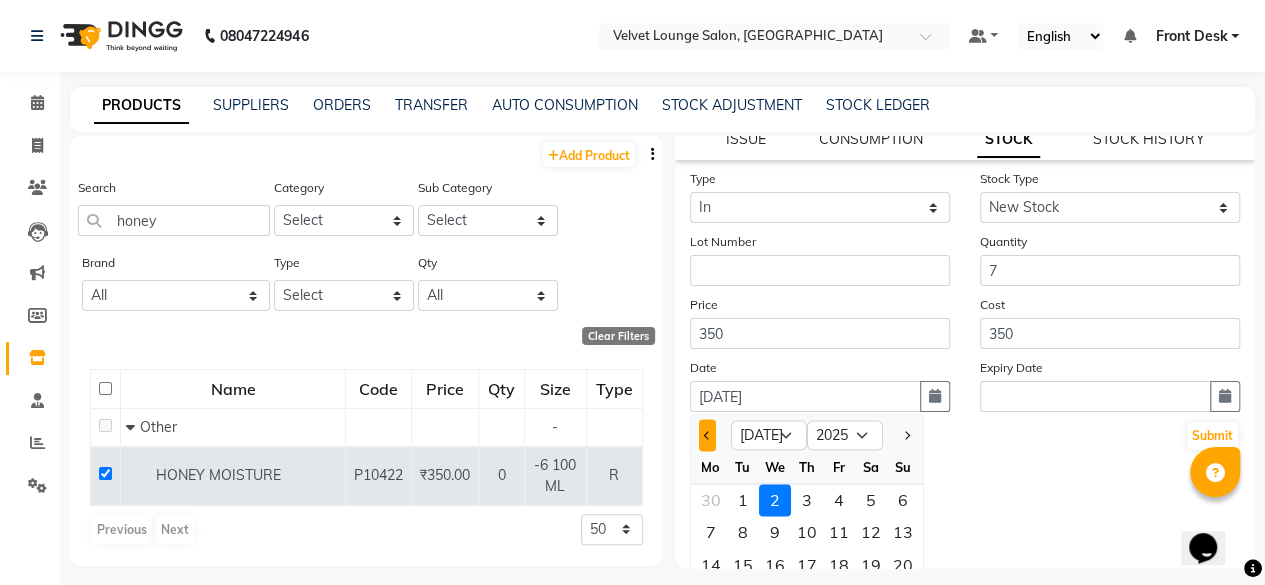 click 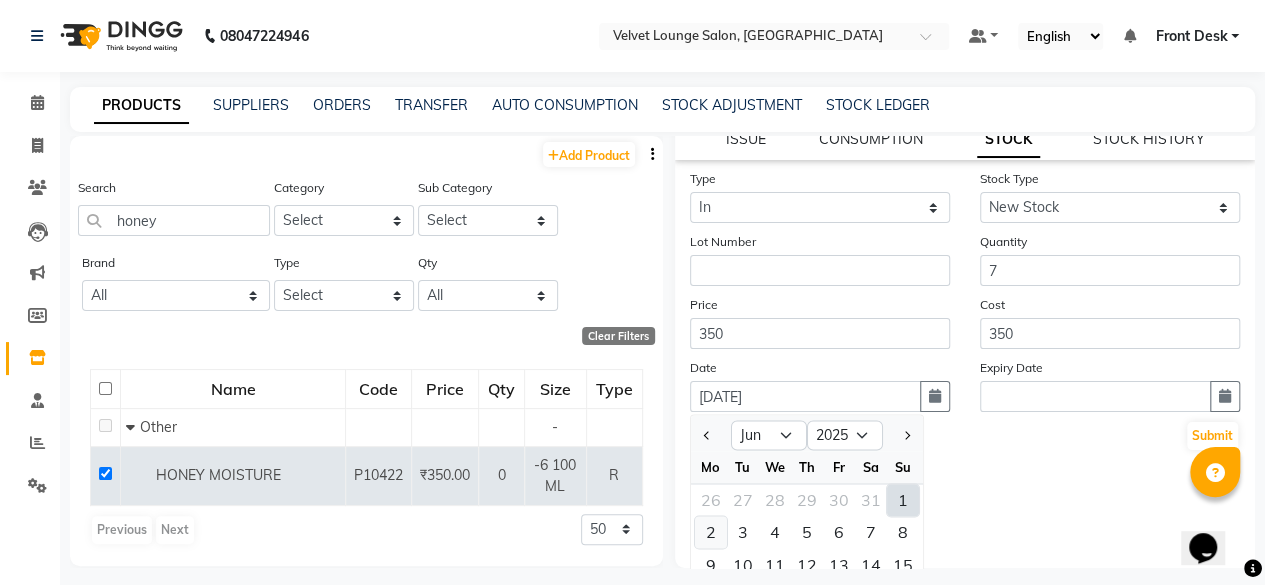 click on "2" 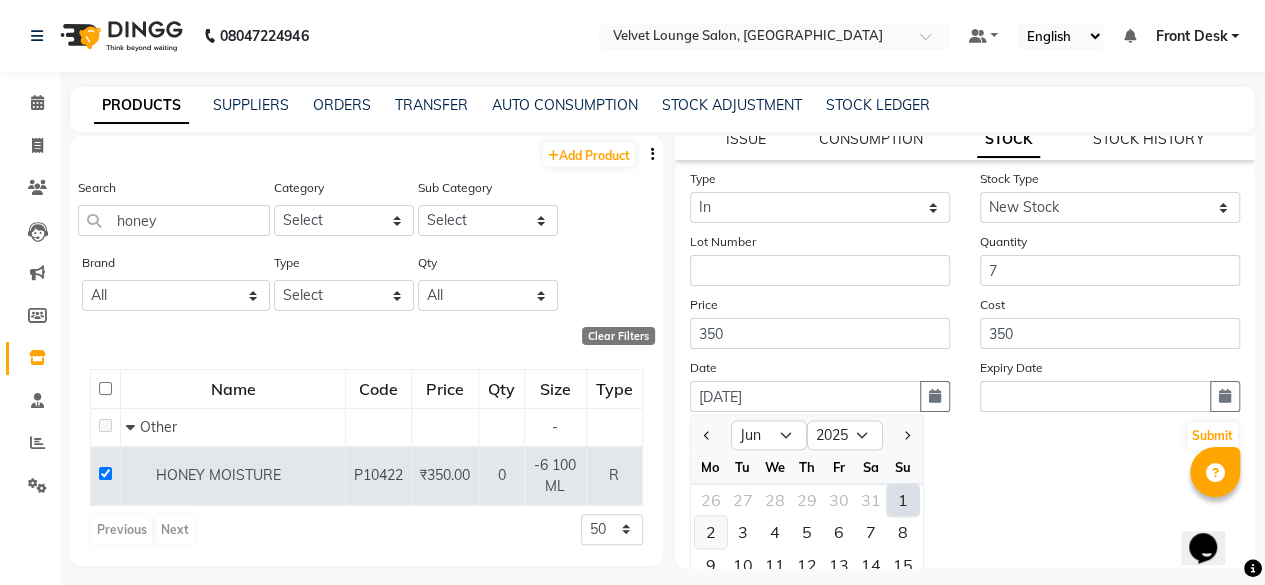 type on "[DATE]" 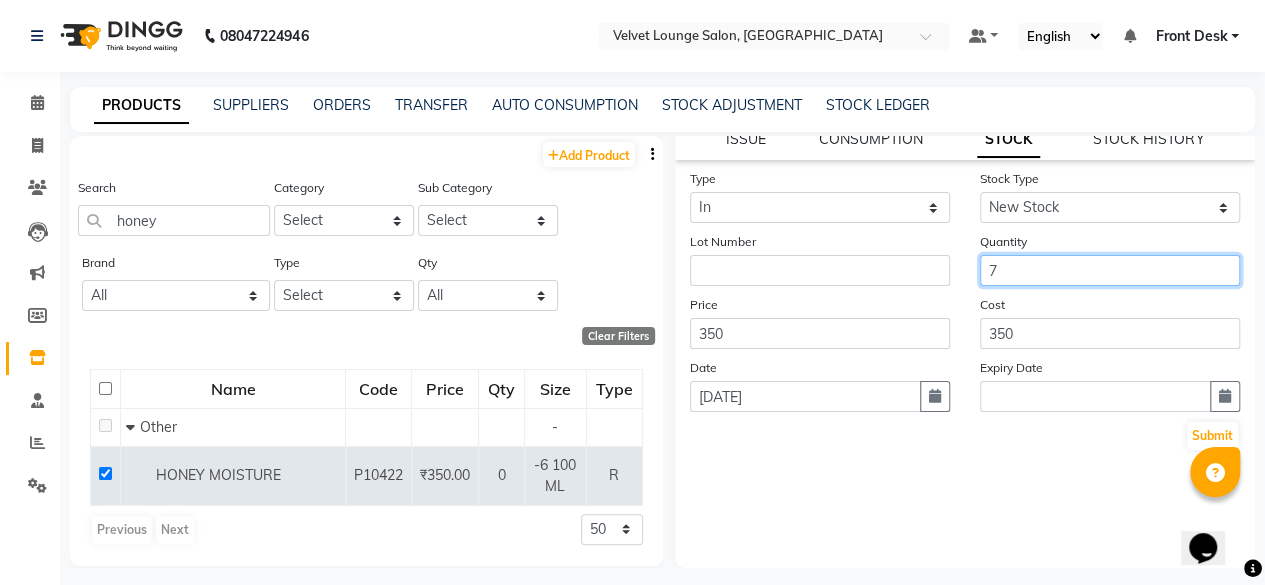 click on "7" 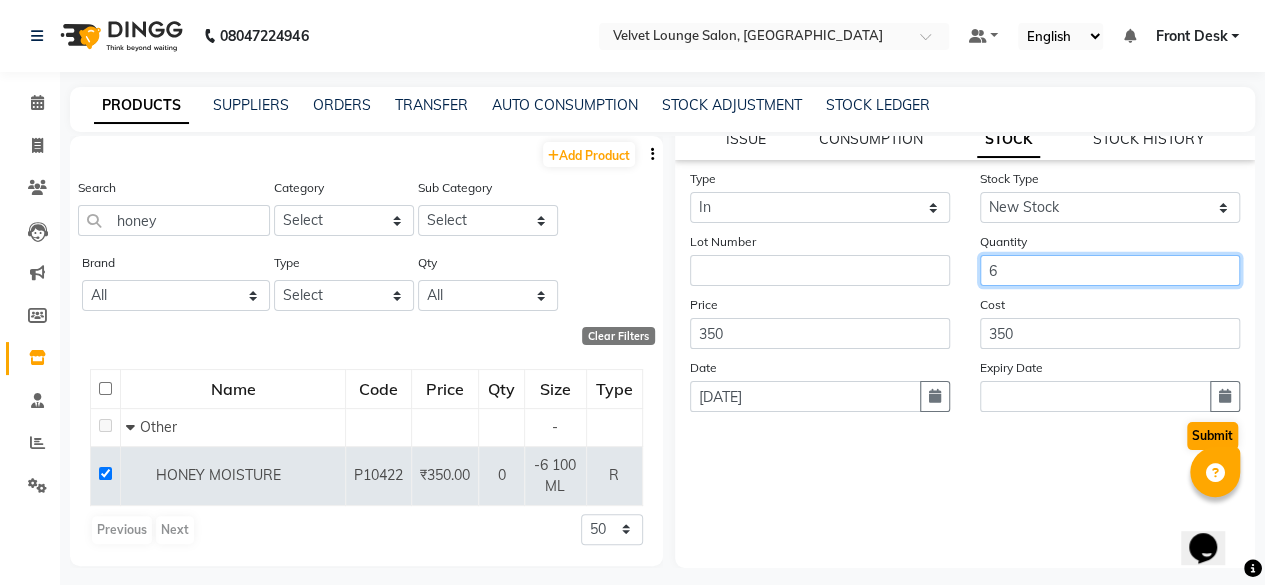 type on "6" 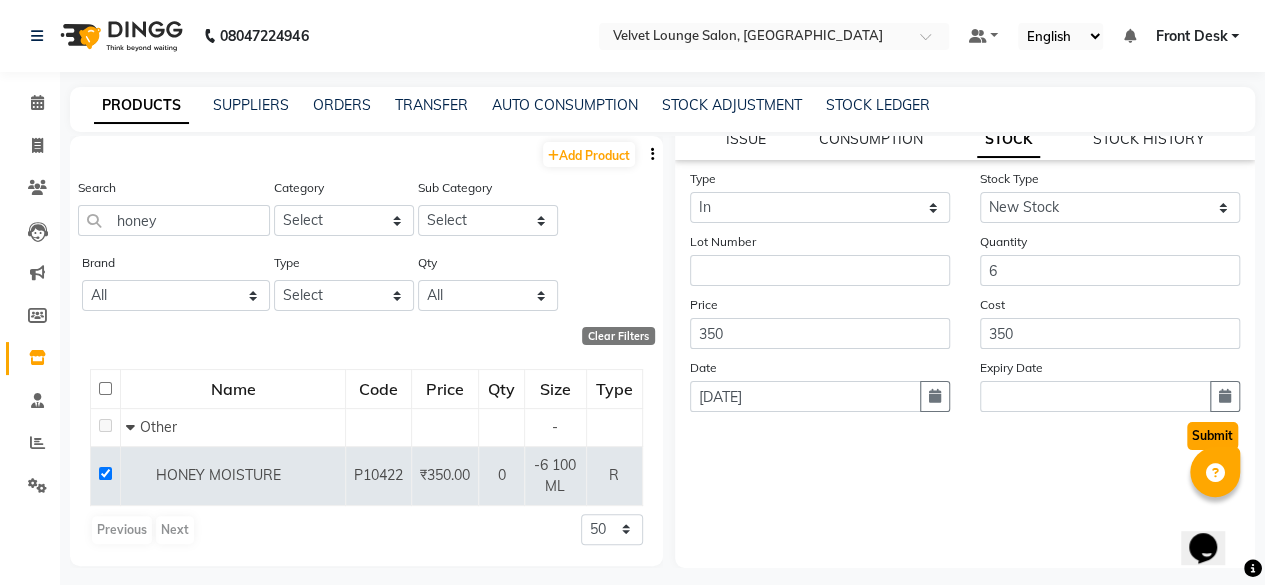 click on "Submit" 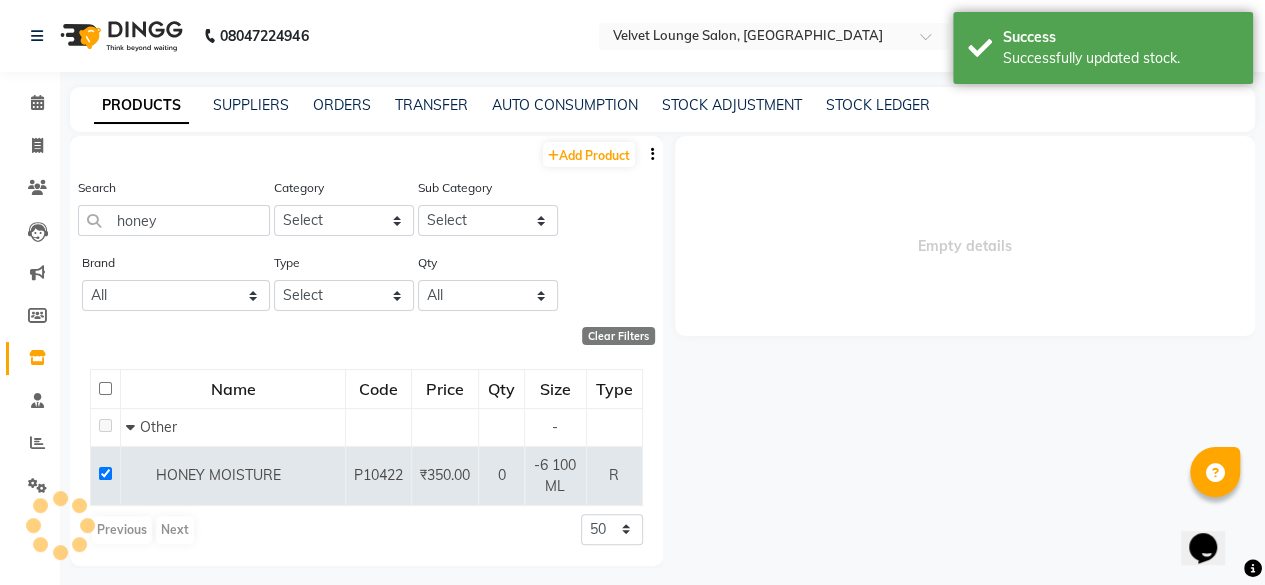 scroll, scrollTop: 0, scrollLeft: 0, axis: both 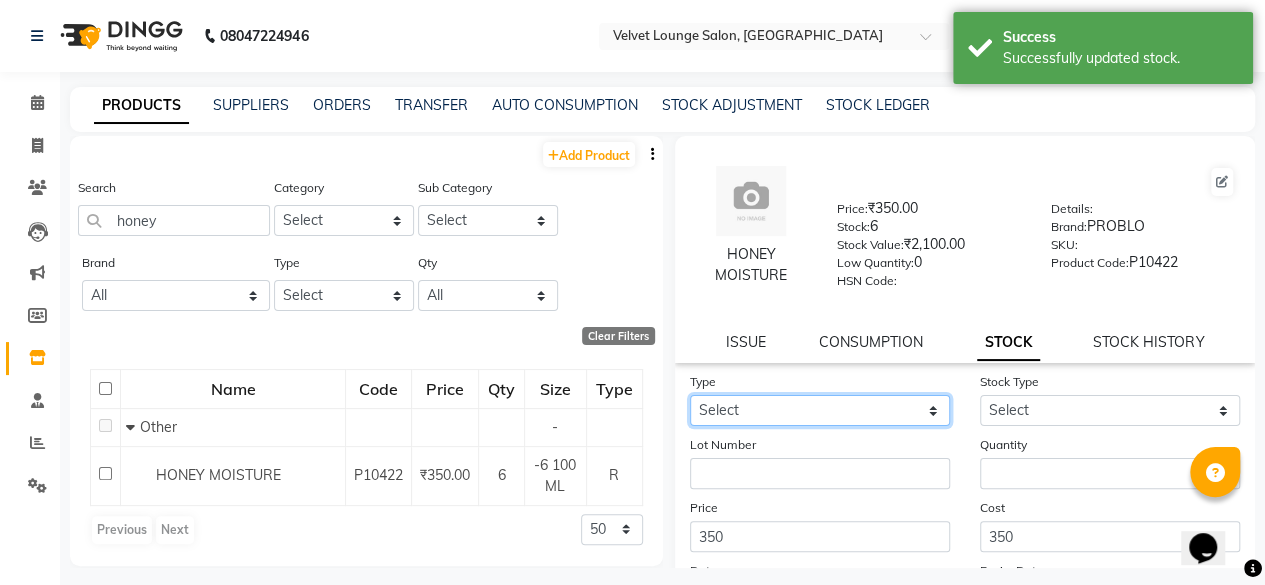 click on "Select In Out" 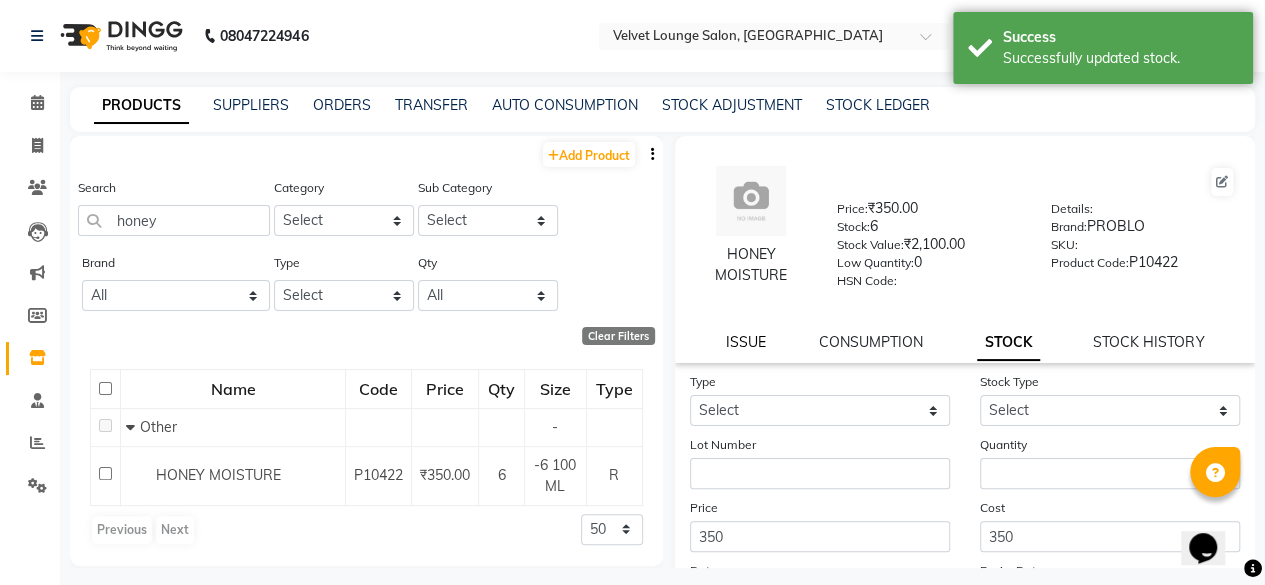 click on "ISSUE" 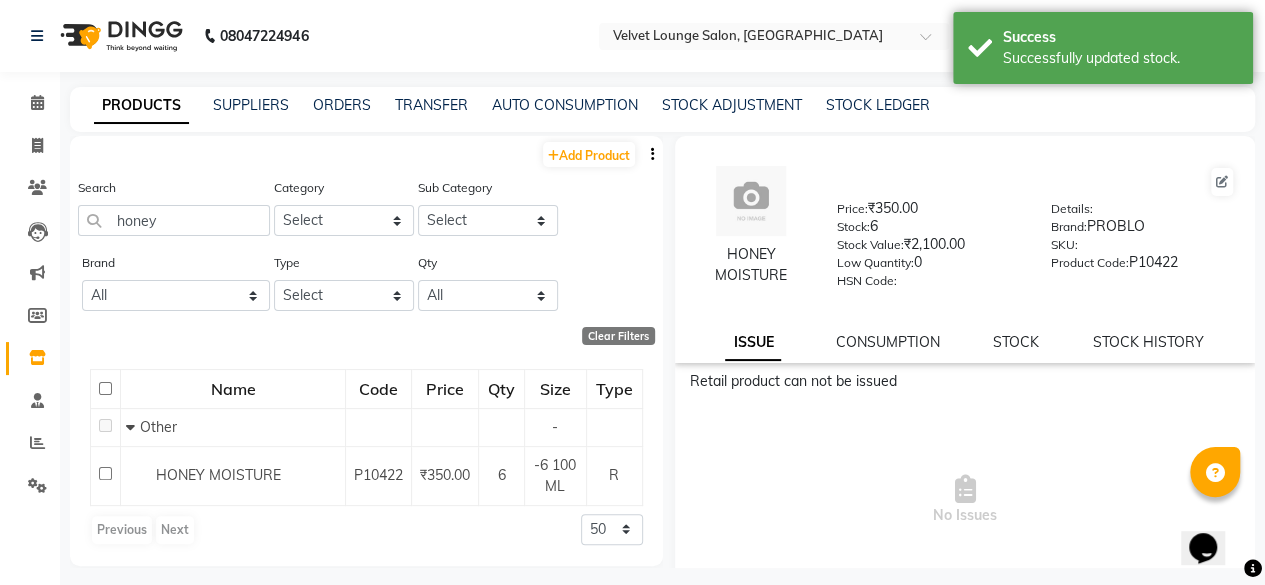 click on "ISSUE" 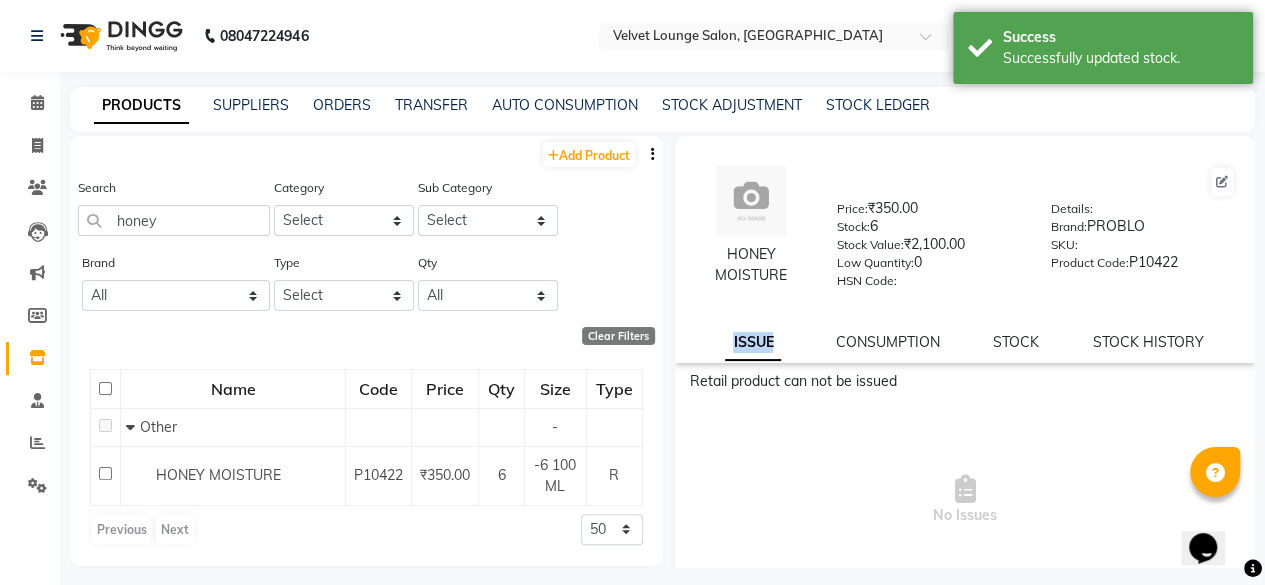 click on "ISSUE" 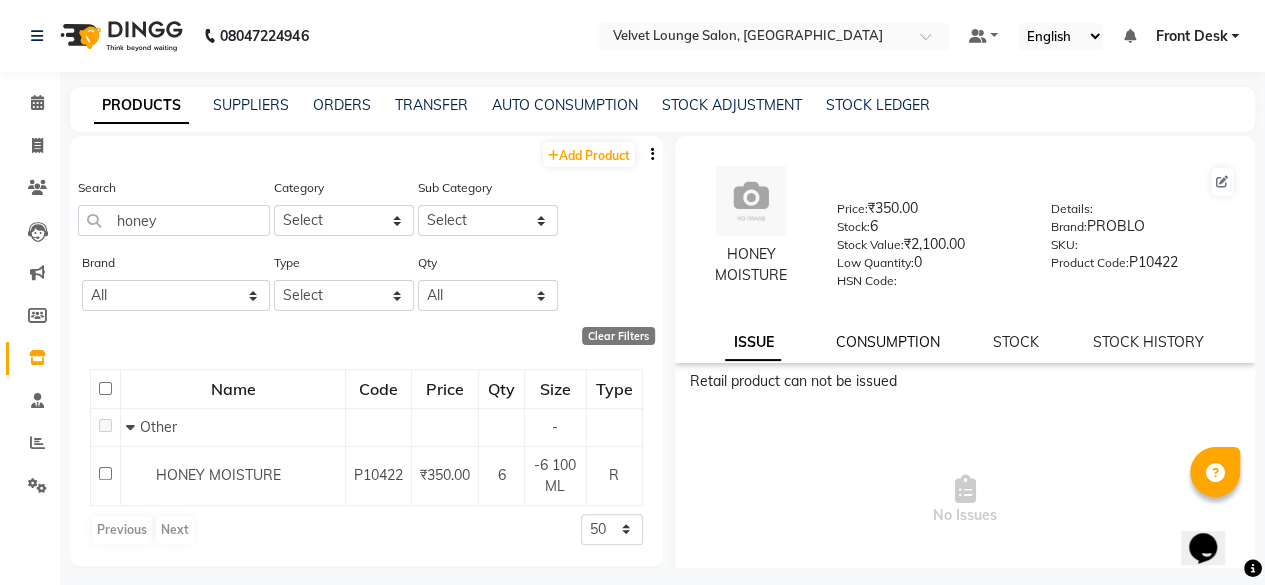 click on "CONSUMPTION" 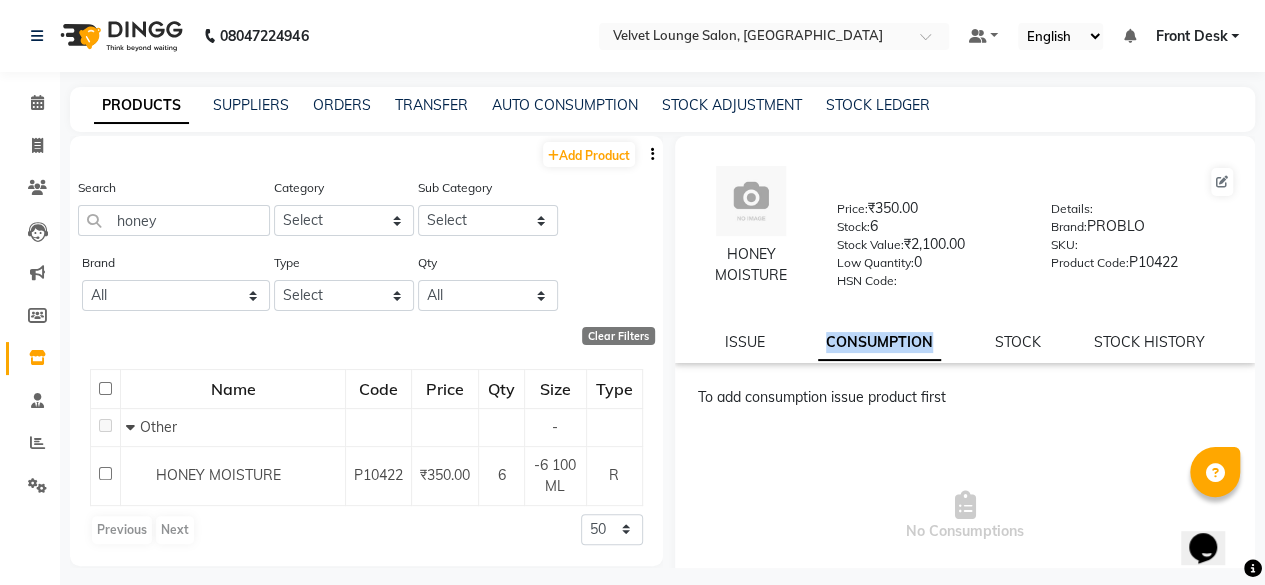 click on "CONSUMPTION" 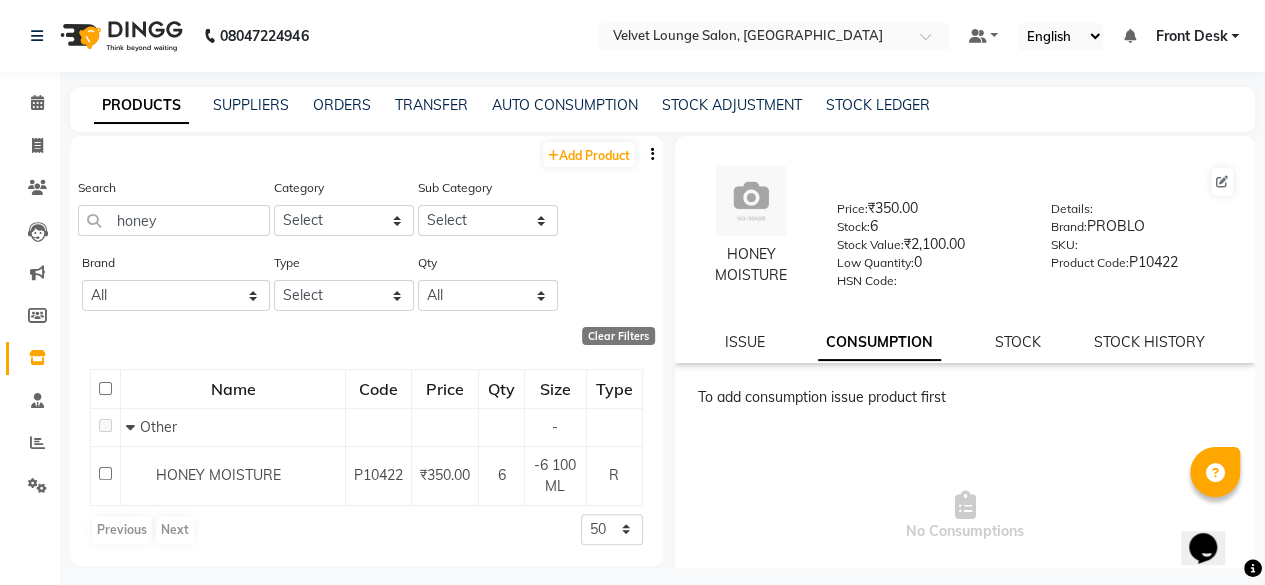 click on "To add consumption issue product first" 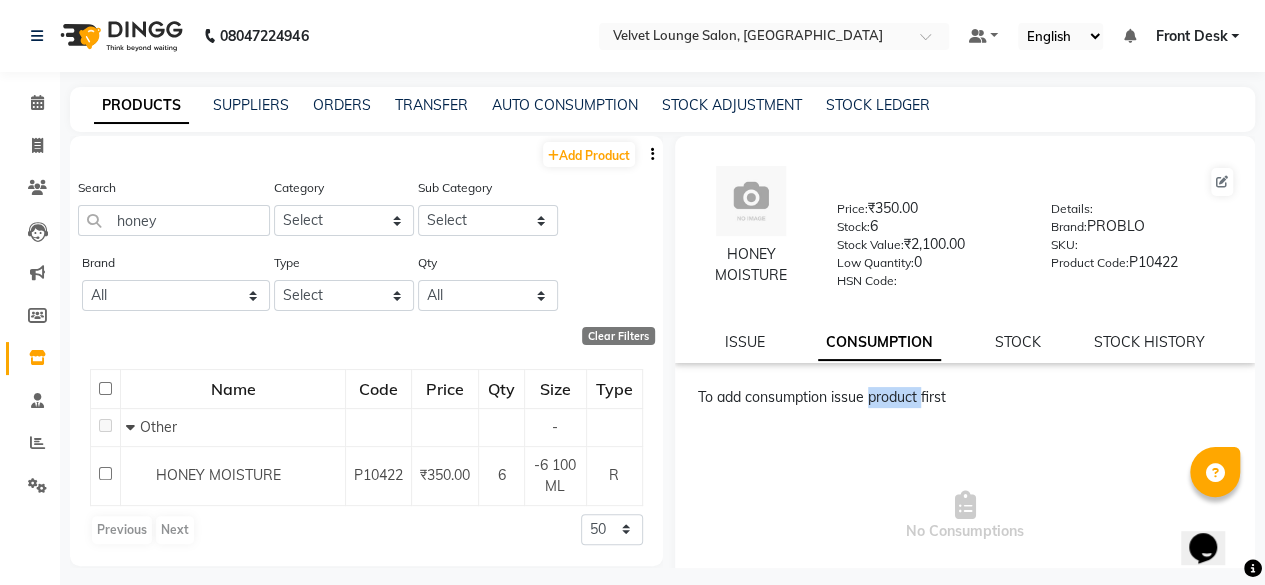 click on "To add consumption issue product first" 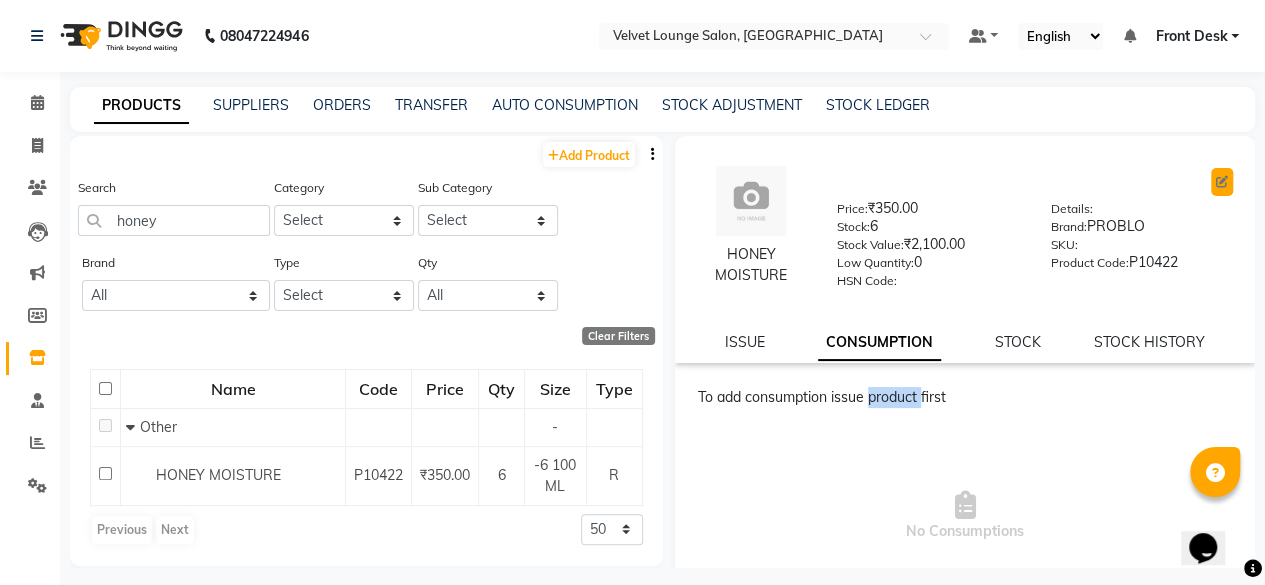 click 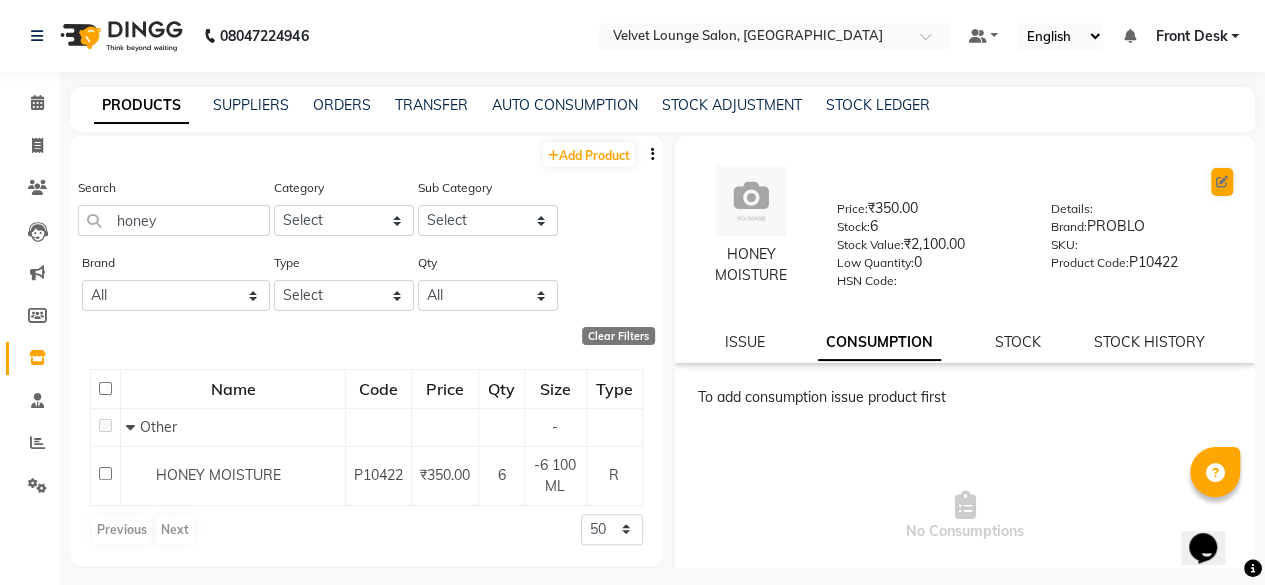 select on "R" 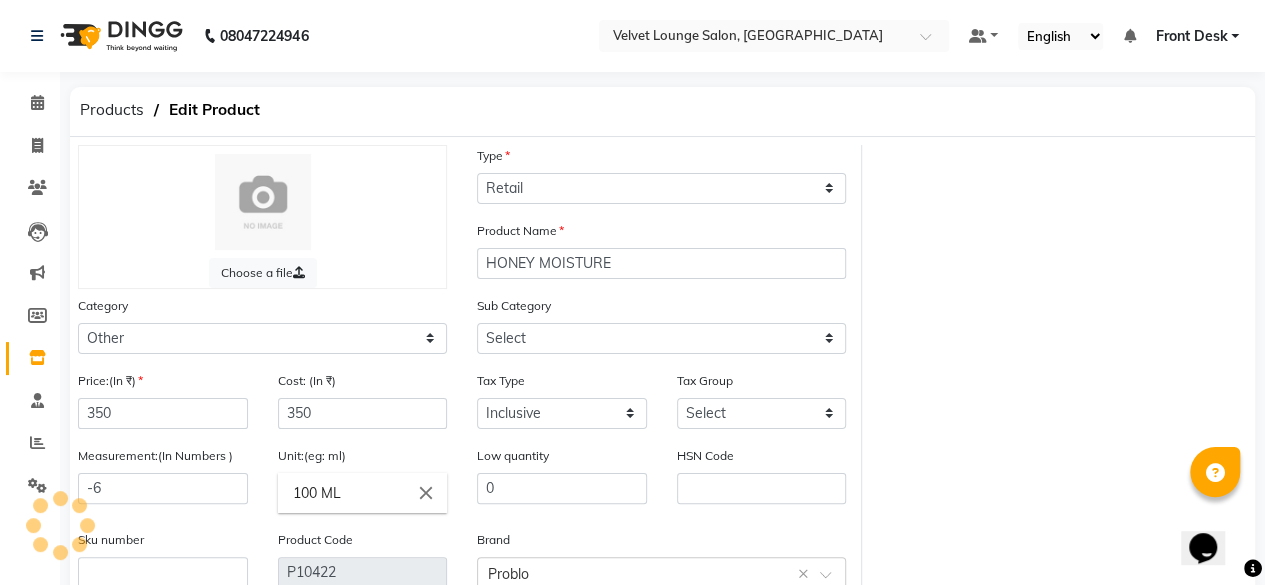 select on "1002" 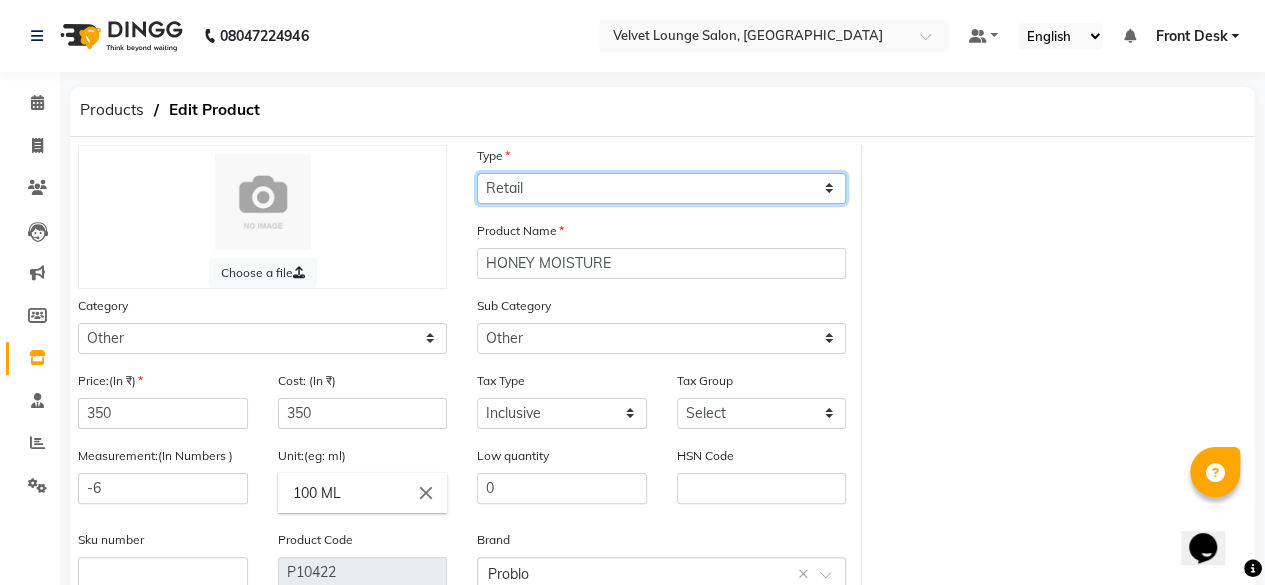 click on "Select Type Both Retail Consumable" 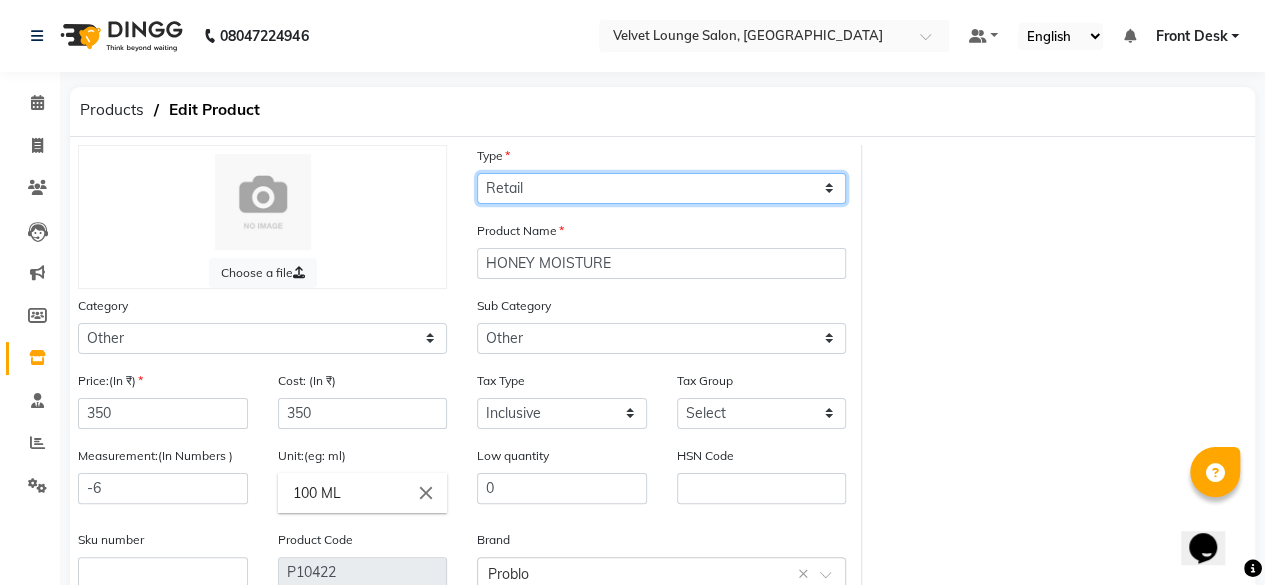 select on "B" 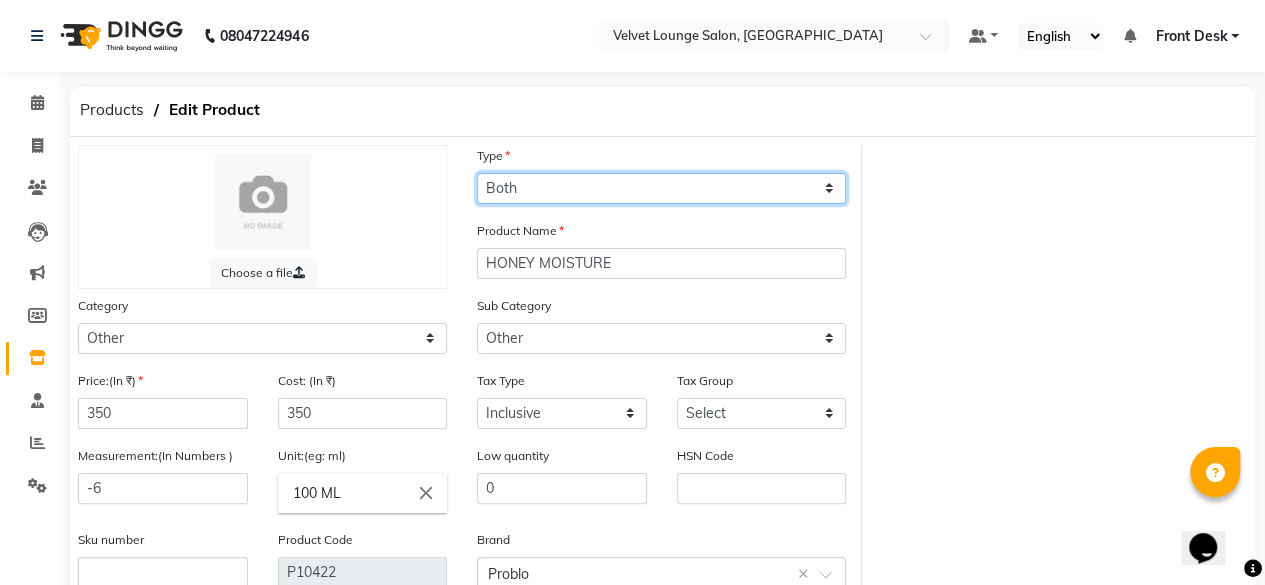 click on "Select Type Both Retail Consumable" 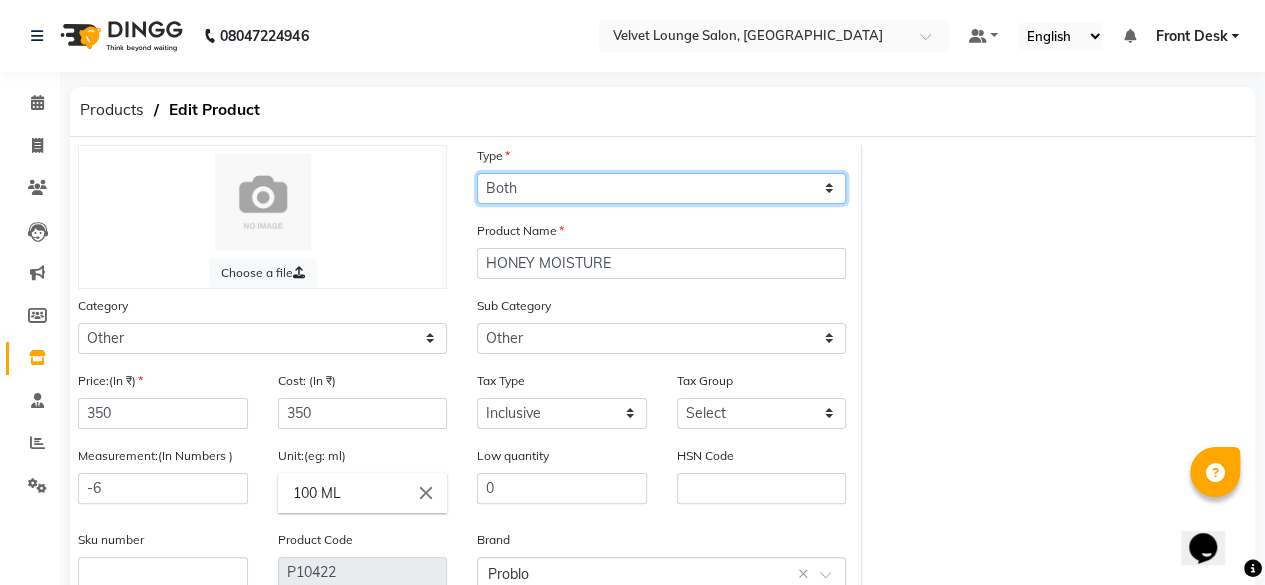 scroll, scrollTop: 213, scrollLeft: 0, axis: vertical 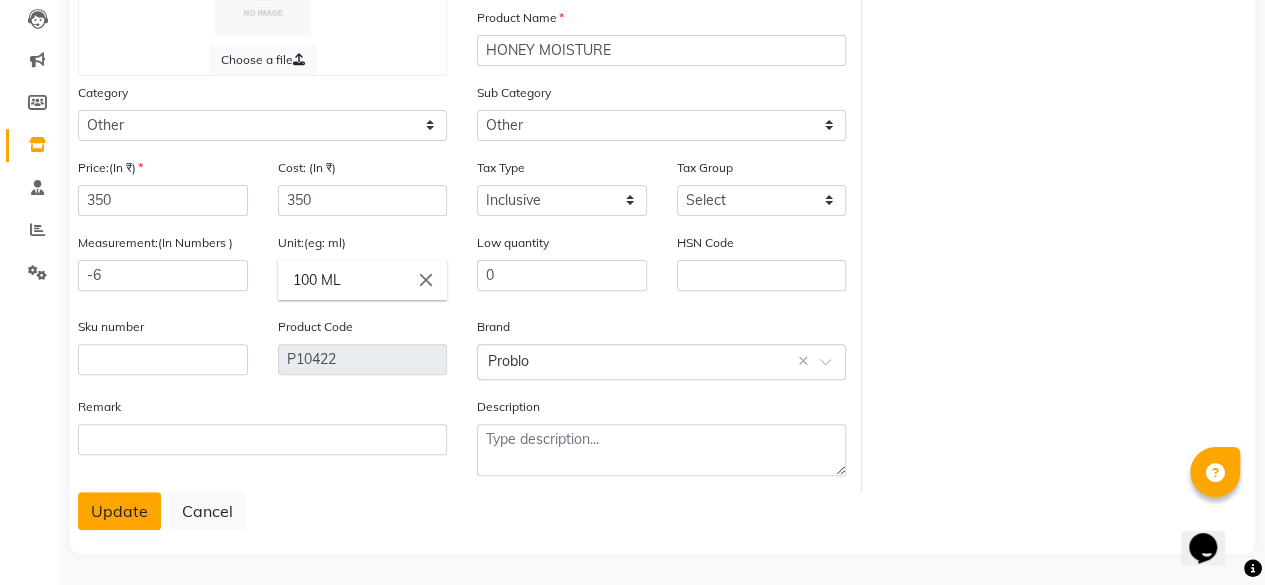 click on "Update" 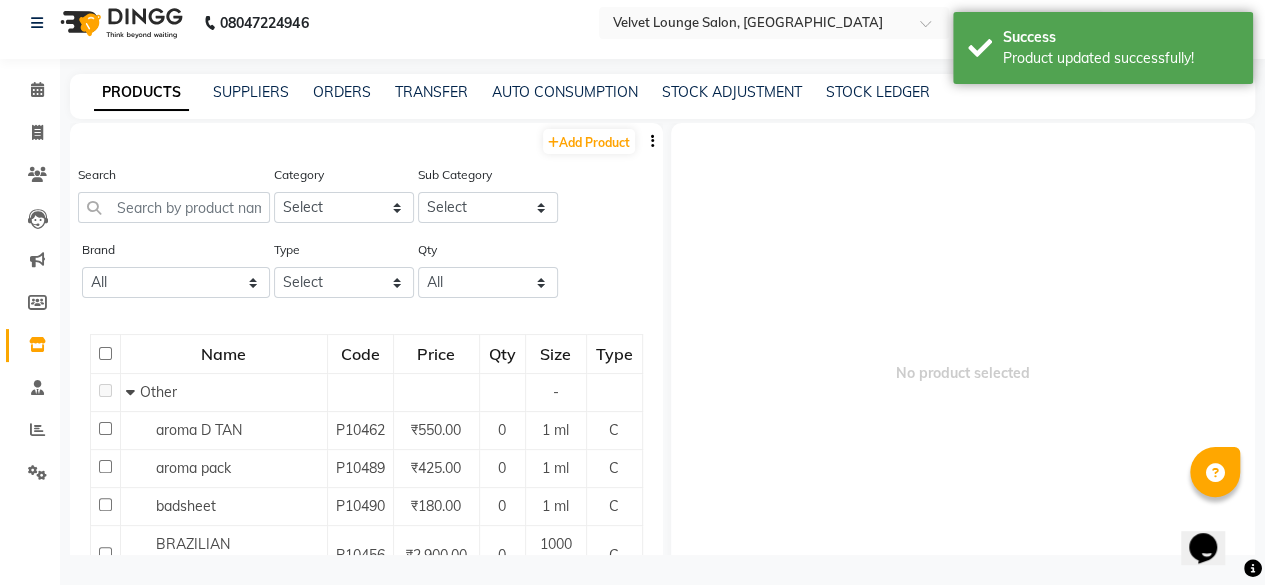 scroll, scrollTop: 12, scrollLeft: 0, axis: vertical 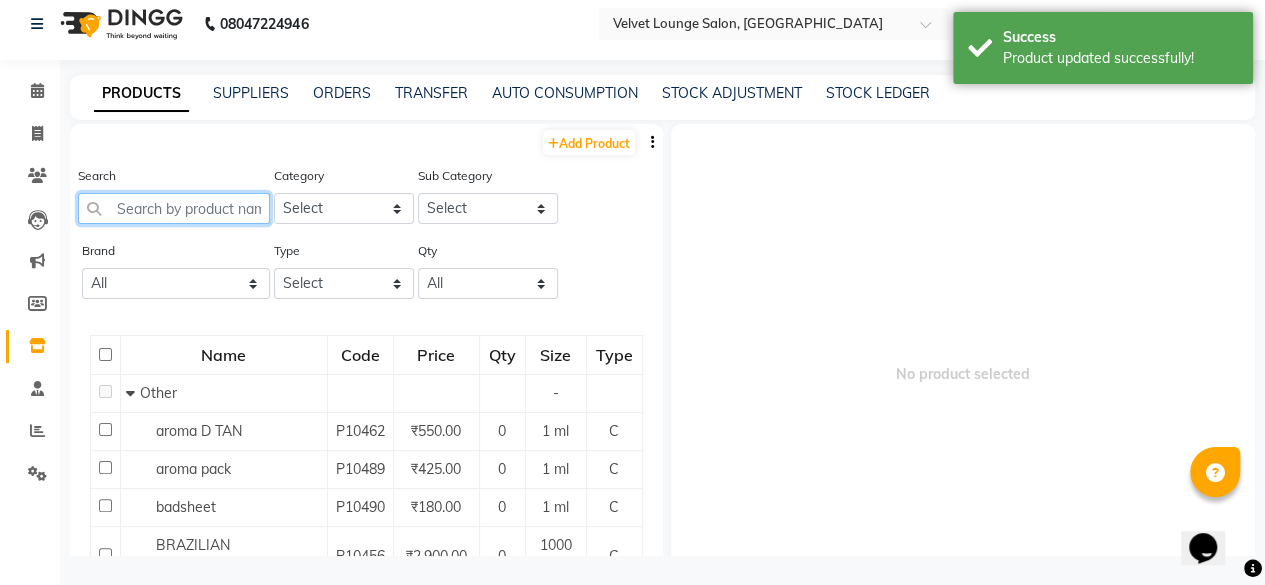 click 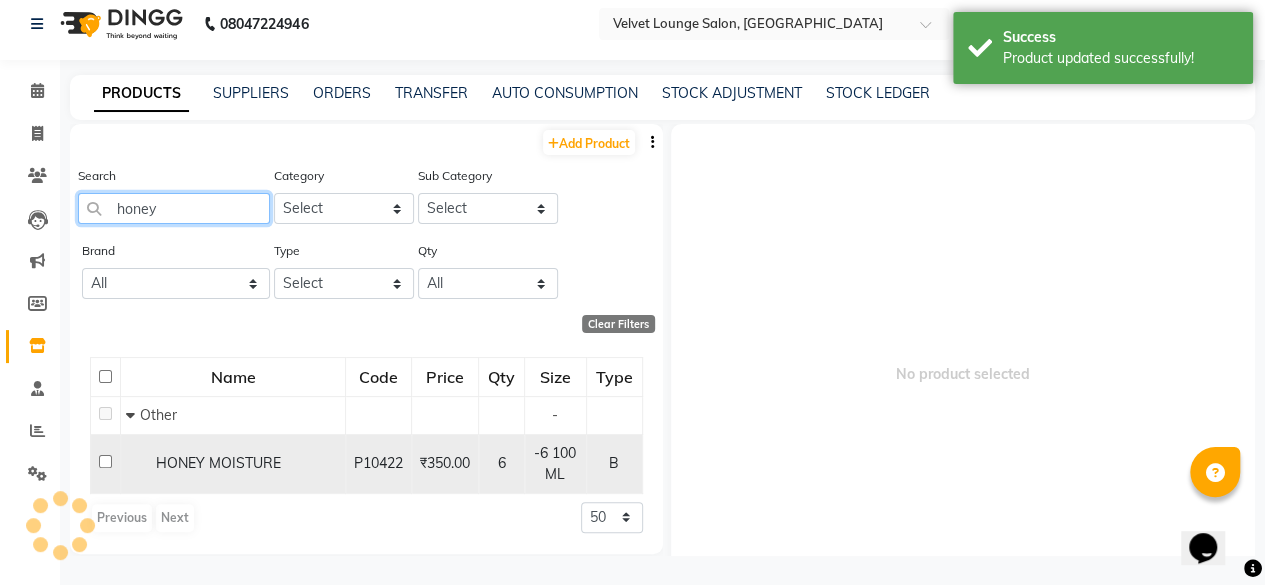 type on "honey" 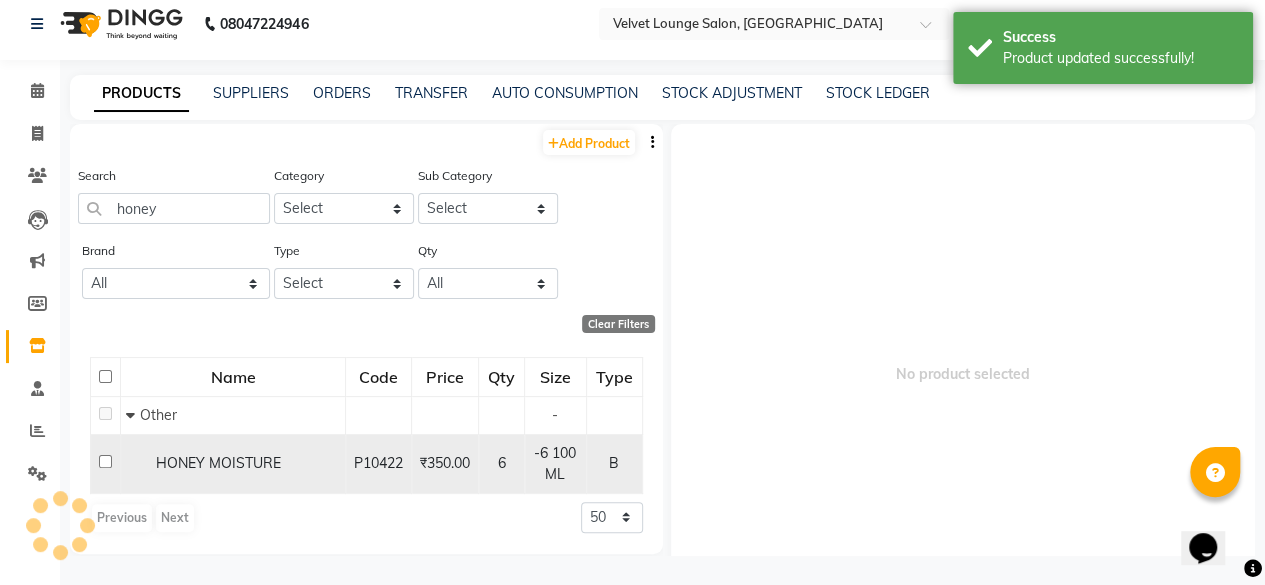click 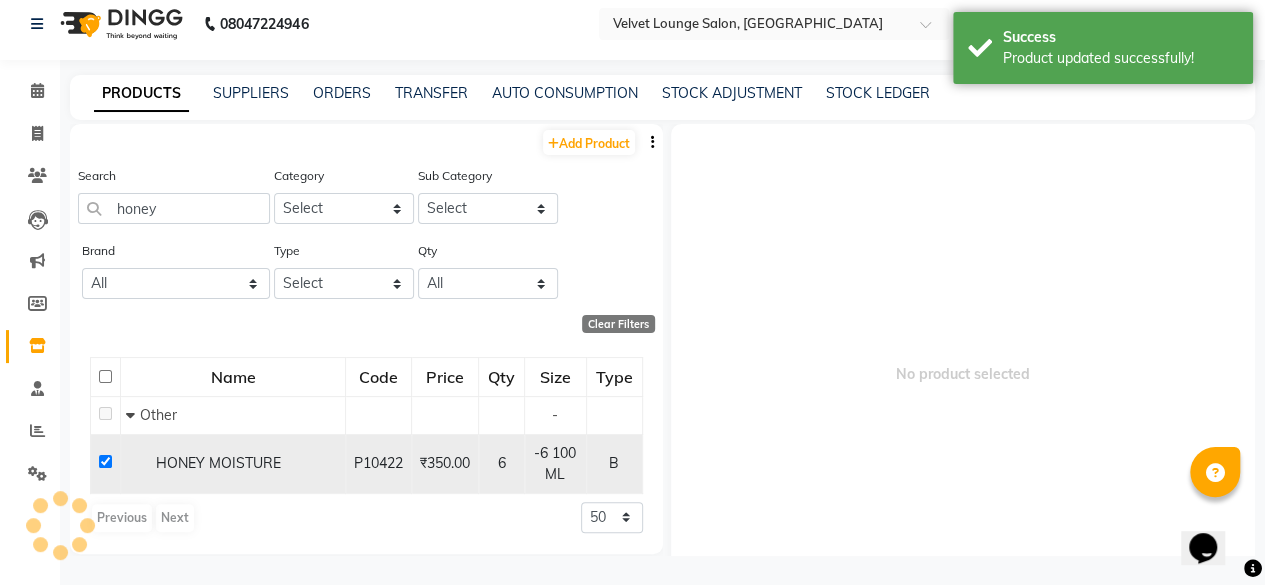 checkbox on "true" 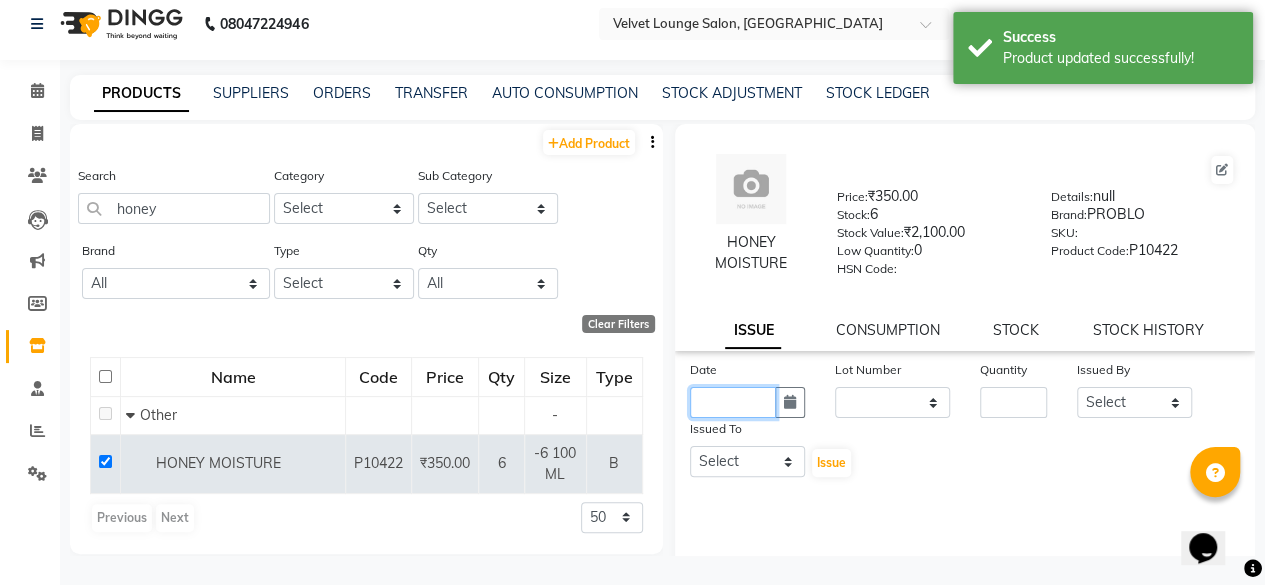 click 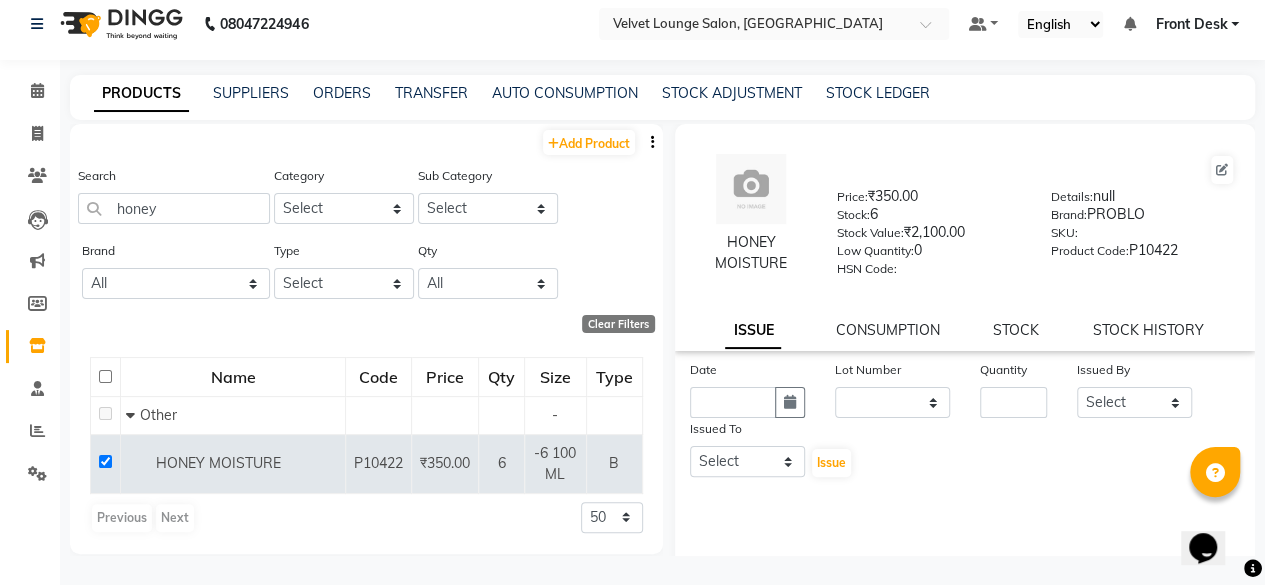 select on "7" 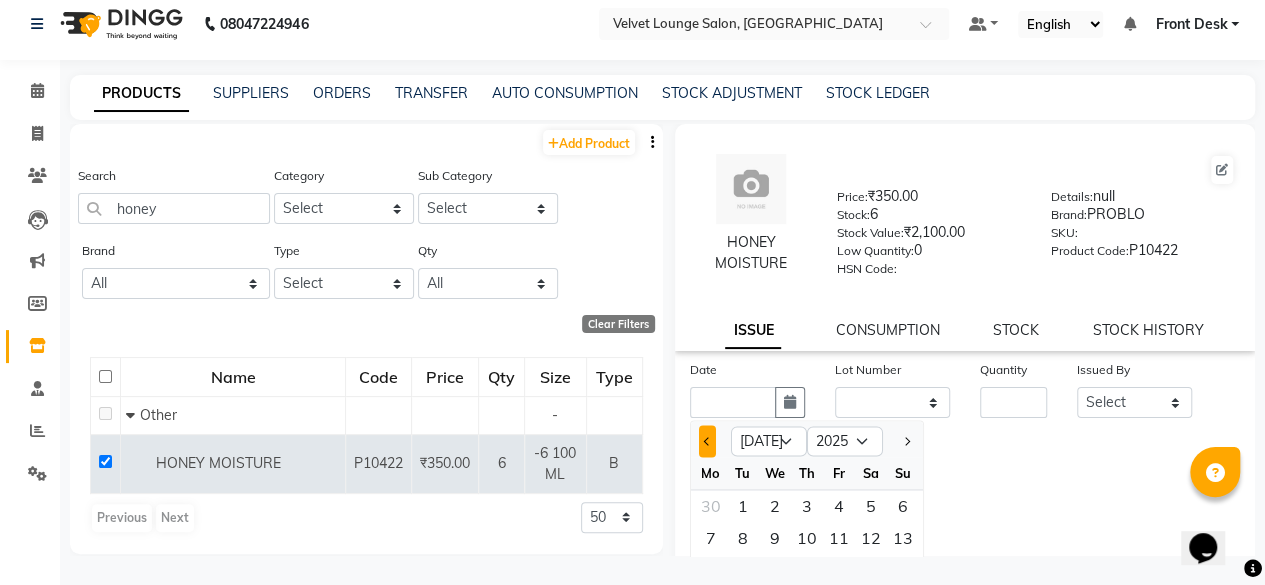 click 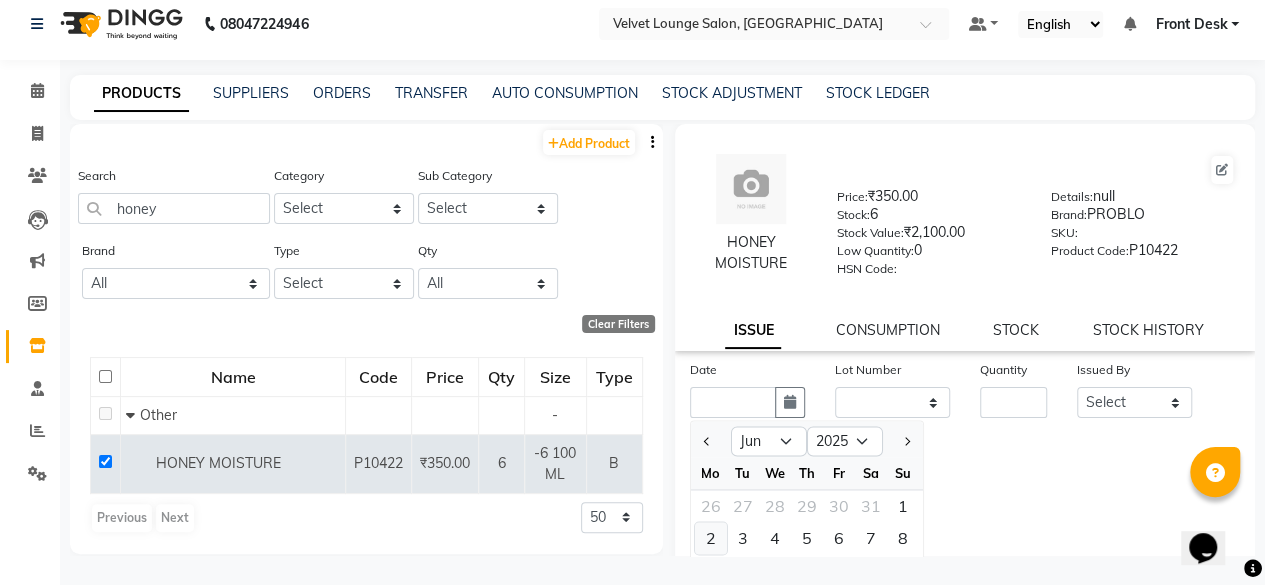 click on "2" 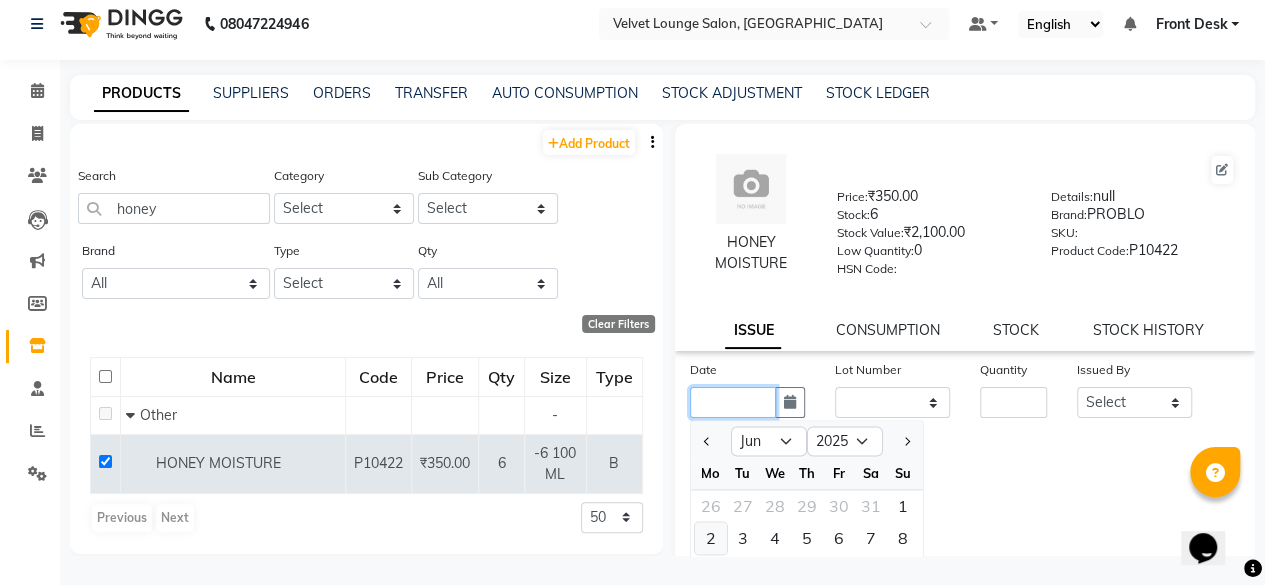 type on "[DATE]" 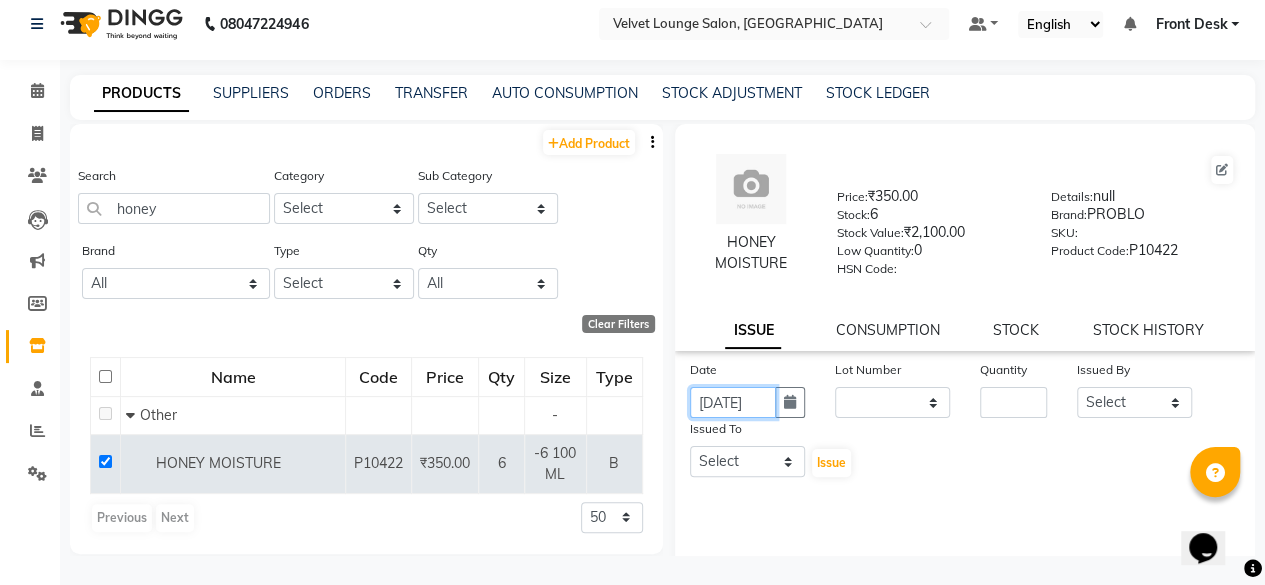 scroll, scrollTop: 0, scrollLeft: 14, axis: horizontal 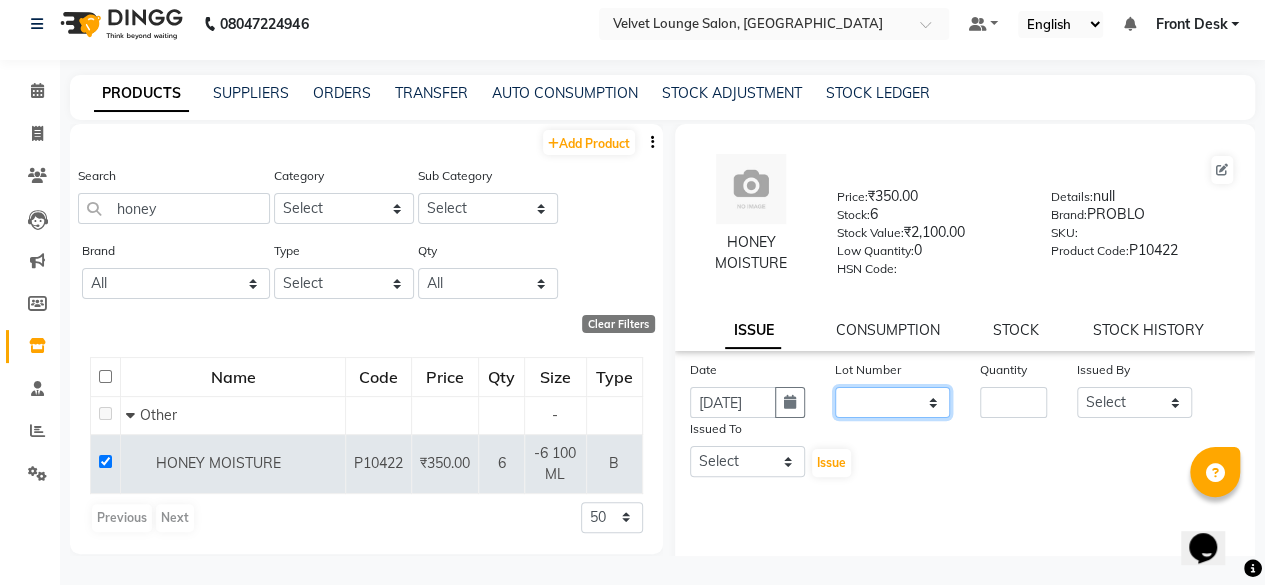 click on "None" 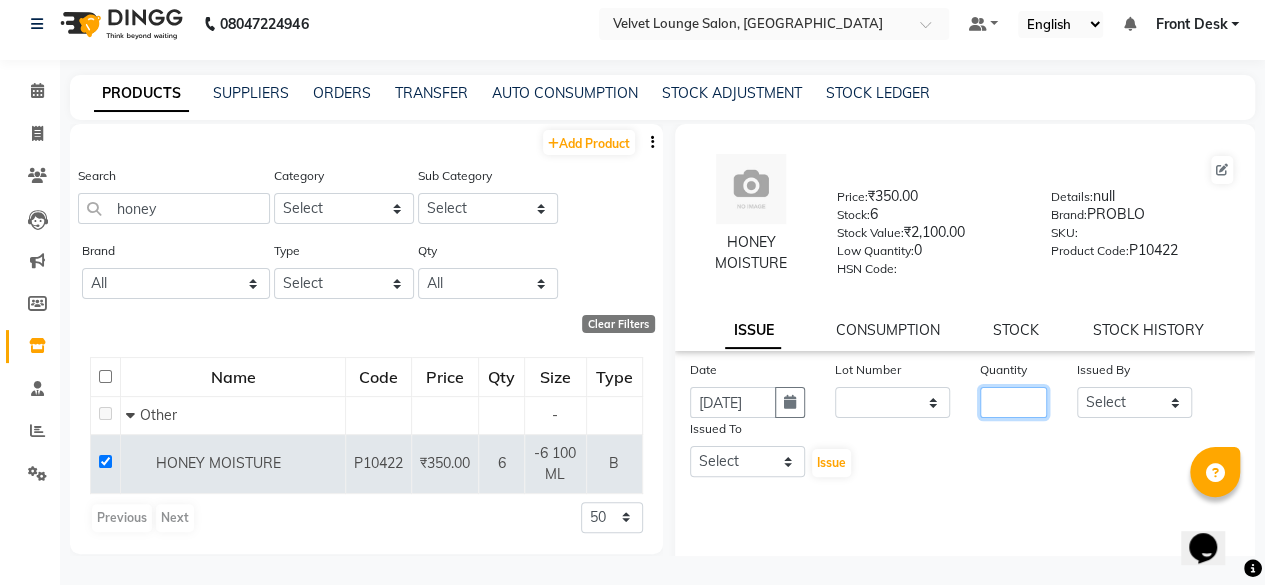 click 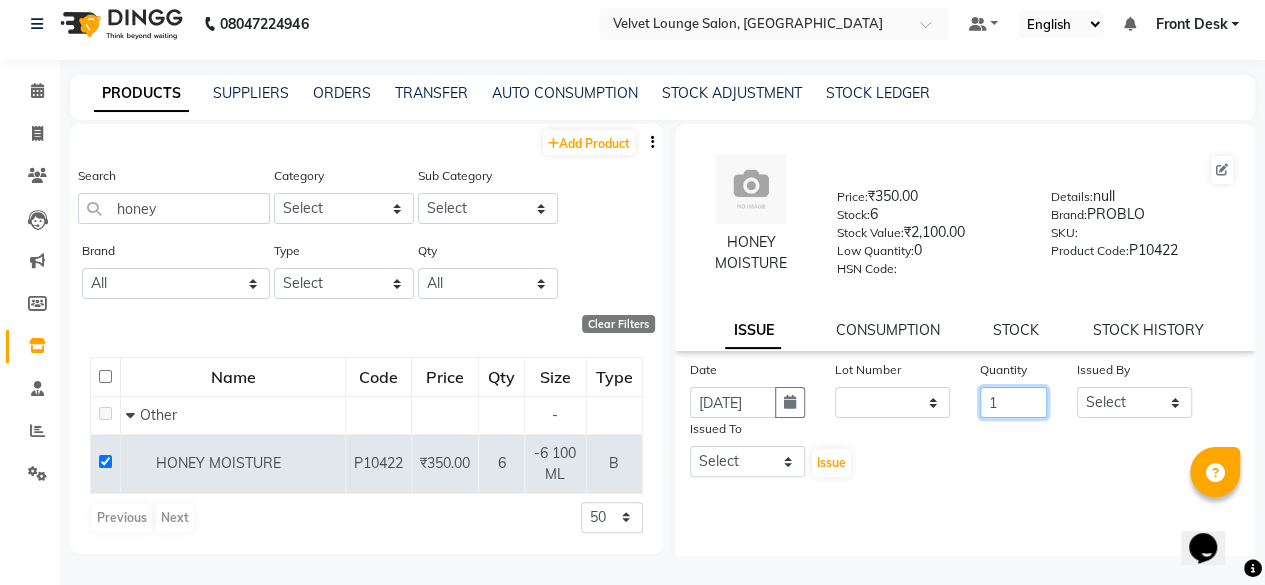 type on "1" 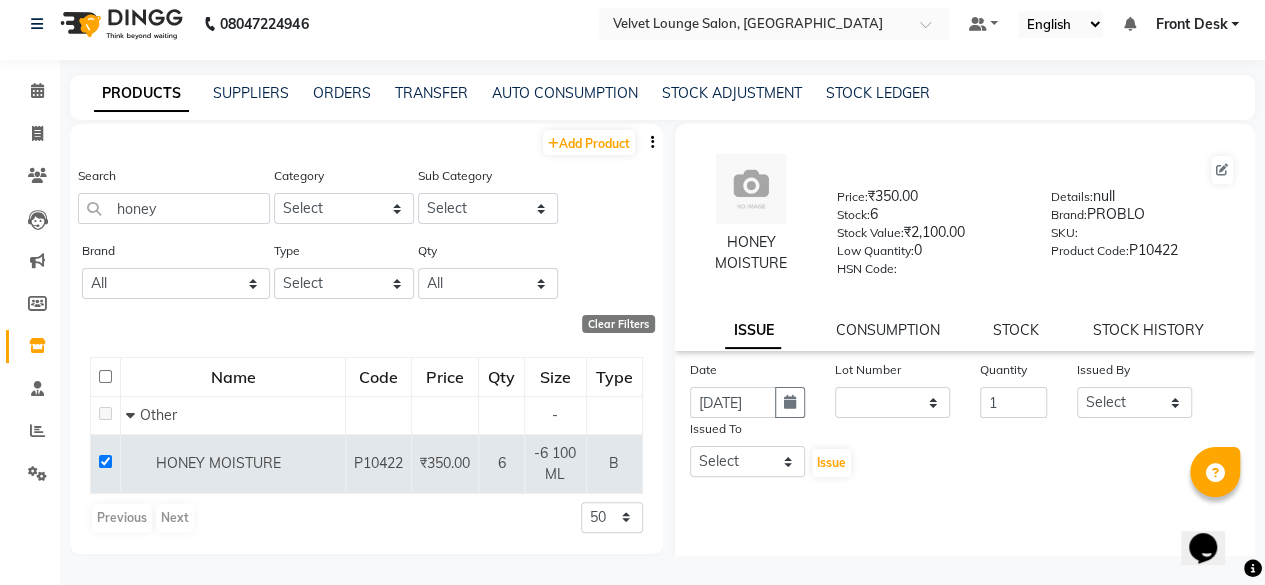 click on "Date [DATE] Lot Number None Quantity 1 Issued By Select [PERSON_NAME]  [PERSON_NAME] Front Desk Jaya jyoti madhu Manish [PERSON_NAME] Rohit SALMA SALMA [PERSON_NAME] SHWETA vishal Issued To Select [PERSON_NAME]  [PERSON_NAME] Front Desk Jaya jyoti madhu Manish [PERSON_NAME] Rohit SALMA SALMA [PERSON_NAME] SHWETA vishal  Issue" 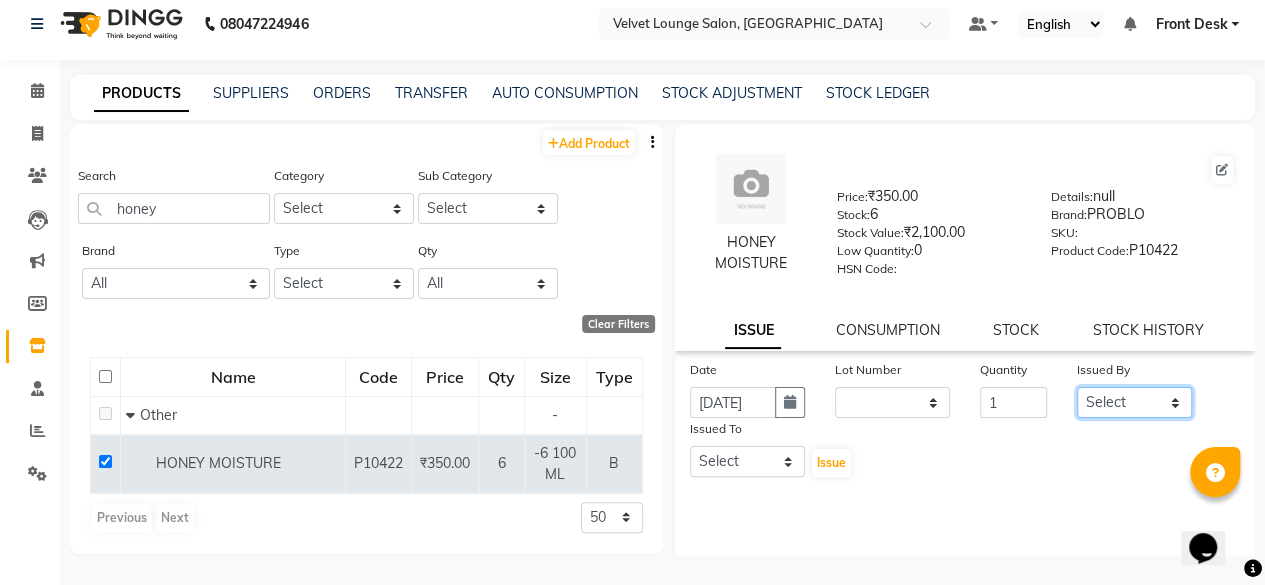 click on "Select [PERSON_NAME]  [PERSON_NAME] Front Desk Jaya jyoti madhu [PERSON_NAME] [PERSON_NAME] Rohit SALMA SALMA [PERSON_NAME] SHWETA vishal" 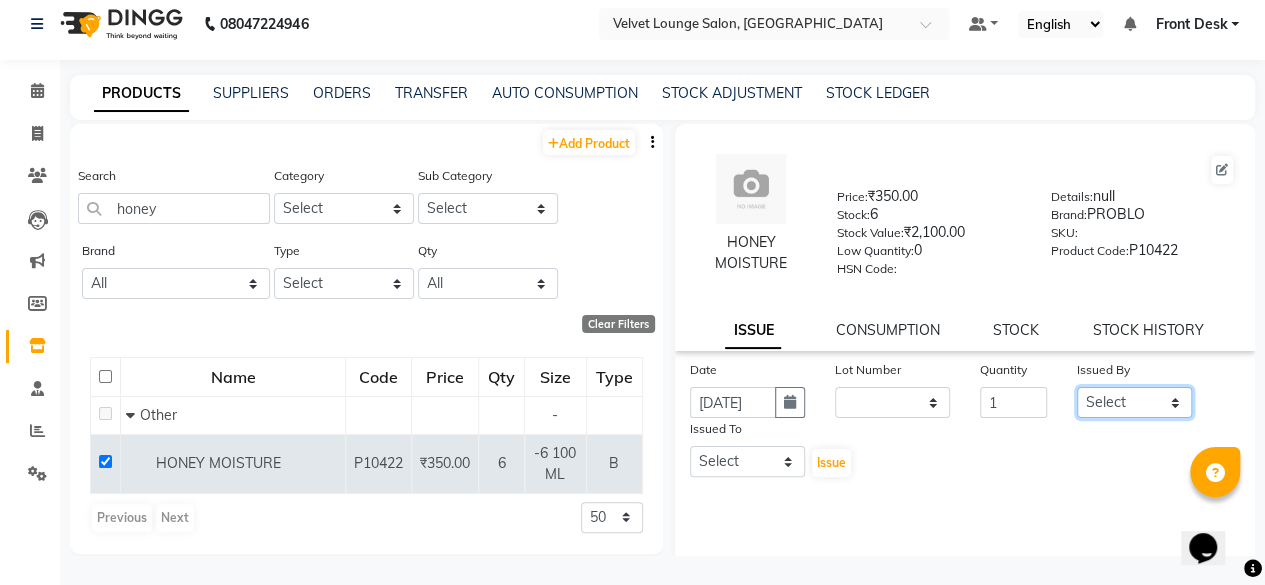 select on "50611" 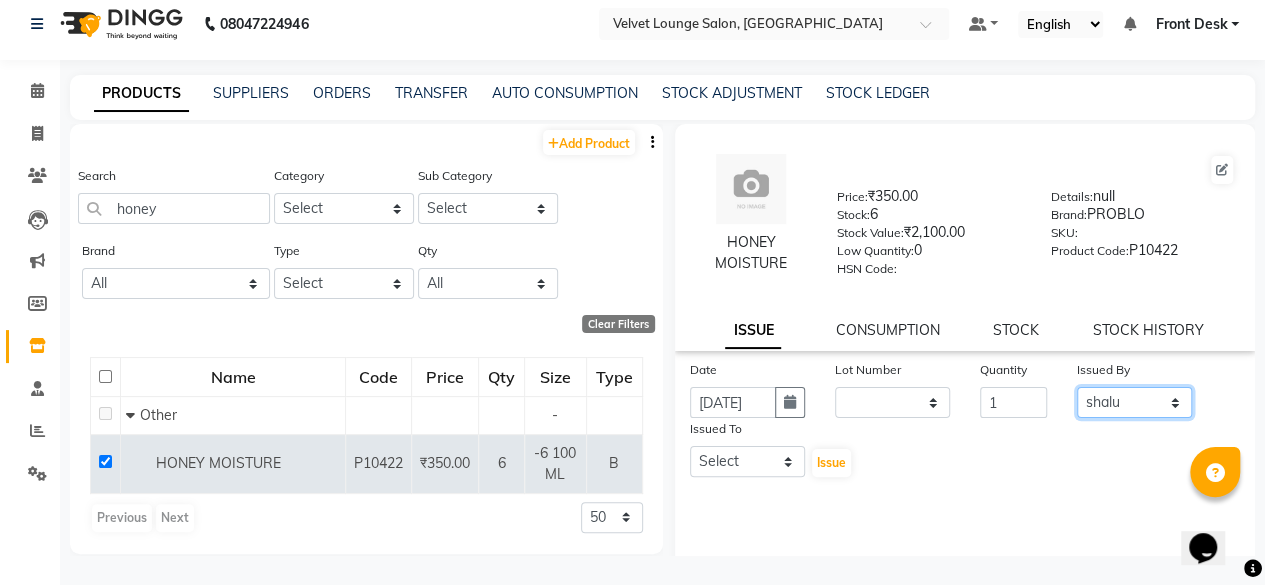 click on "Select [PERSON_NAME]  [PERSON_NAME] Front Desk Jaya jyoti madhu [PERSON_NAME] [PERSON_NAME] Rohit SALMA SALMA [PERSON_NAME] SHWETA vishal" 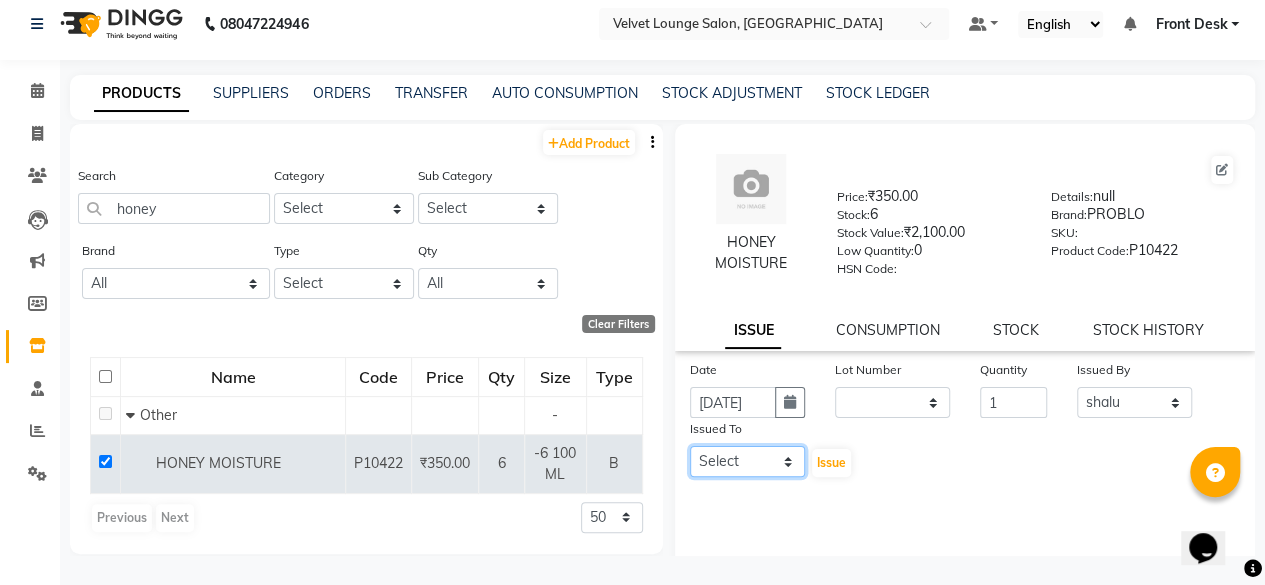 click on "Select [PERSON_NAME]  [PERSON_NAME] Front Desk Jaya jyoti madhu [PERSON_NAME] [PERSON_NAME] Rohit SALMA SALMA [PERSON_NAME] SHWETA vishal" 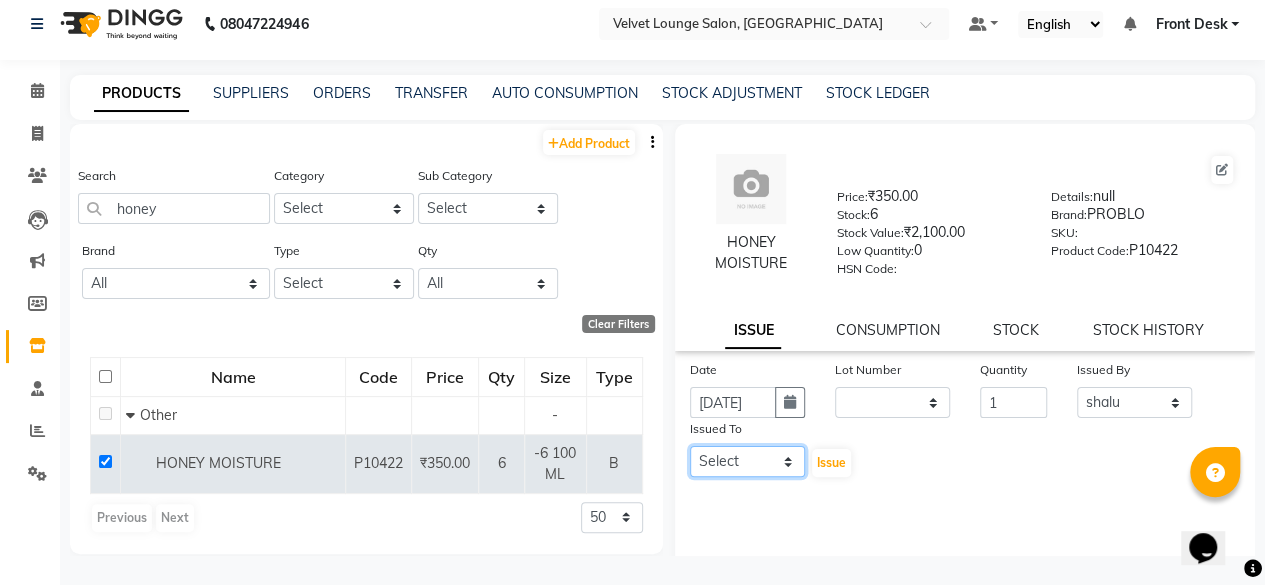 select on "50611" 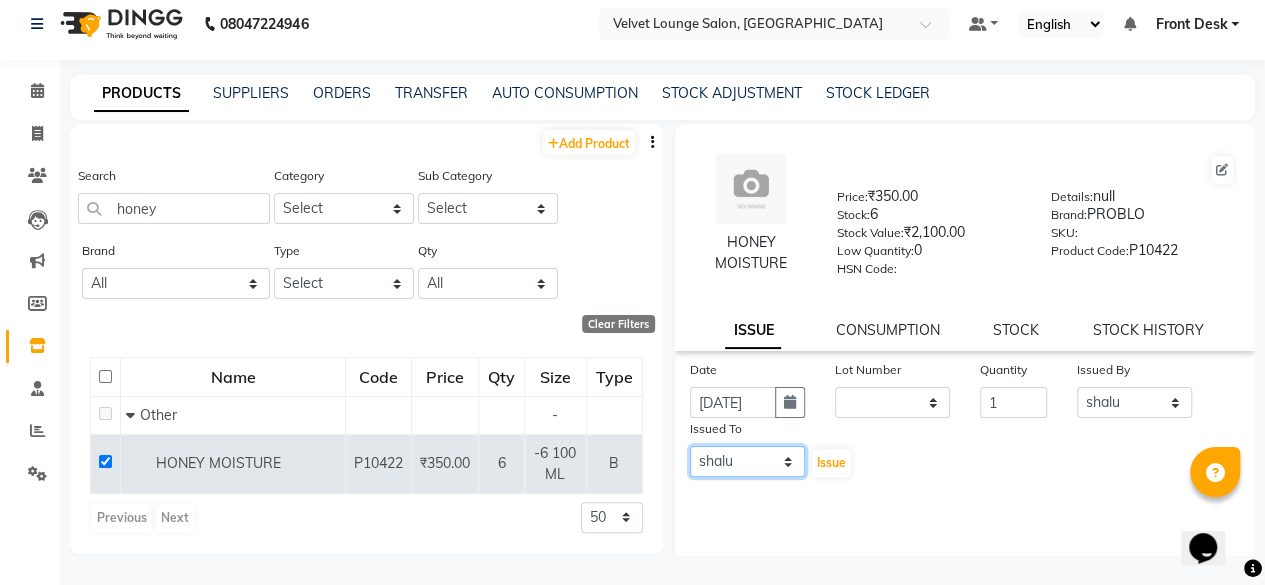 click on "Select [PERSON_NAME]  [PERSON_NAME] Front Desk Jaya jyoti madhu [PERSON_NAME] [PERSON_NAME] Rohit SALMA SALMA [PERSON_NAME] SHWETA vishal" 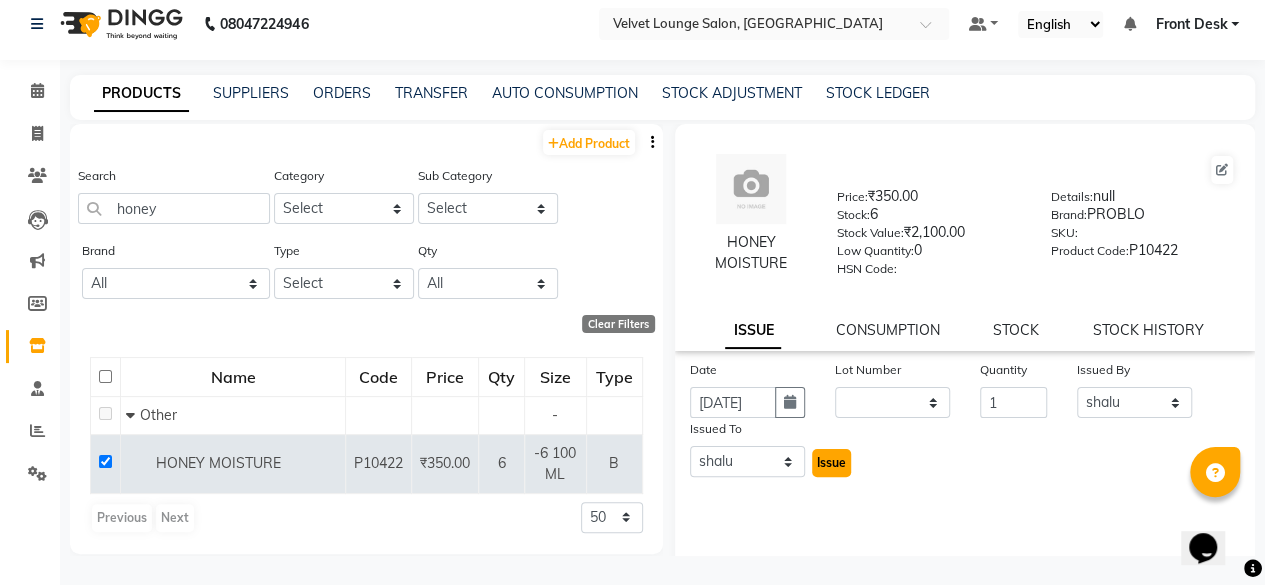 click on "Issue" 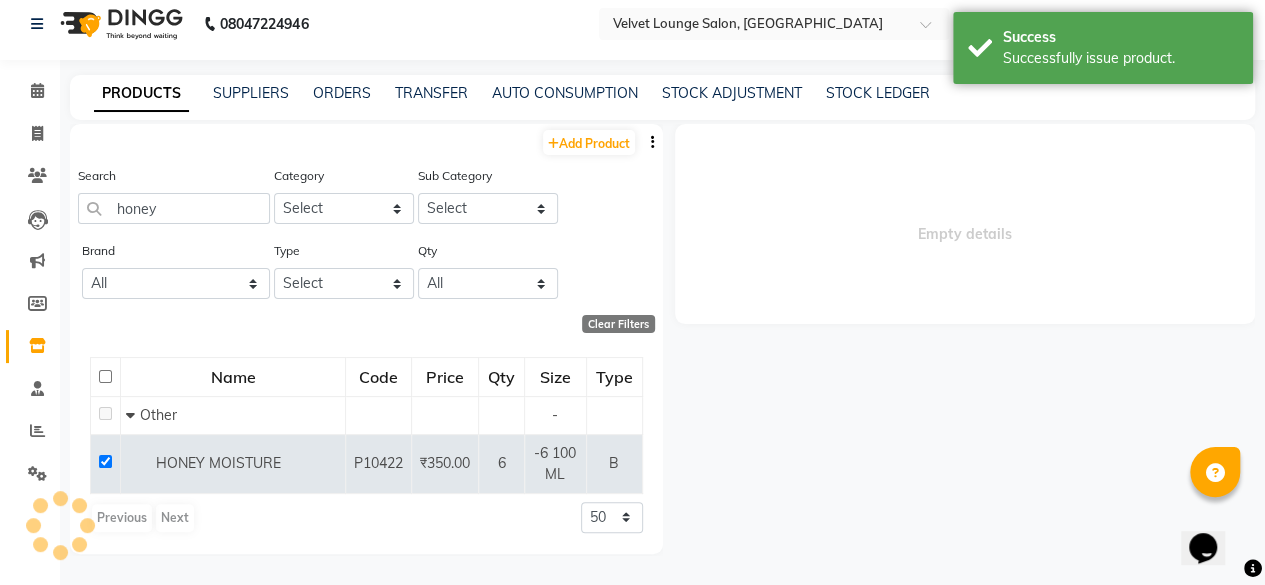 select 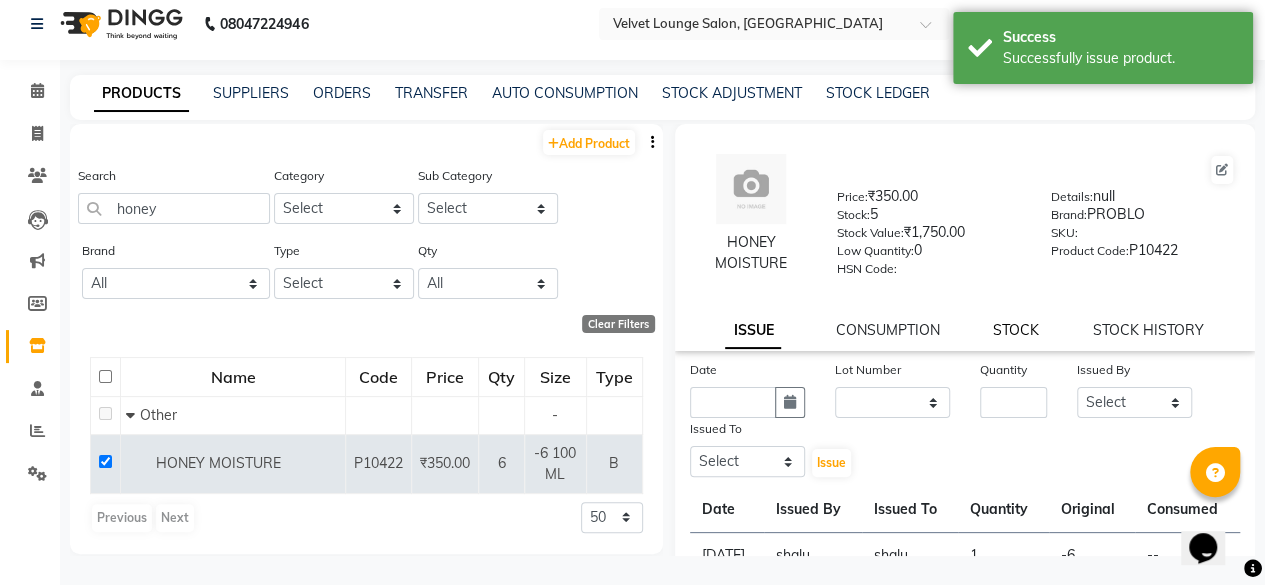 click on "STOCK" 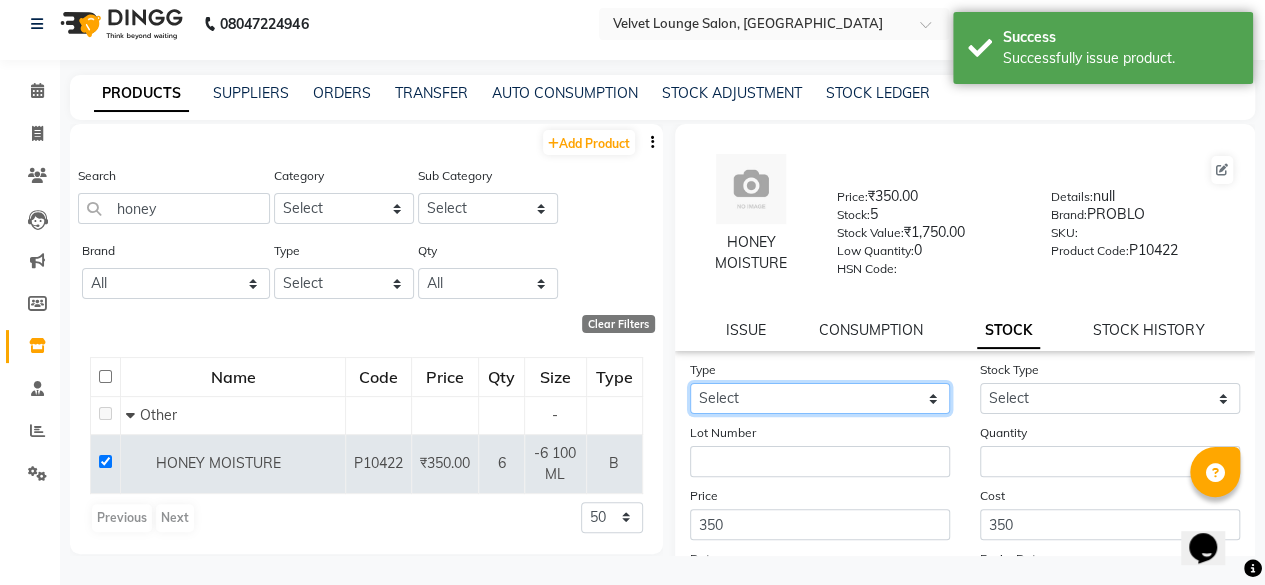 click on "Select In Out" 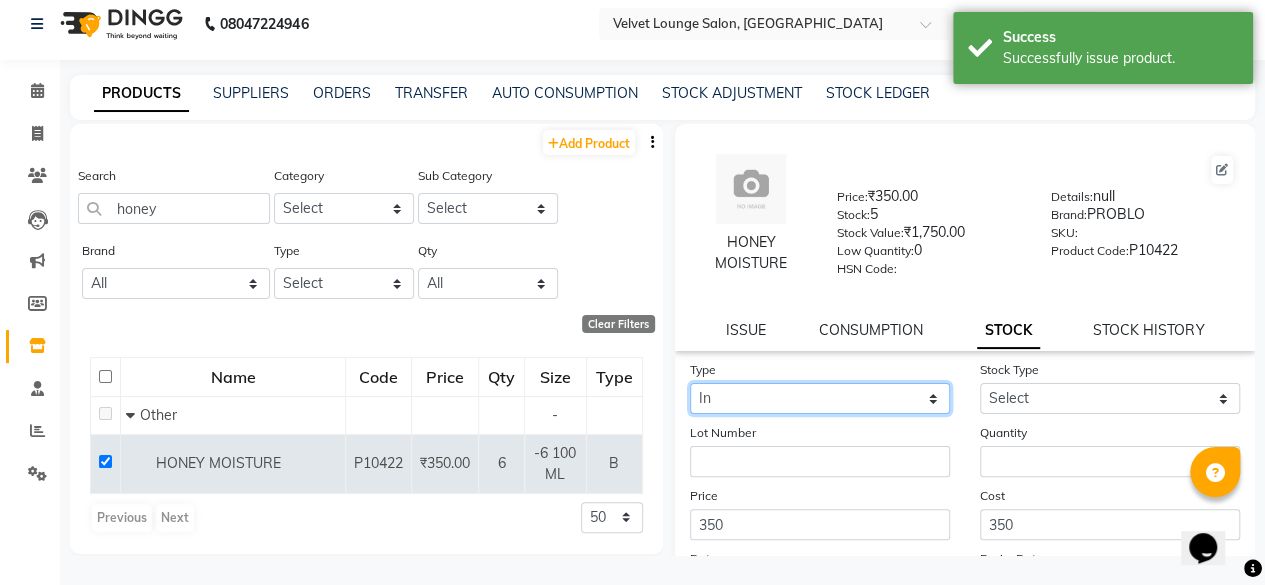 click on "Select In Out" 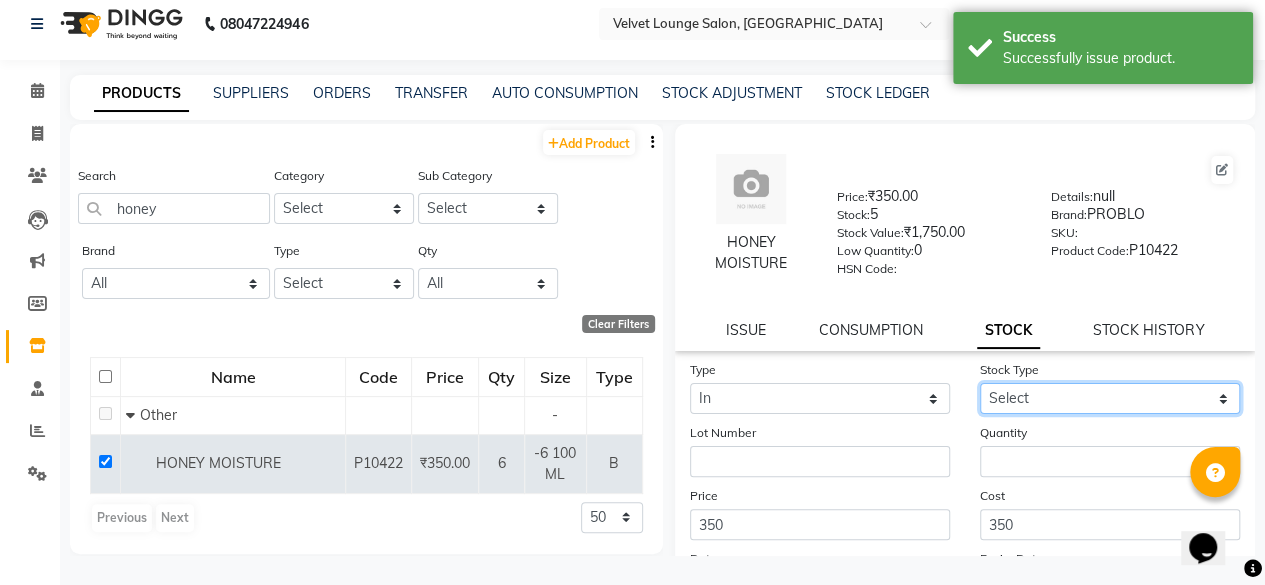 click on "Select New Stock Adjustment Return Other" 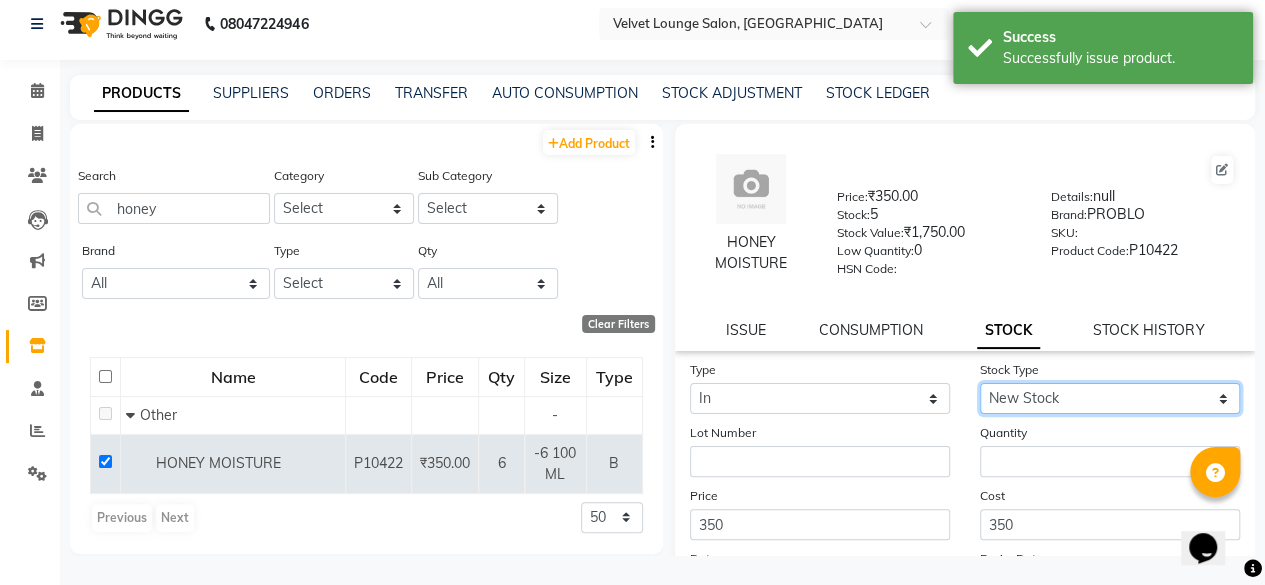 click on "Select New Stock Adjustment Return Other" 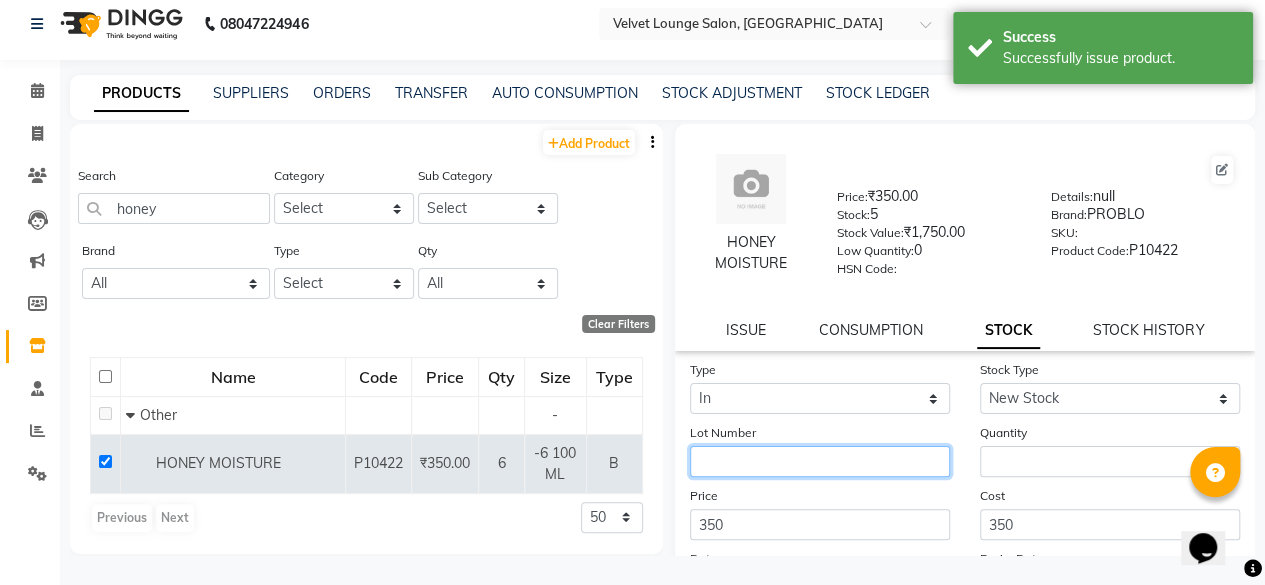 click 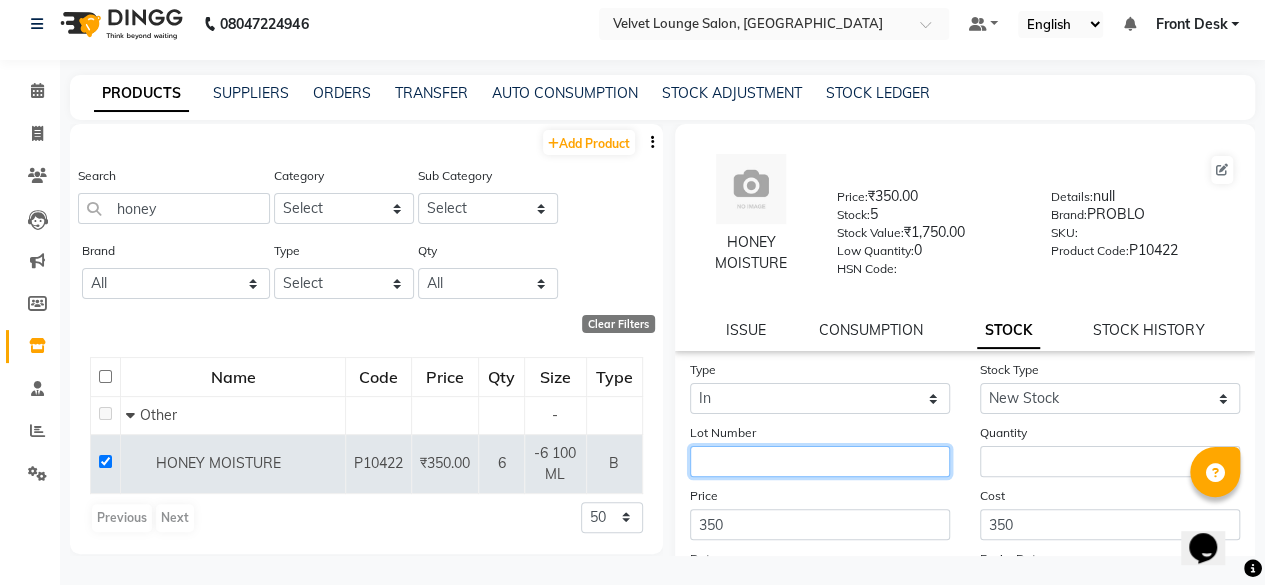click 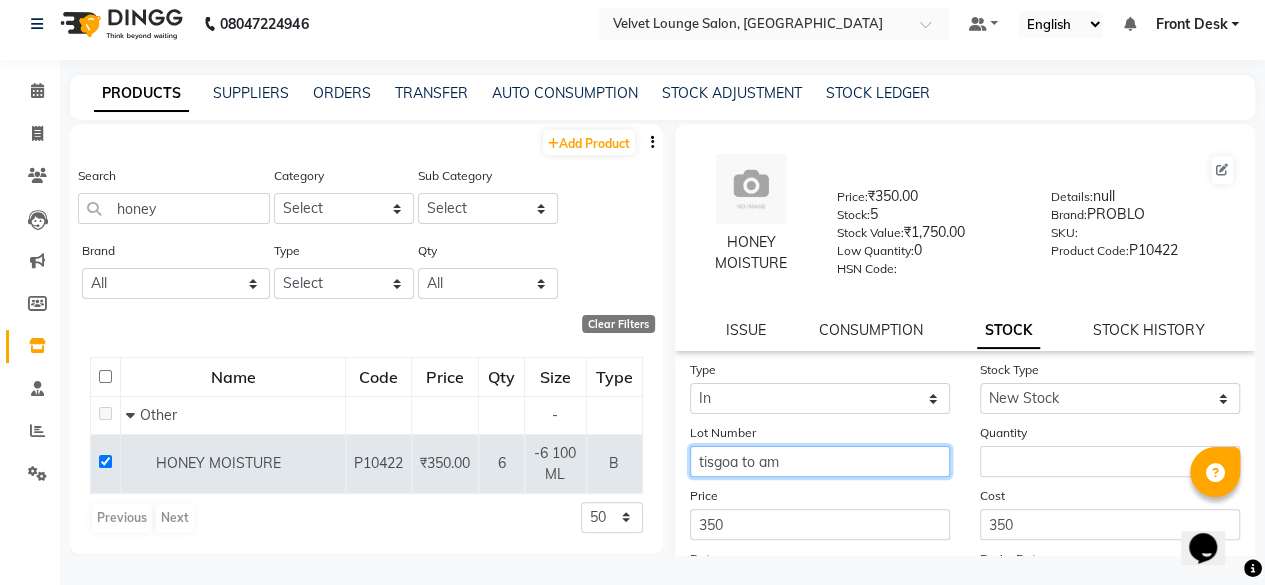 type on "tisgoa to am" 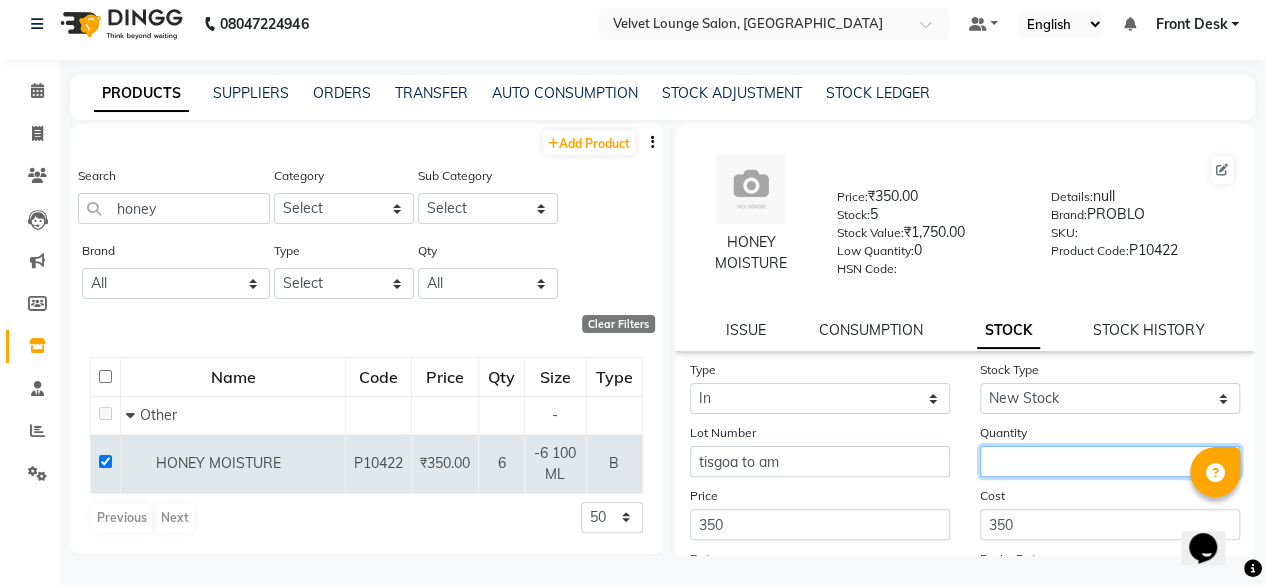 click 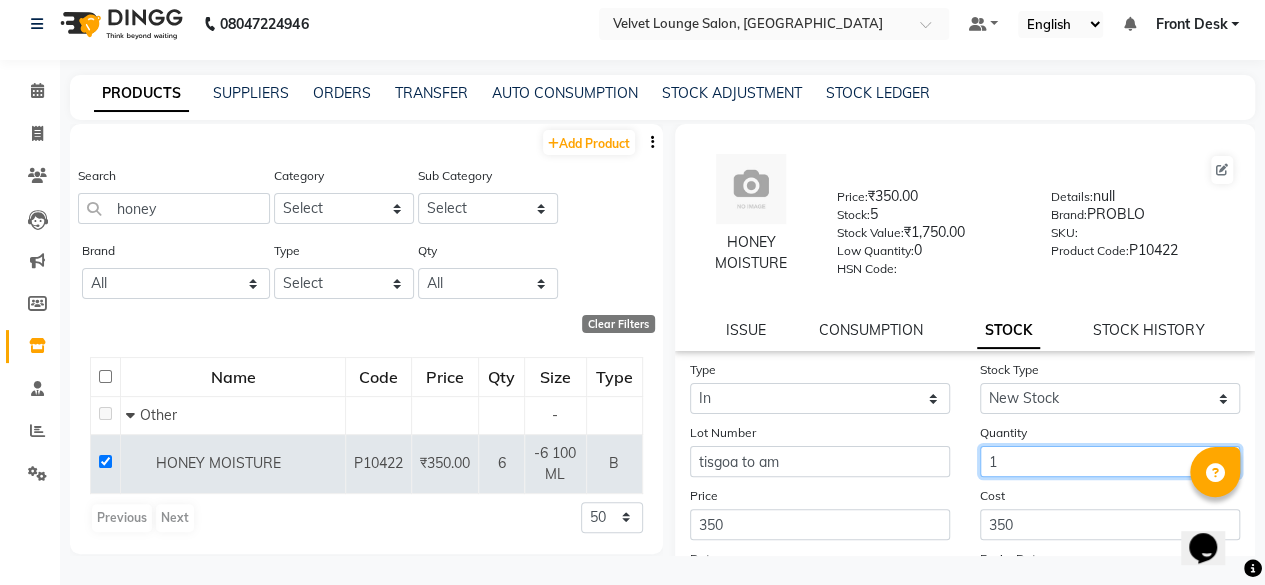scroll, scrollTop: 203, scrollLeft: 0, axis: vertical 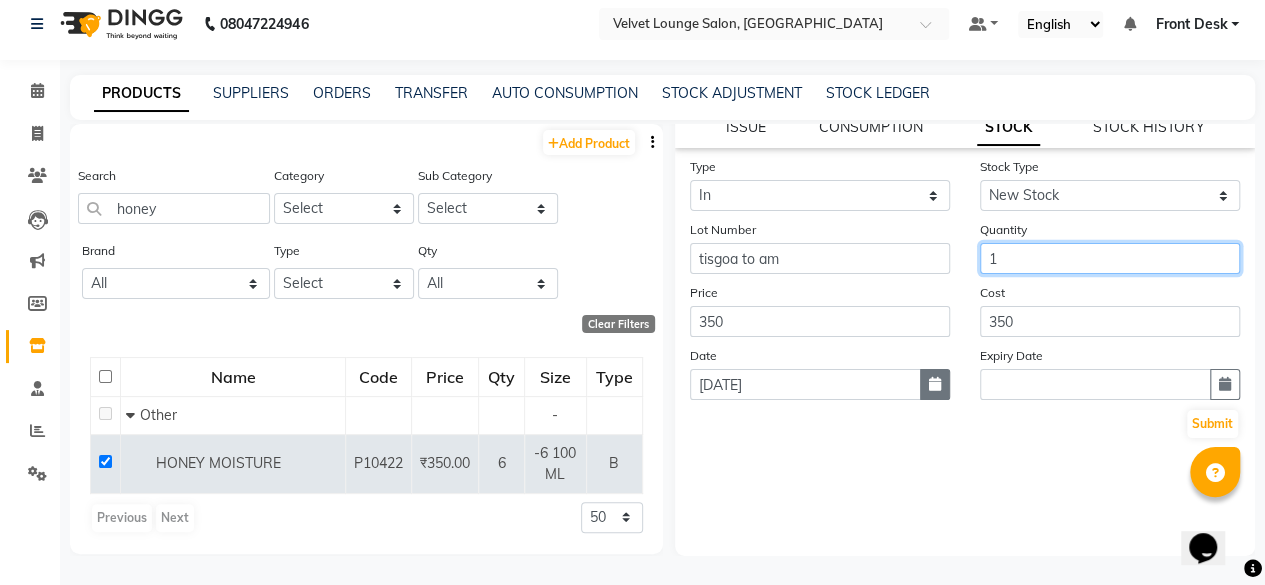 type on "1" 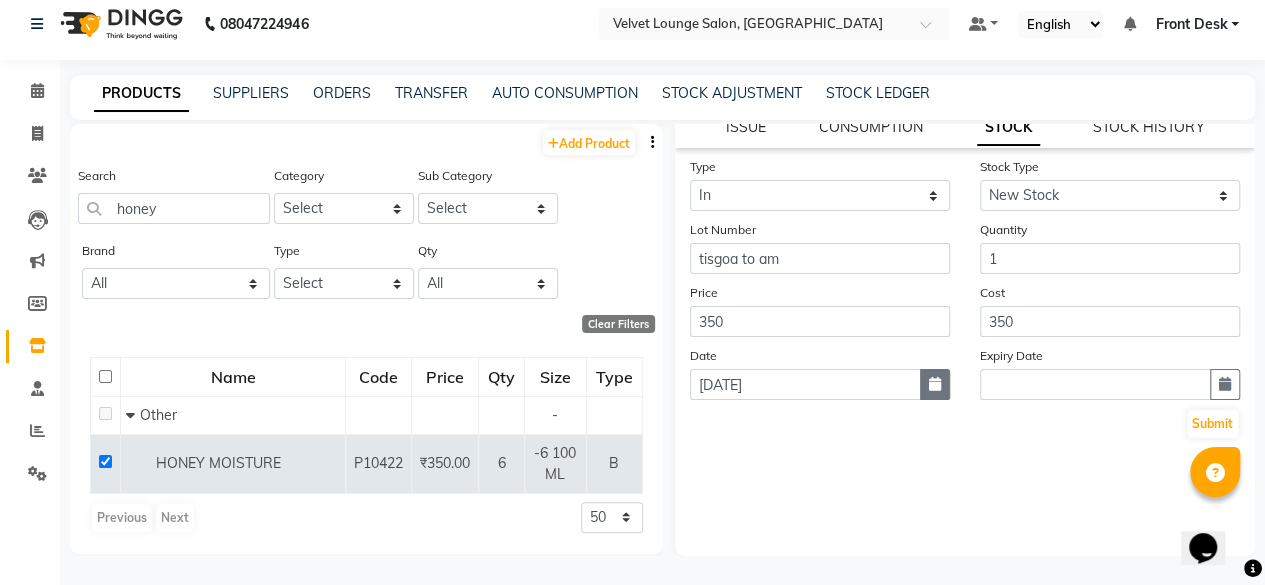 click 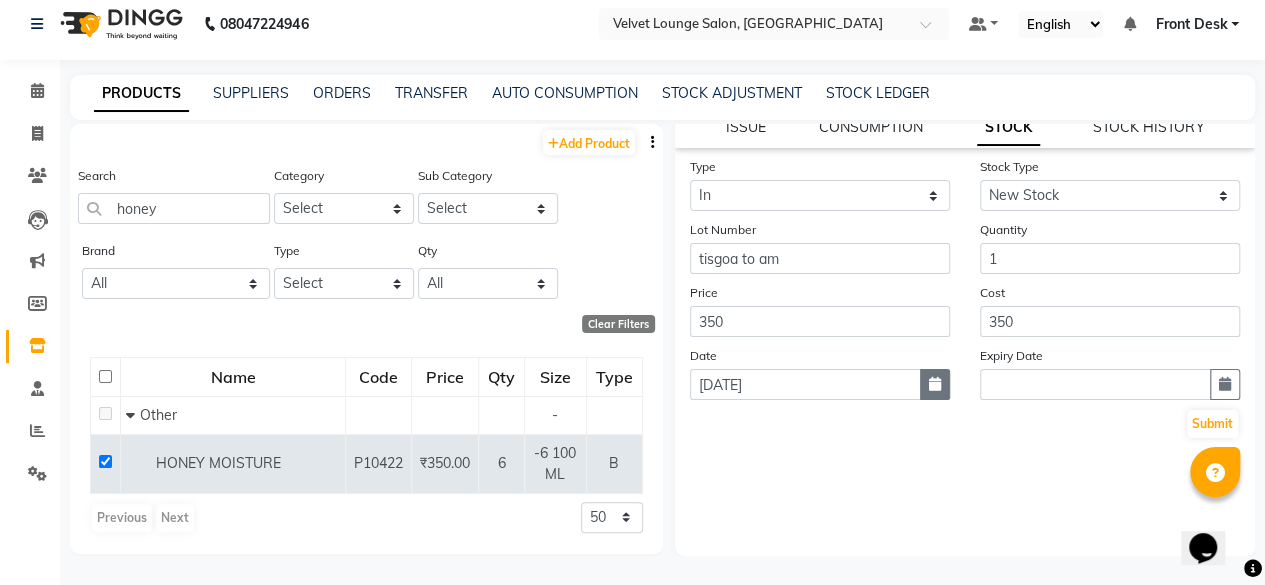select on "7" 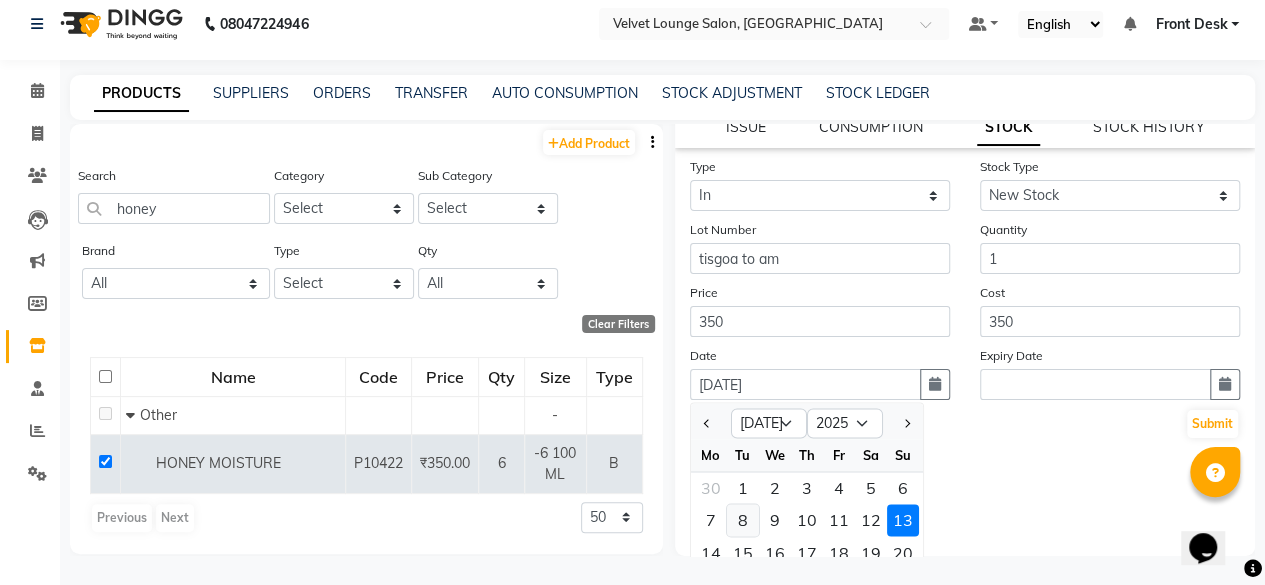 click on "8" 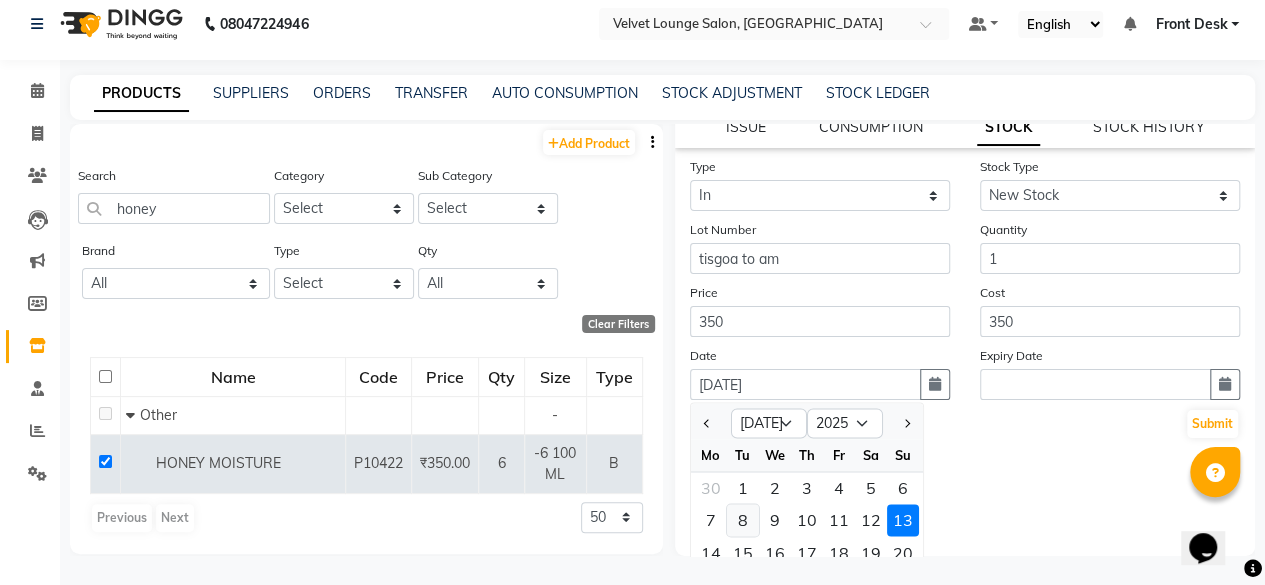 type on "[DATE]" 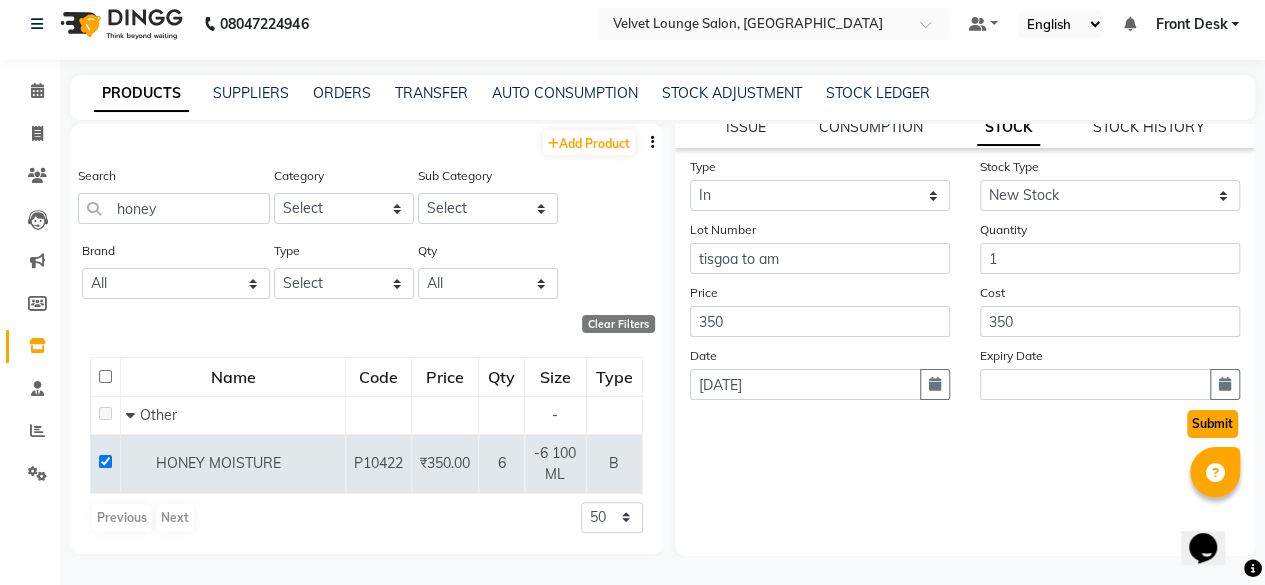 click on "Submit" 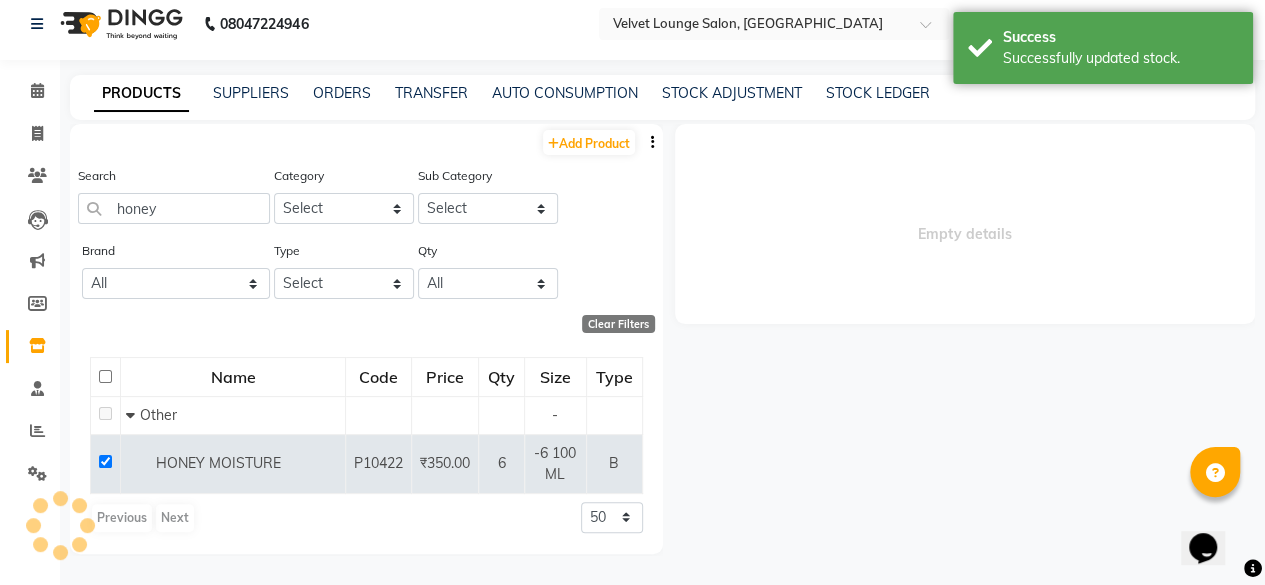 scroll, scrollTop: 0, scrollLeft: 0, axis: both 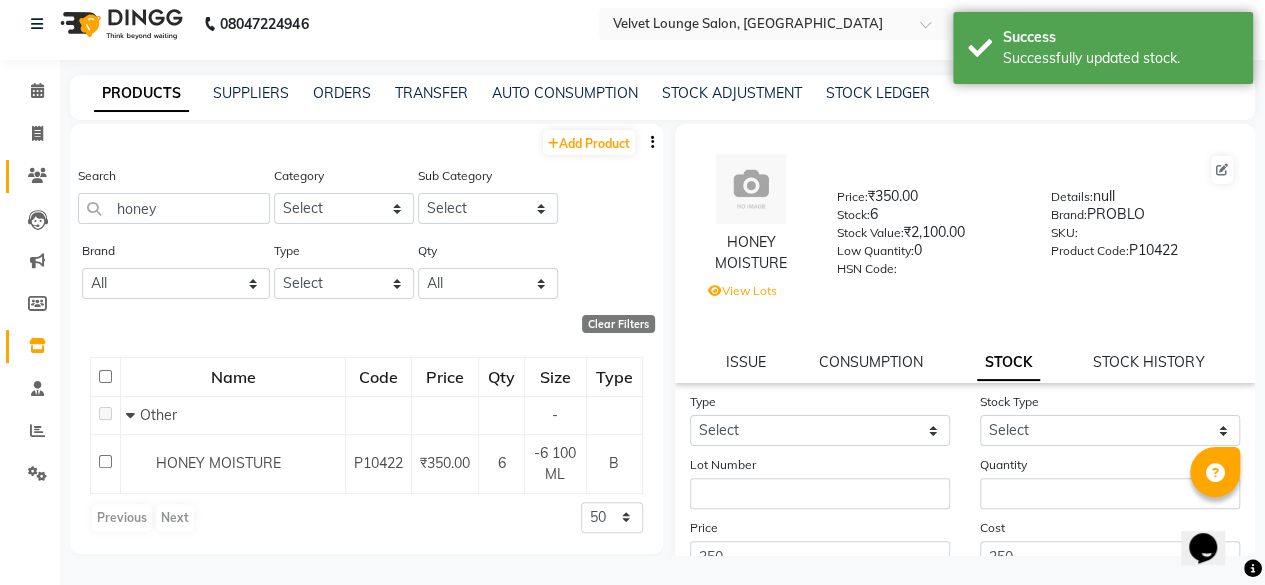 click on "Clients" 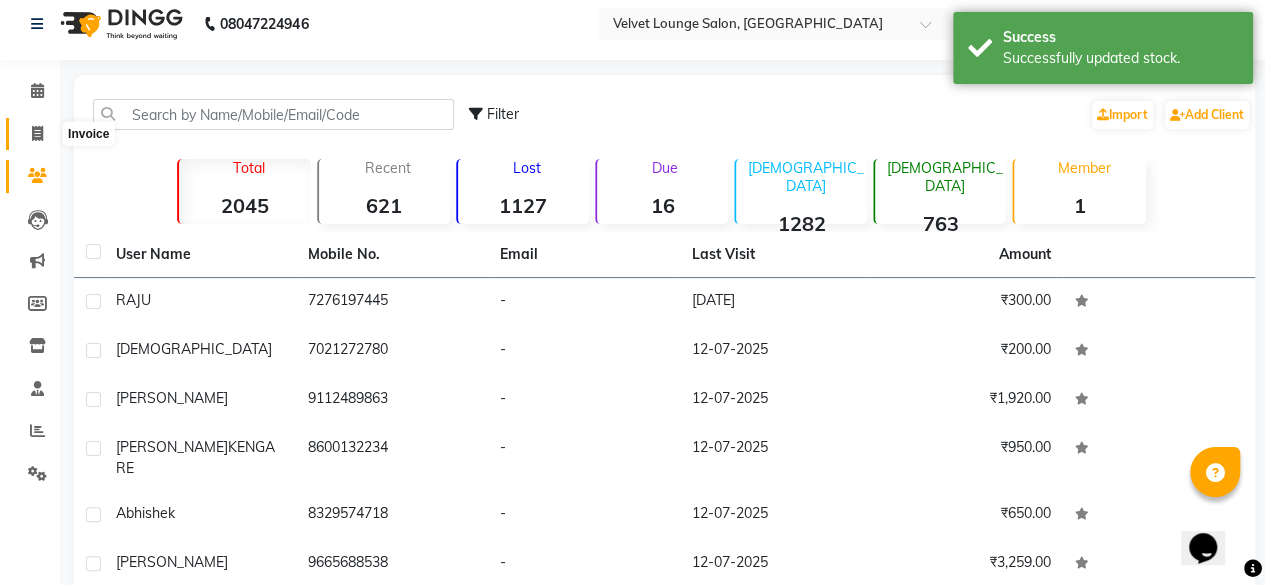click 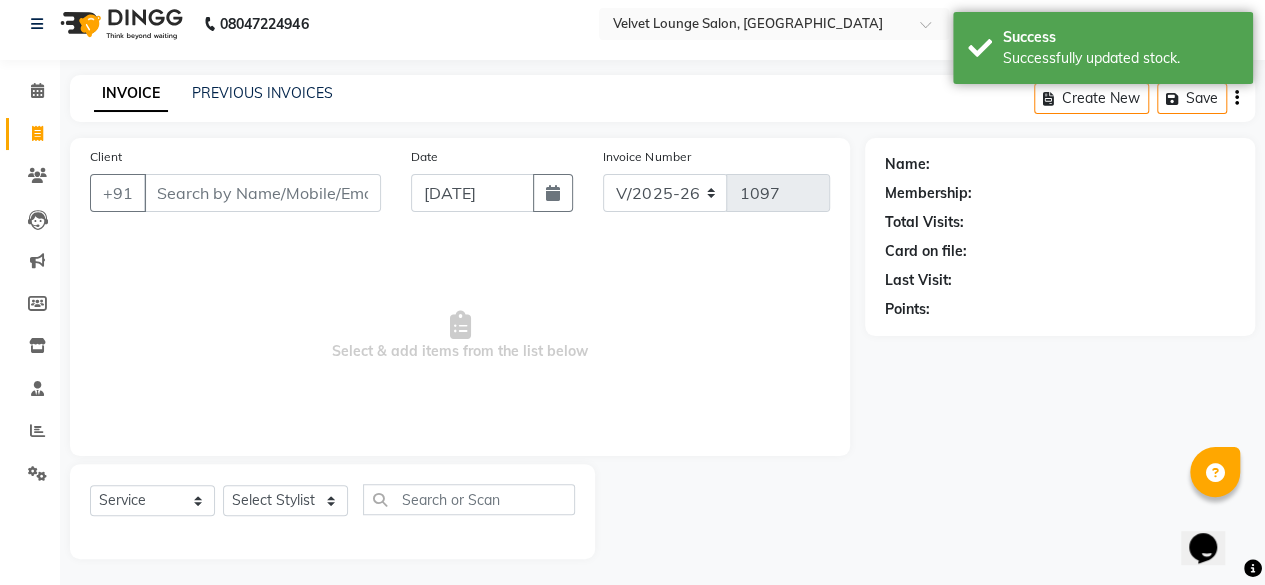 scroll, scrollTop: 15, scrollLeft: 0, axis: vertical 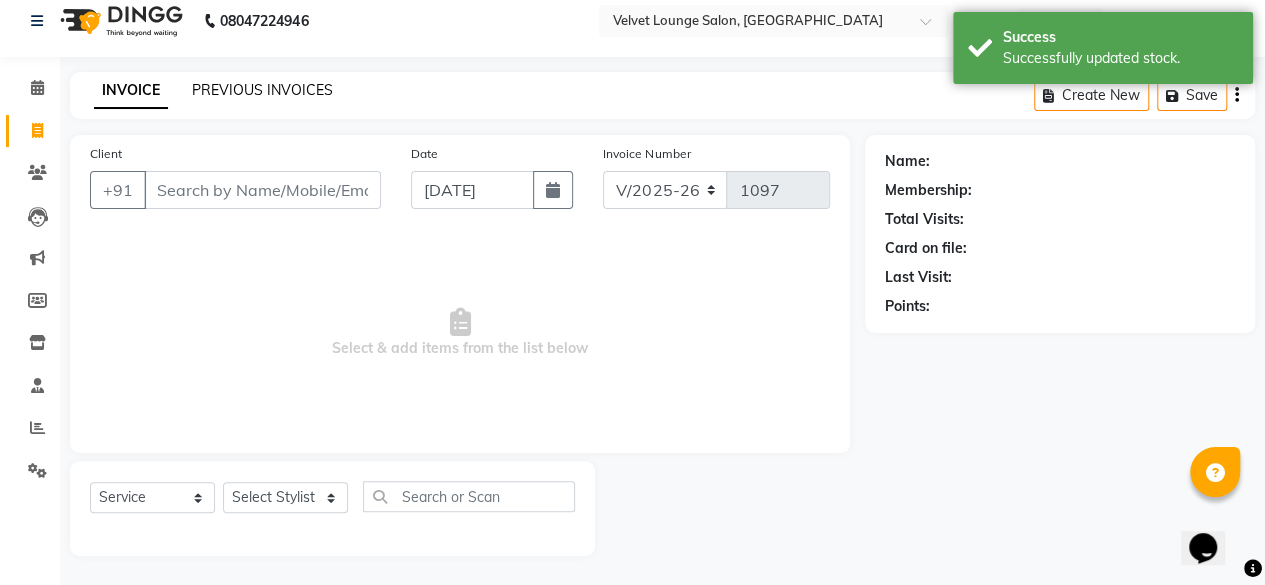 click on "PREVIOUS INVOICES" 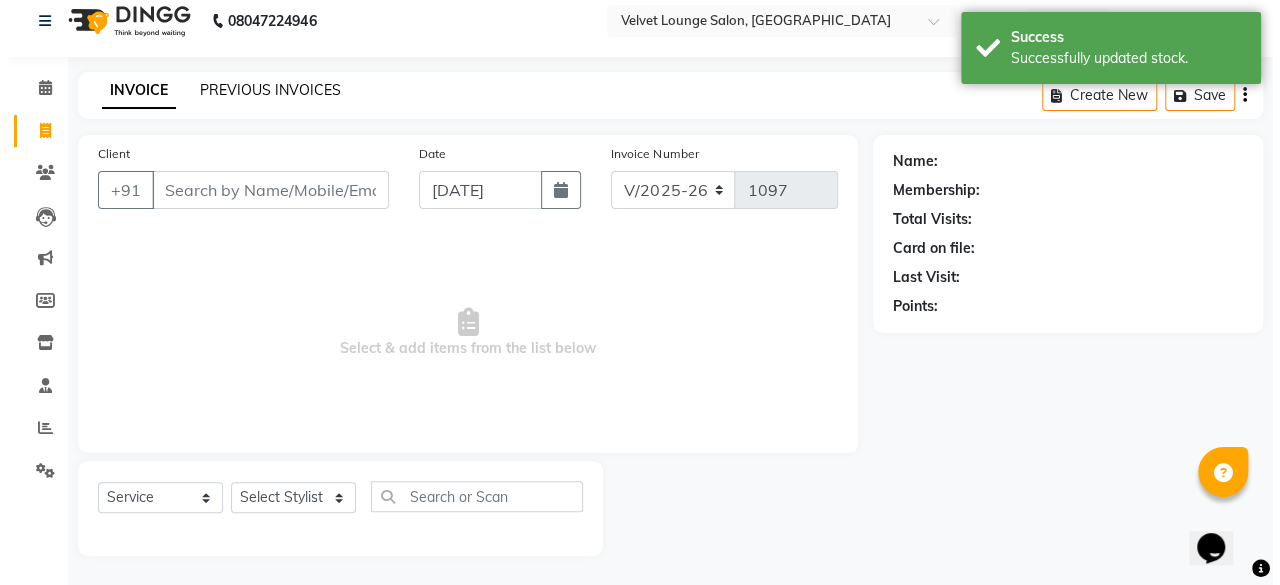 scroll, scrollTop: 0, scrollLeft: 0, axis: both 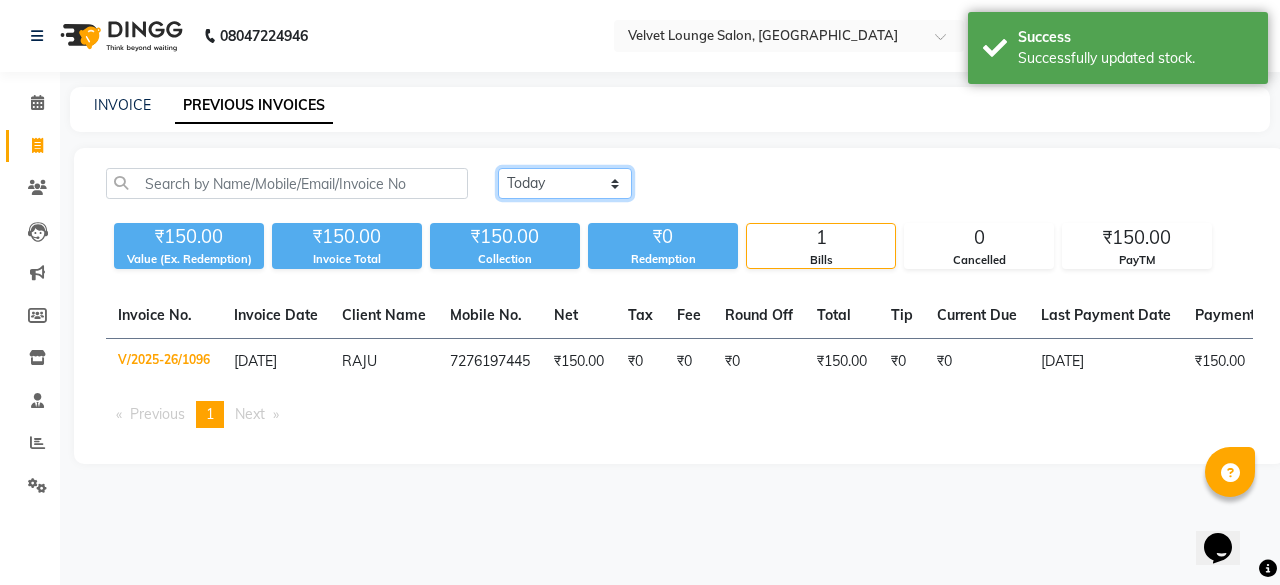click on "[DATE] [DATE] Custom Range" 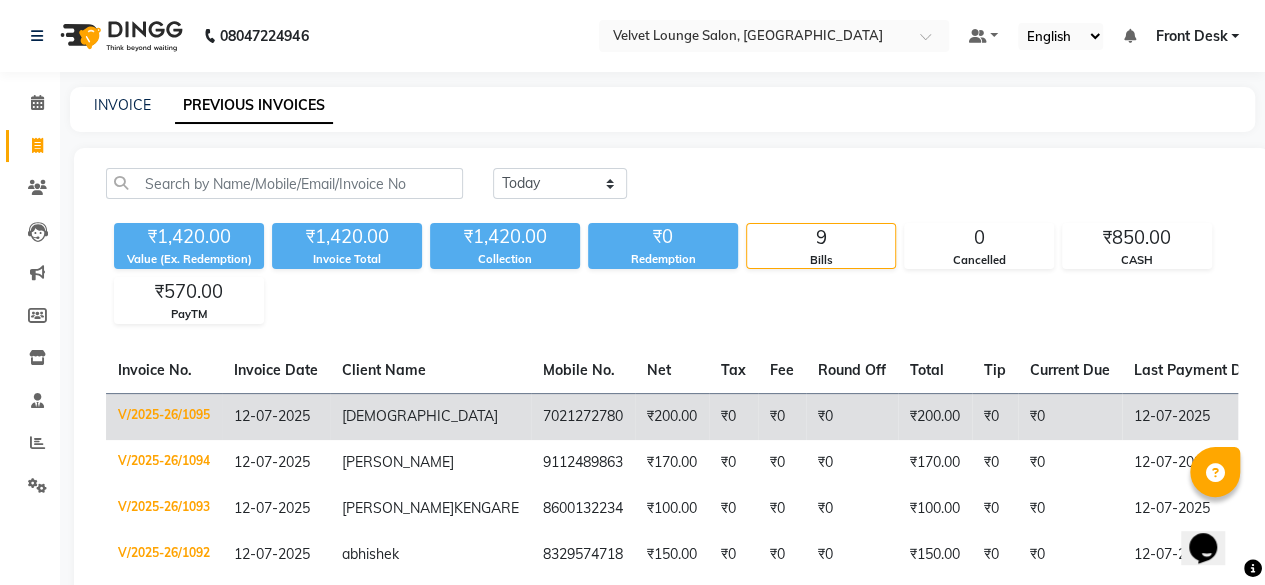 click on "₹0" 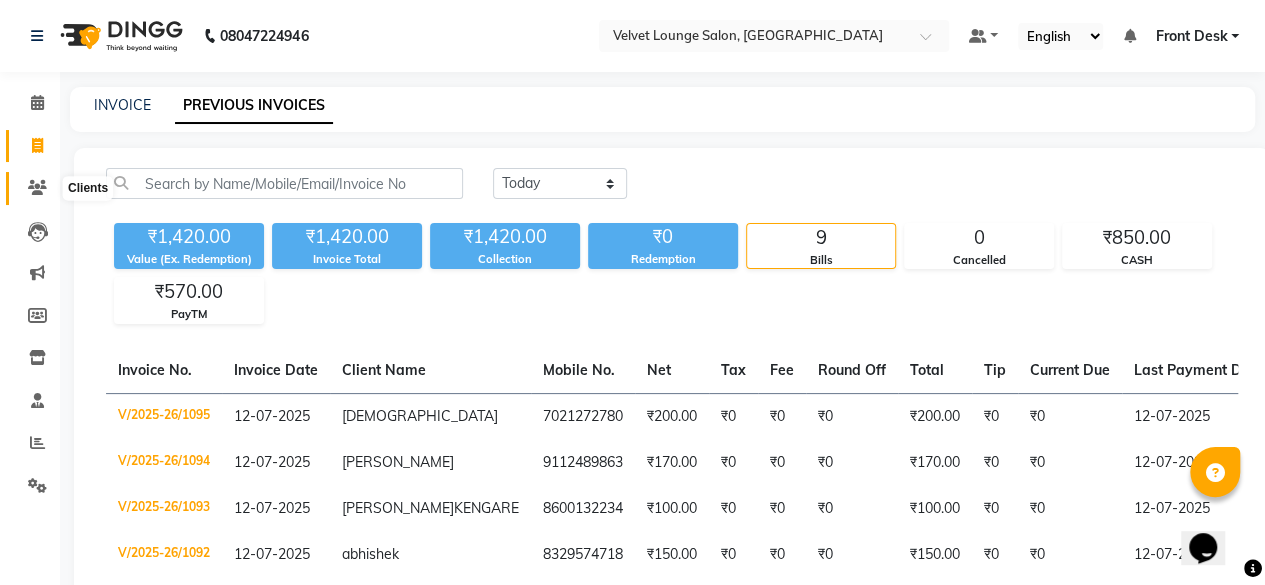 click 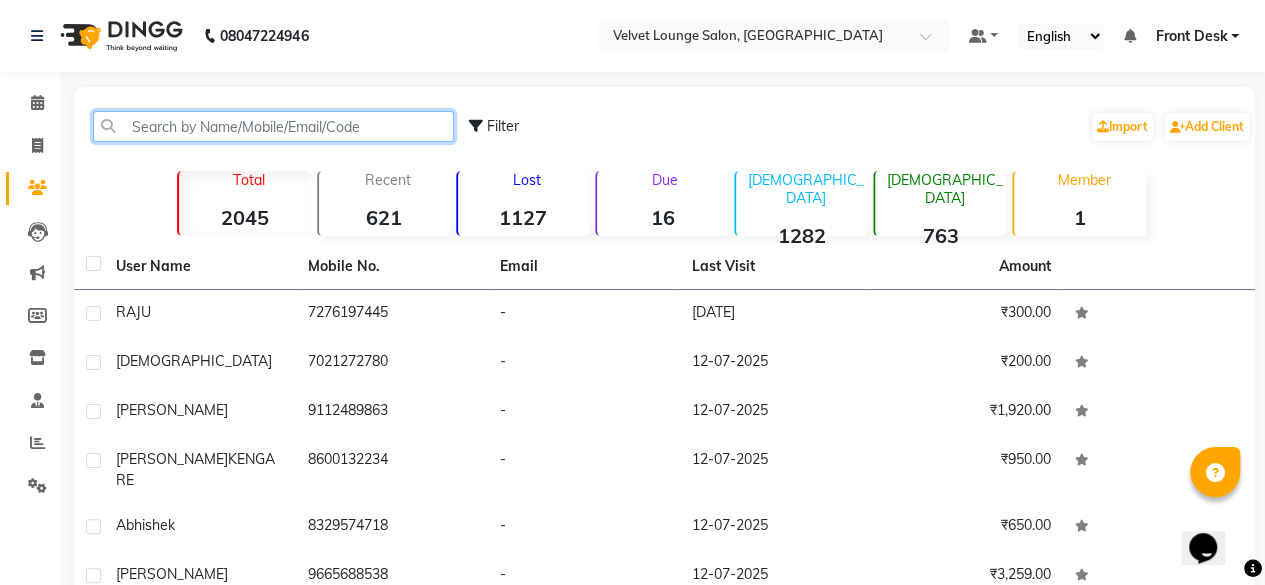 click 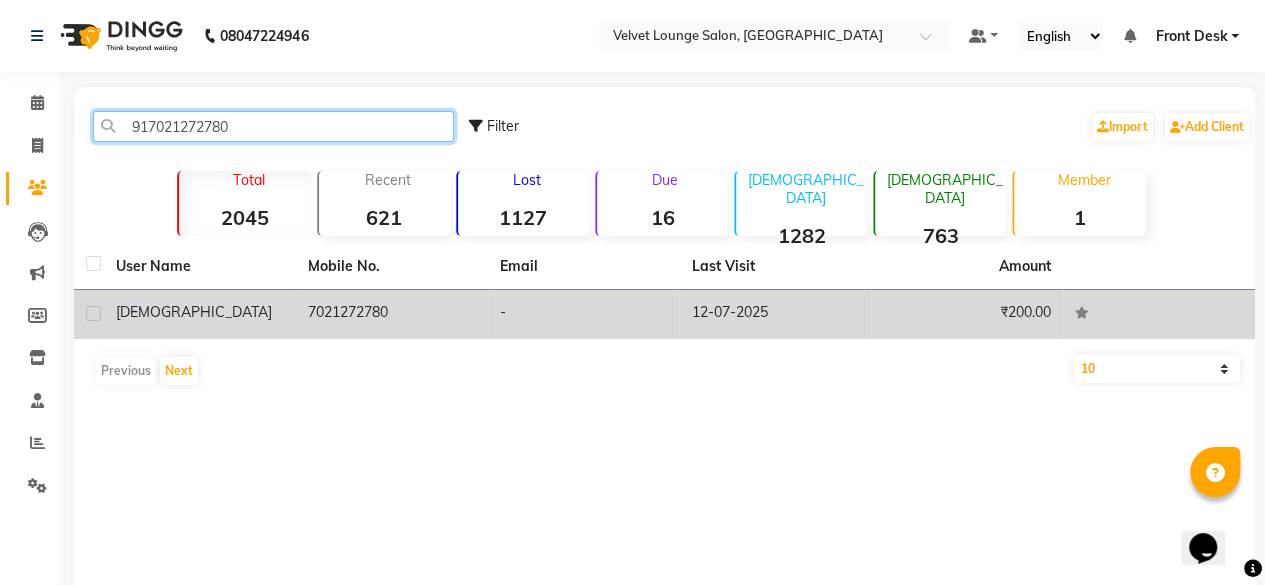 type on "917021272780" 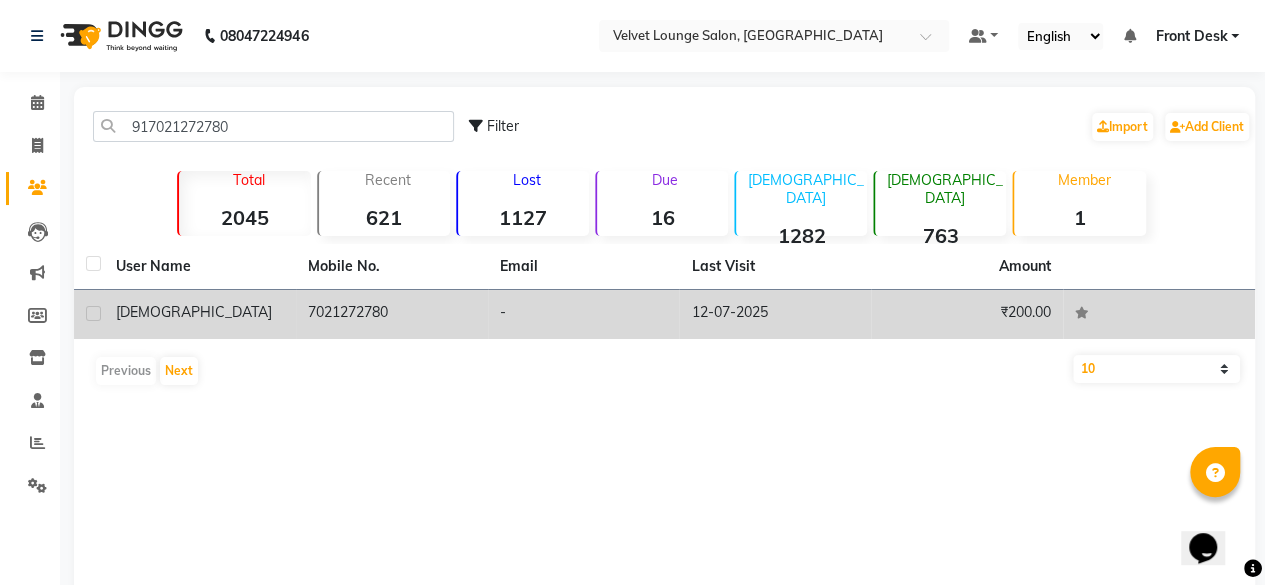 click on "-" 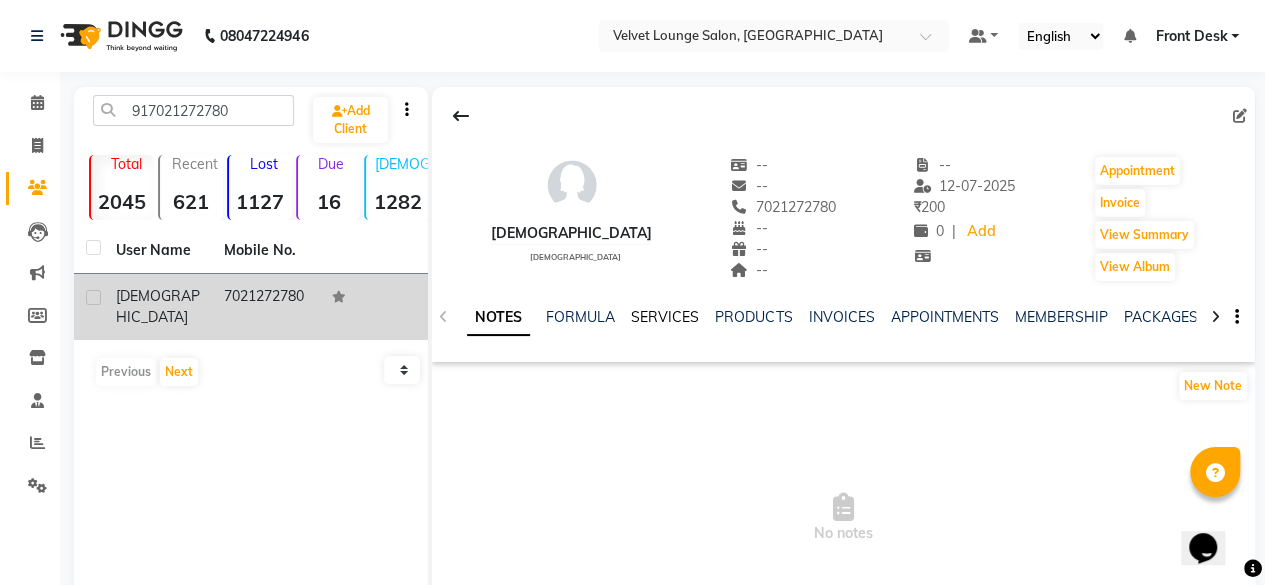 click on "SERVICES" 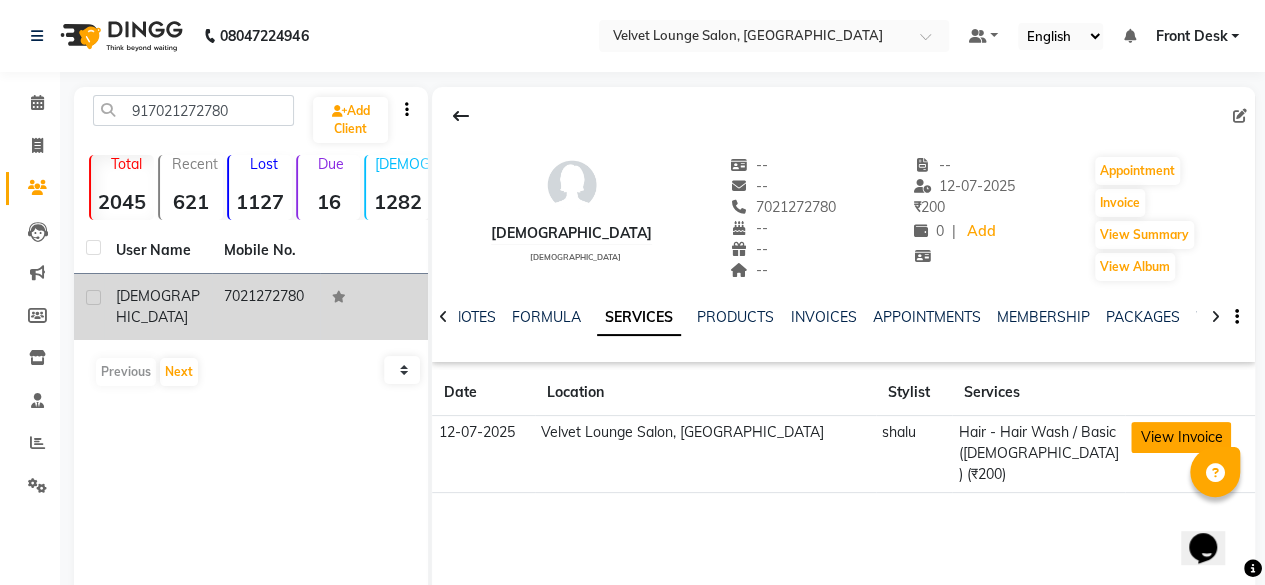 click on "View Invoice" 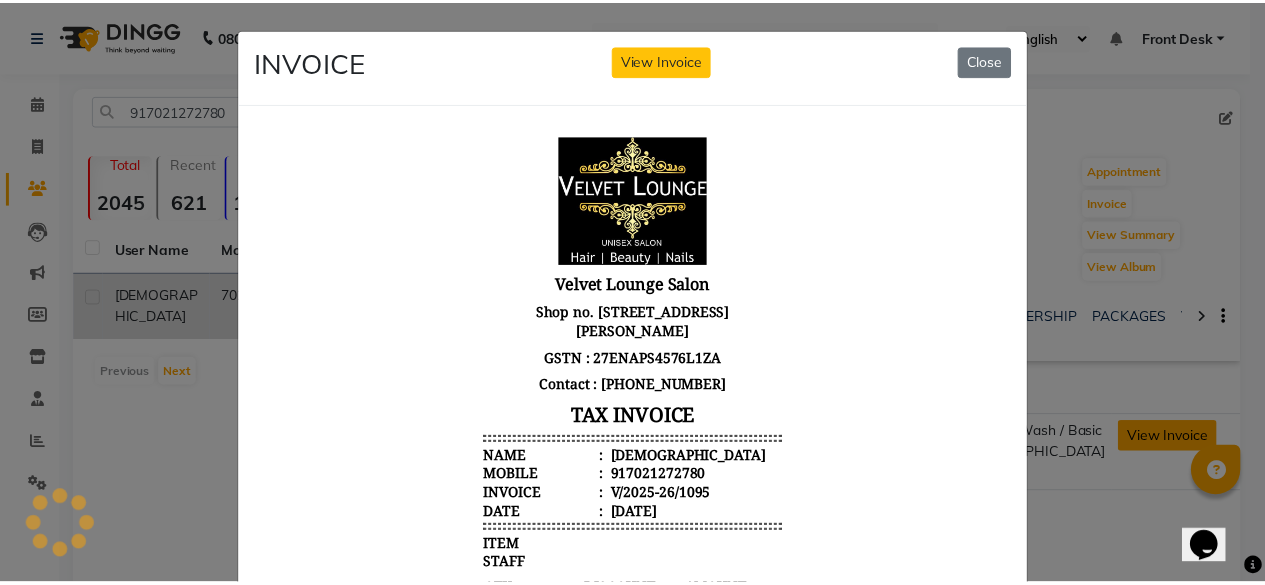 scroll, scrollTop: 0, scrollLeft: 0, axis: both 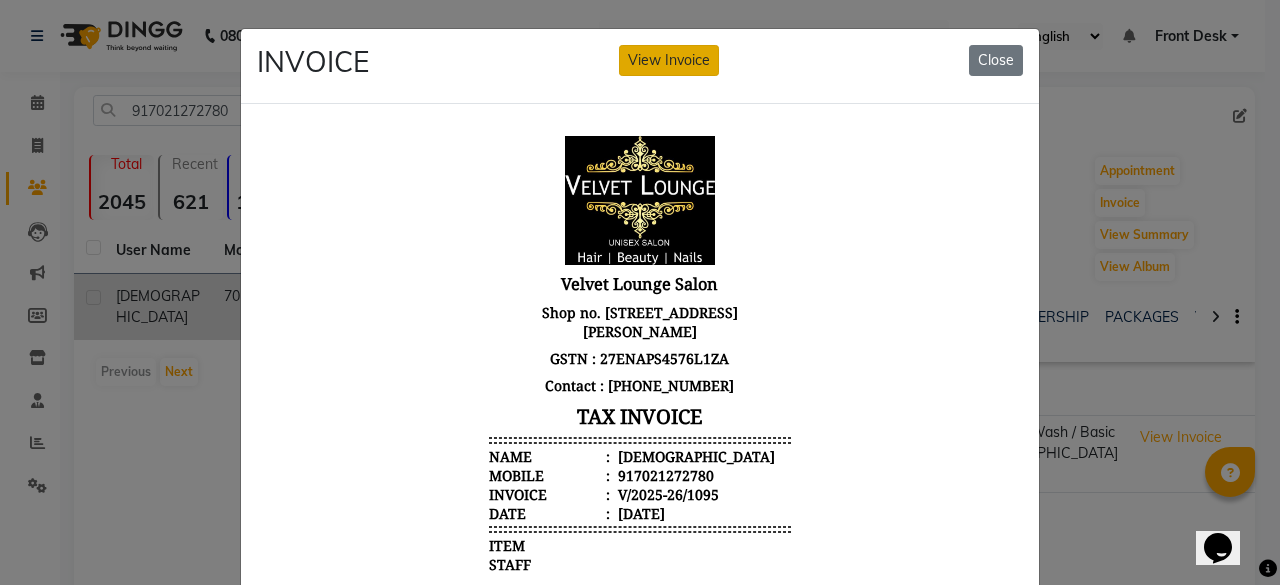 click on "View Invoice" 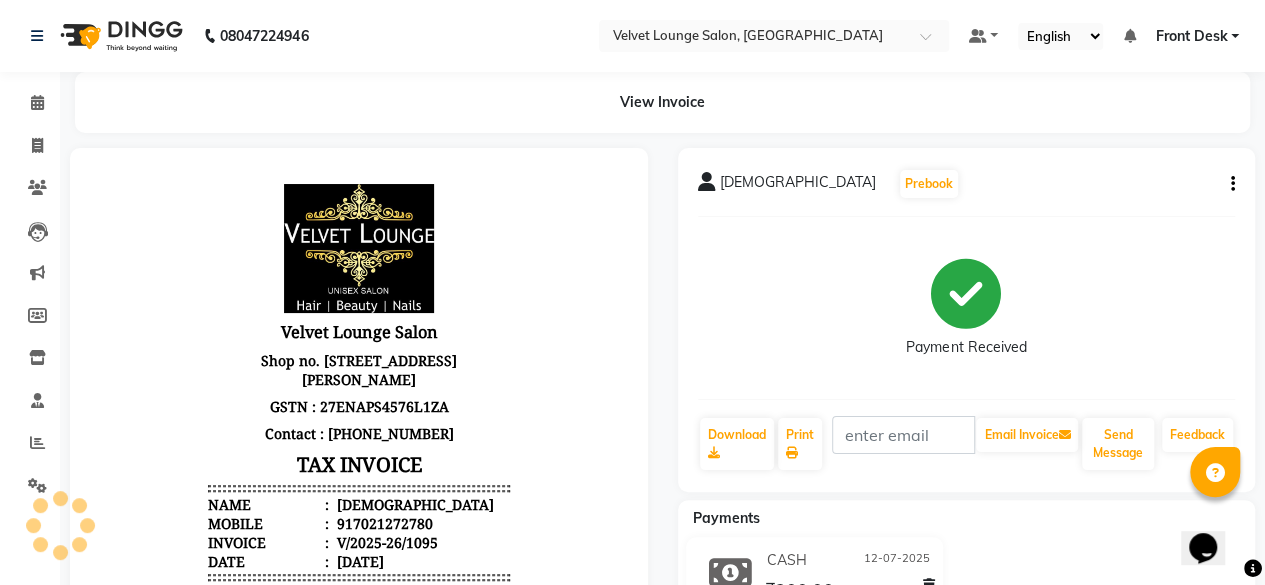 scroll, scrollTop: 0, scrollLeft: 0, axis: both 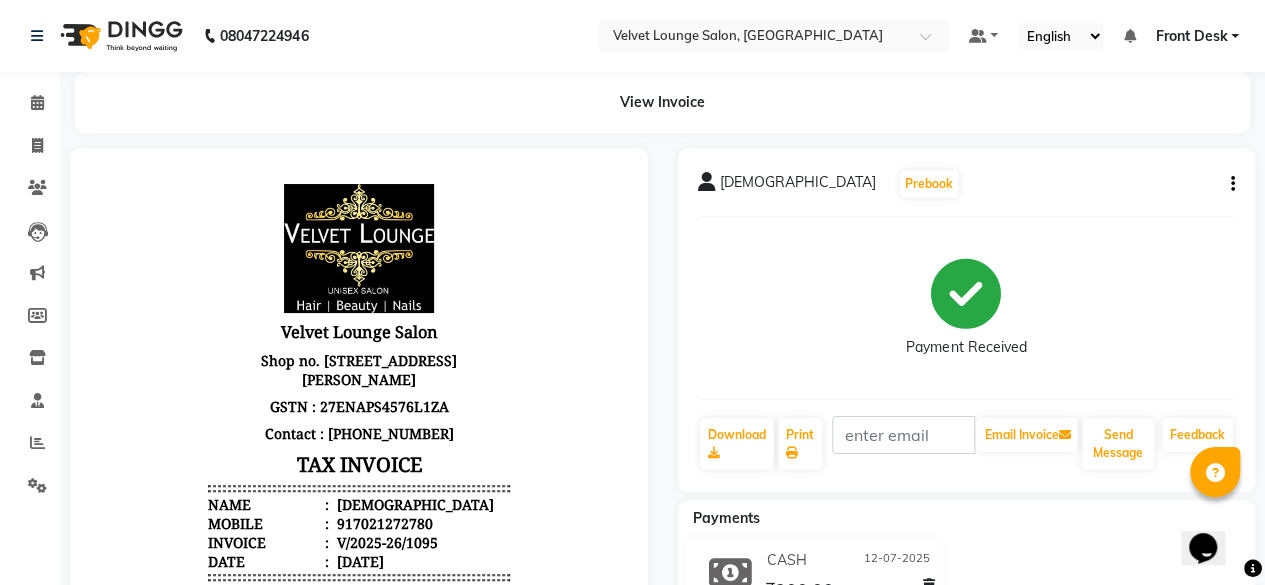 click 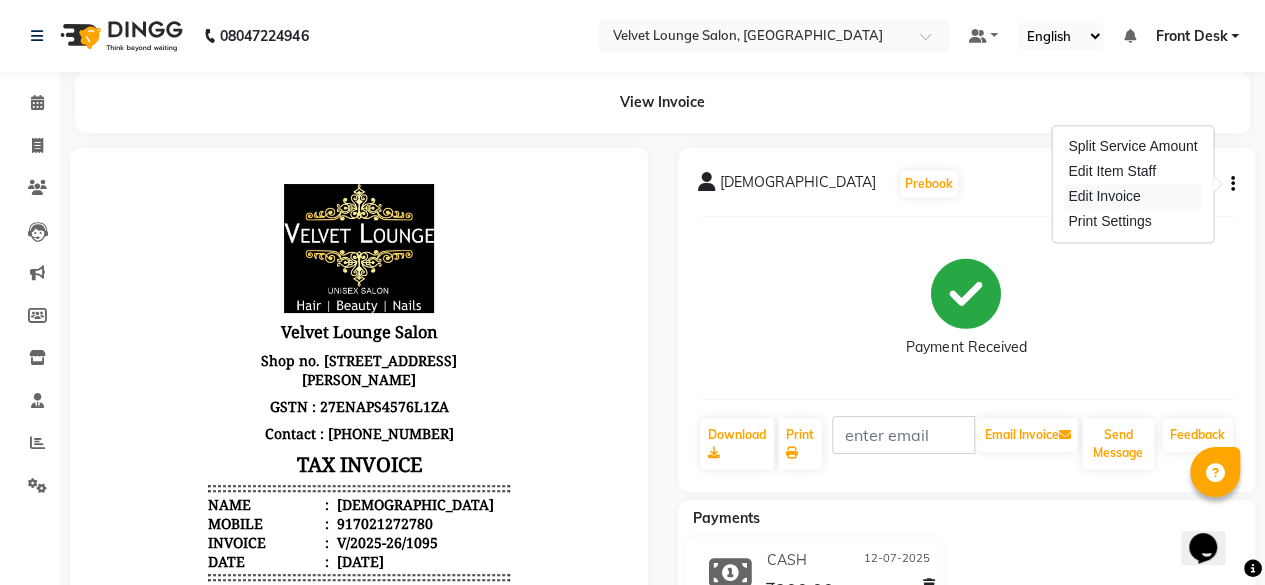 click on "Edit Invoice" at bounding box center (1132, 196) 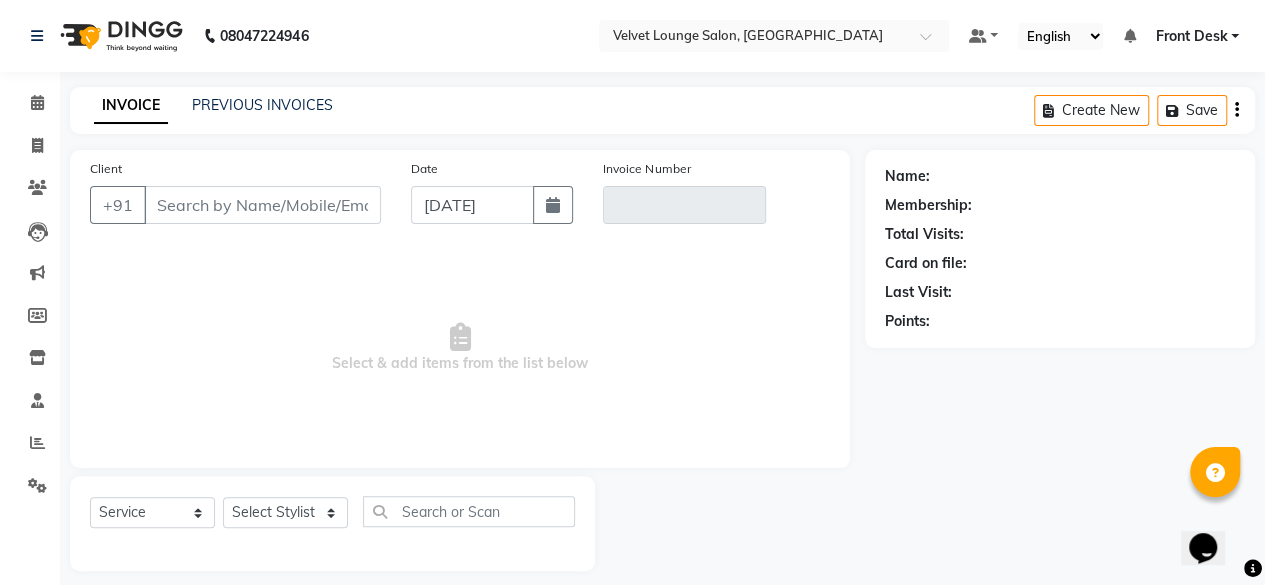 scroll, scrollTop: 15, scrollLeft: 0, axis: vertical 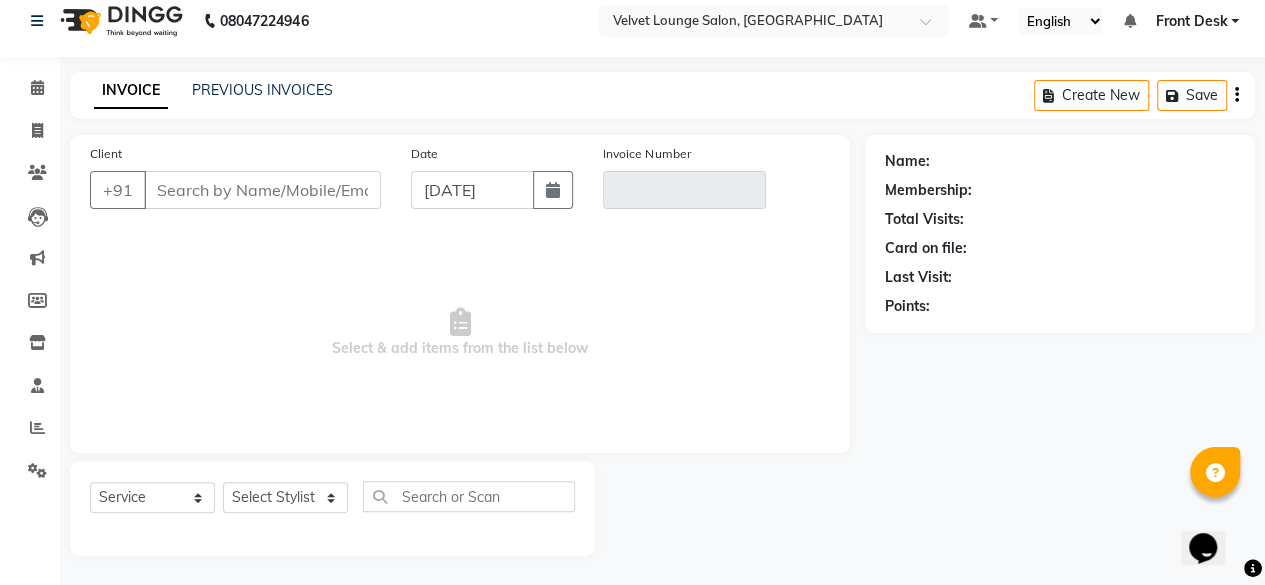 type on "7021272780" 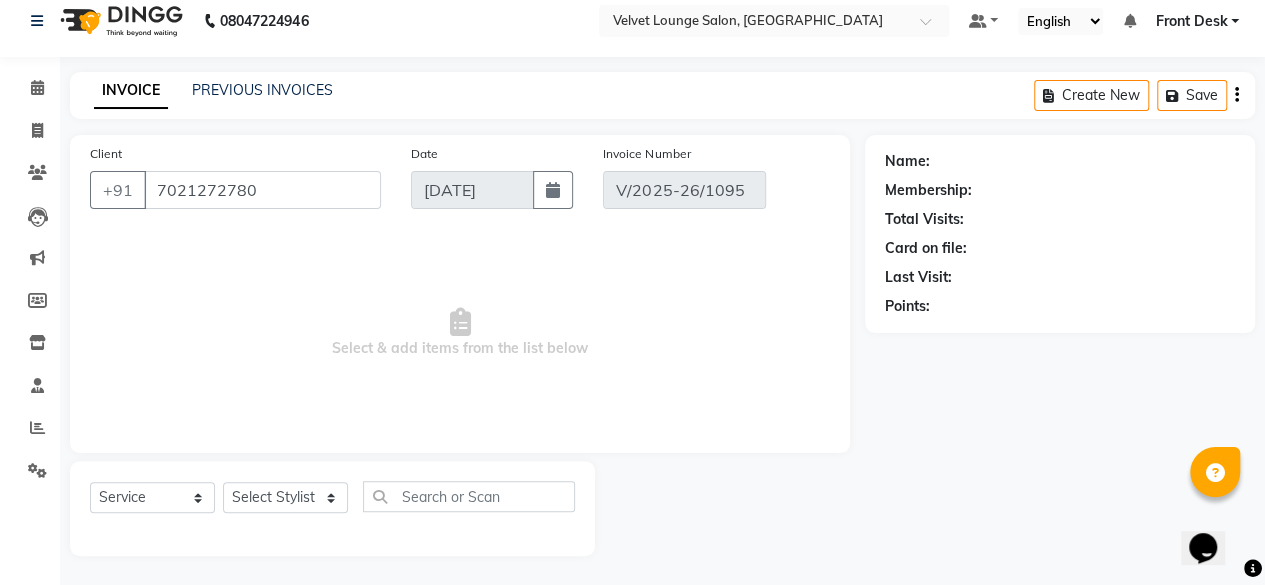 type on "12-07-2025" 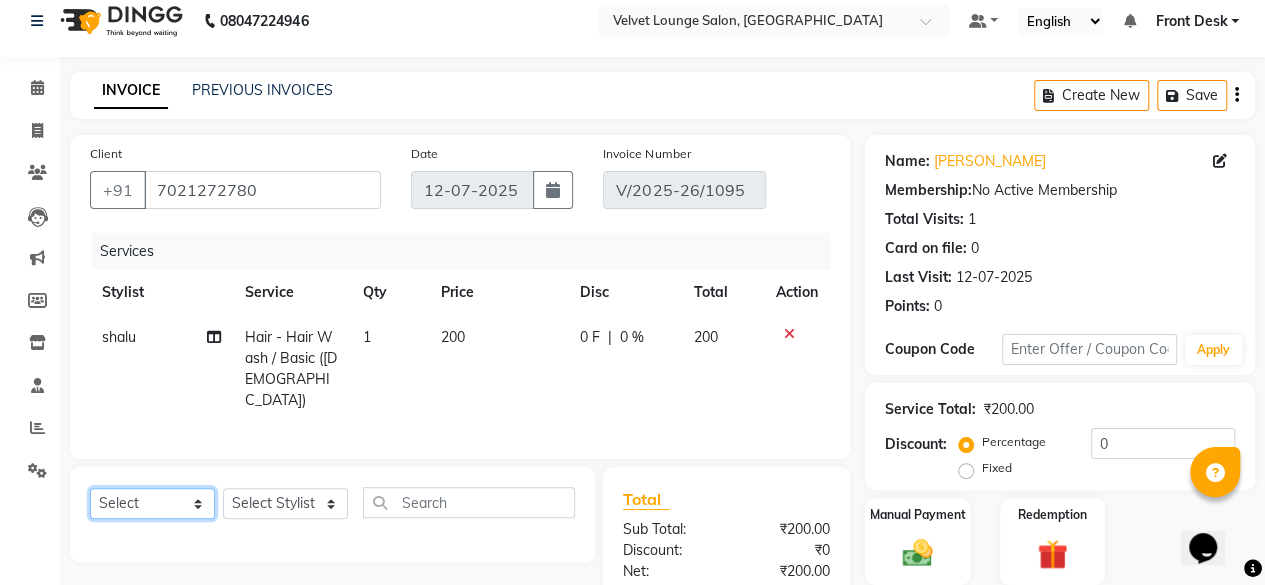click on "Select  Service  Product  Membership  Package Voucher Prepaid Gift Card" 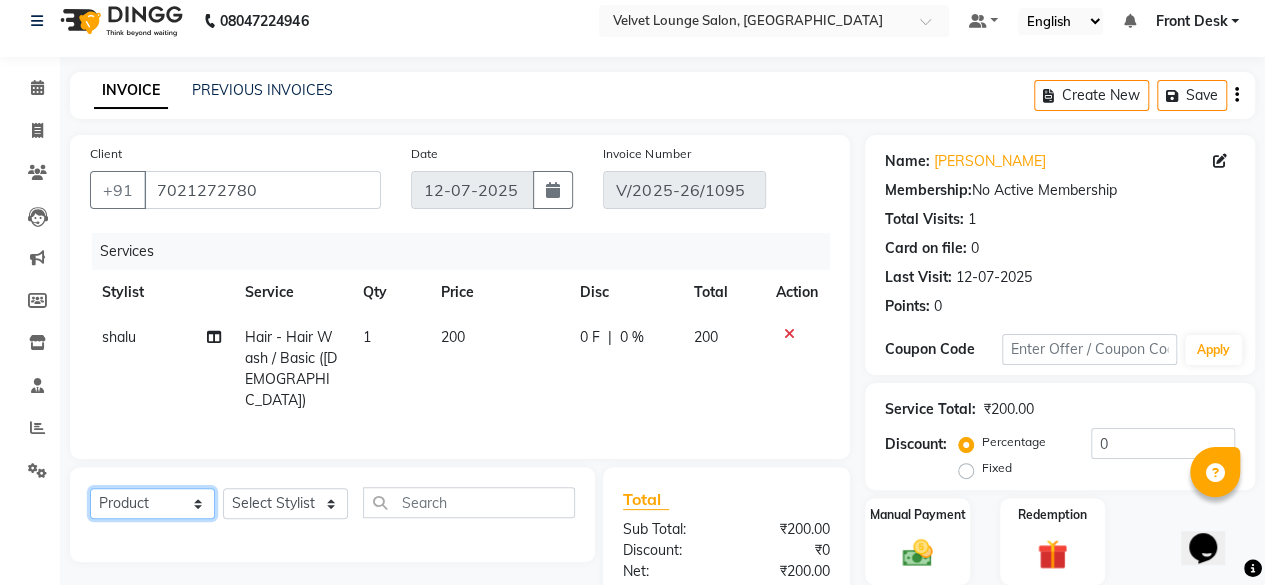 click on "Select  Service  Product  Membership  Package Voucher Prepaid Gift Card" 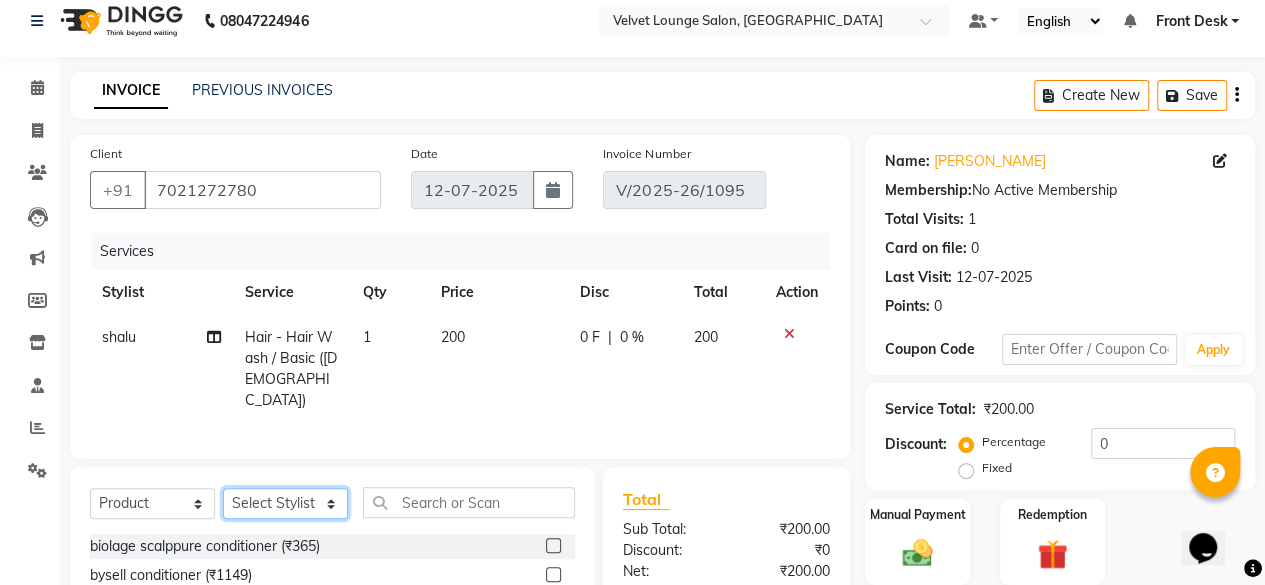 click on "Select Stylist [PERSON_NAME]  [PERSON_NAME] Front Desk Jaya jyoti madhu [PERSON_NAME] [PERSON_NAME] Rohit SALMA SALMA [PERSON_NAME] SHWETA vishal" 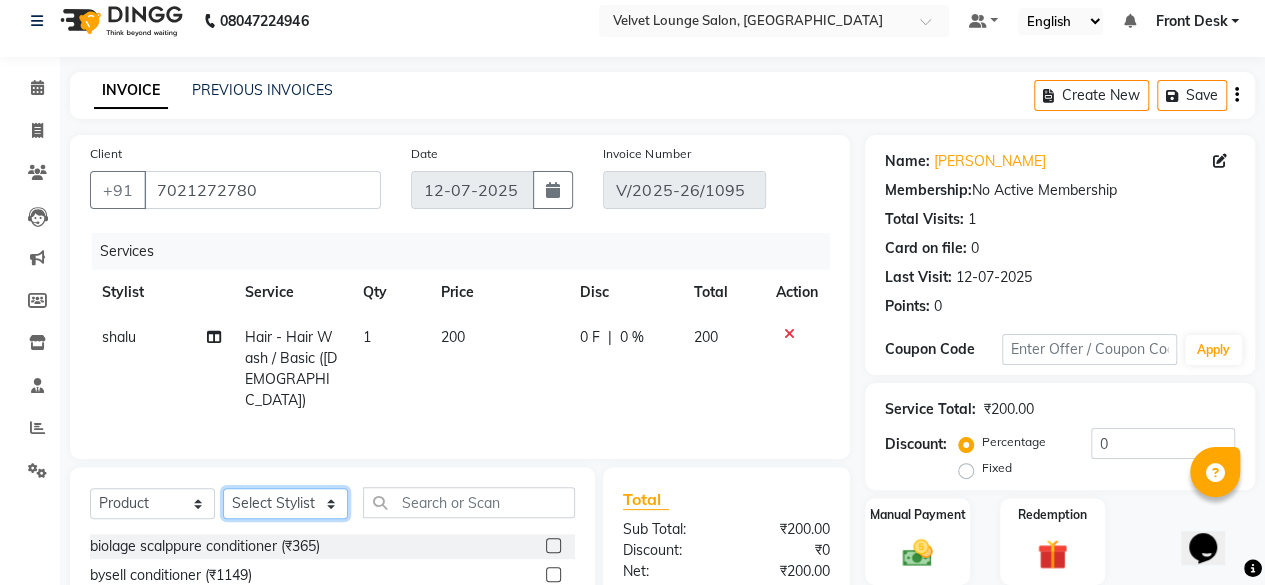 select on "50611" 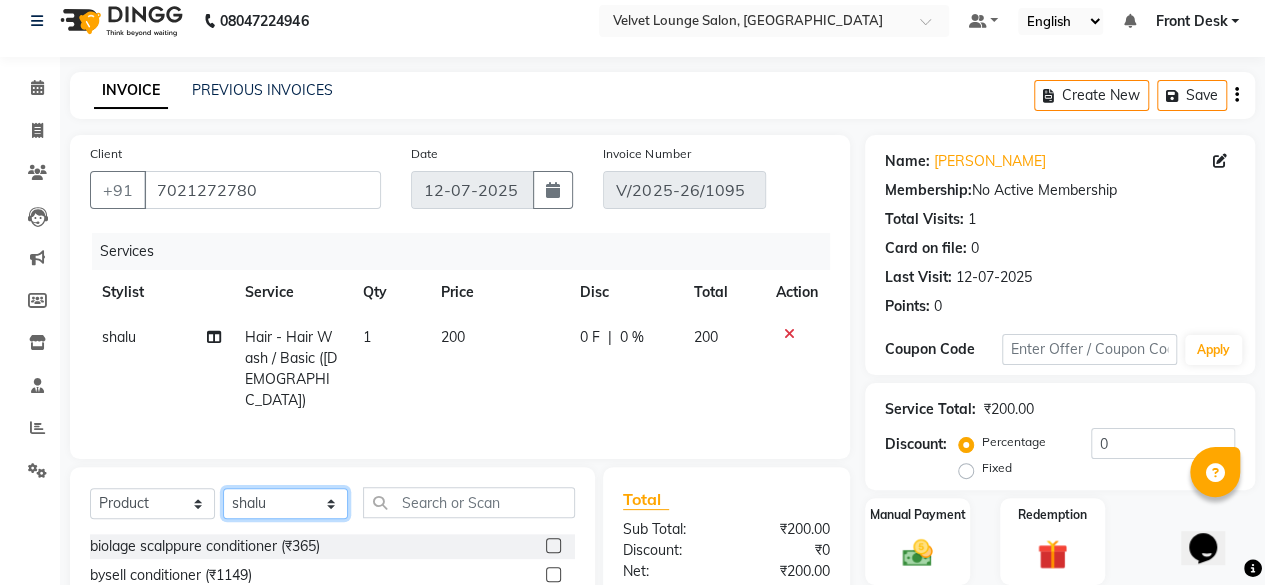 click on "Select Stylist [PERSON_NAME]  [PERSON_NAME] Front Desk Jaya jyoti madhu [PERSON_NAME] [PERSON_NAME] Rohit SALMA SALMA [PERSON_NAME] SHWETA vishal" 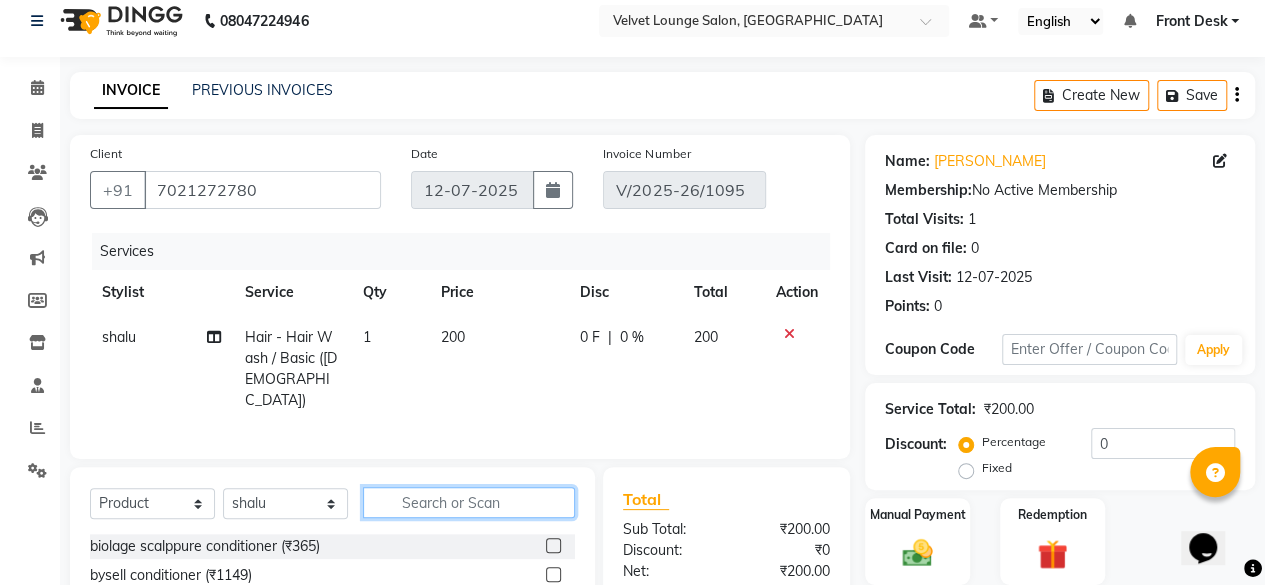 click 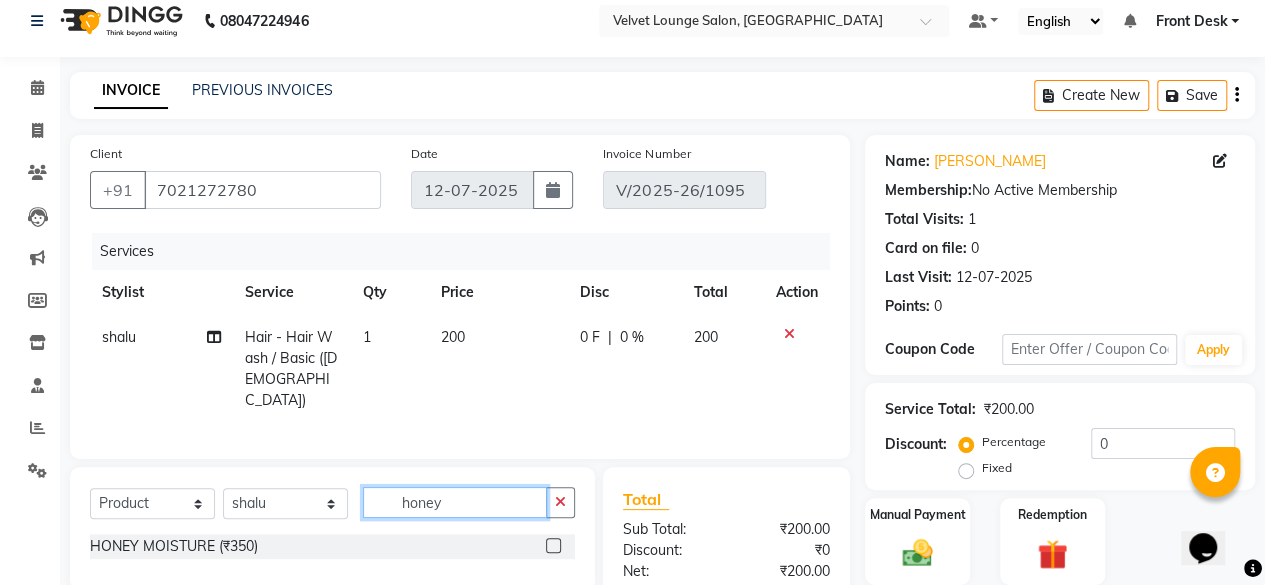 type on "honey" 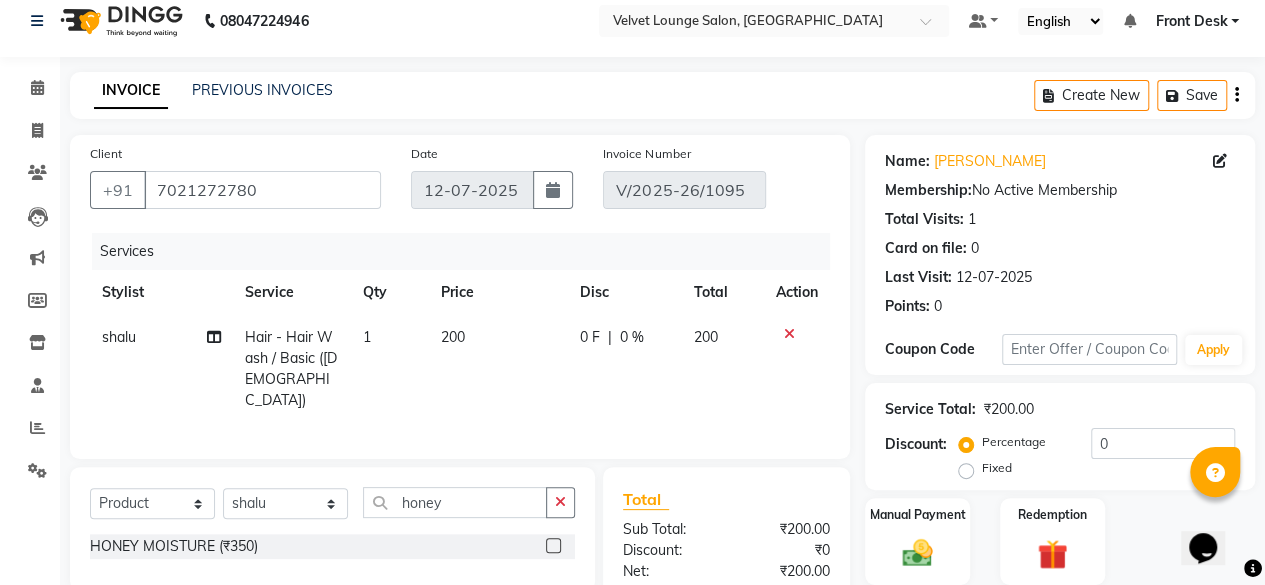 click 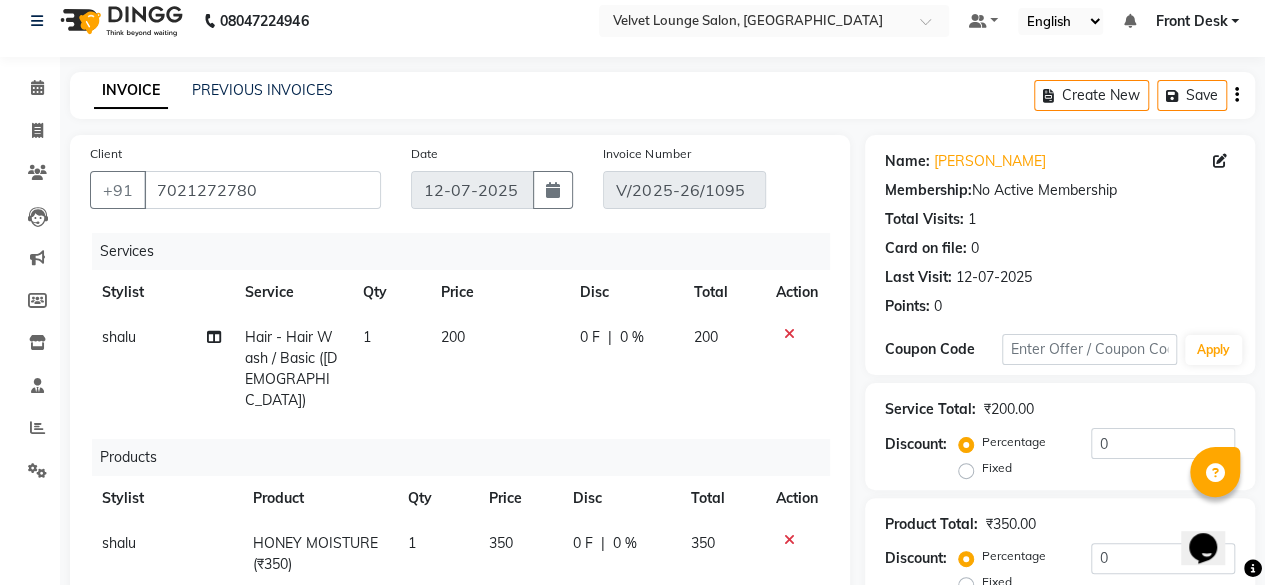 checkbox on "false" 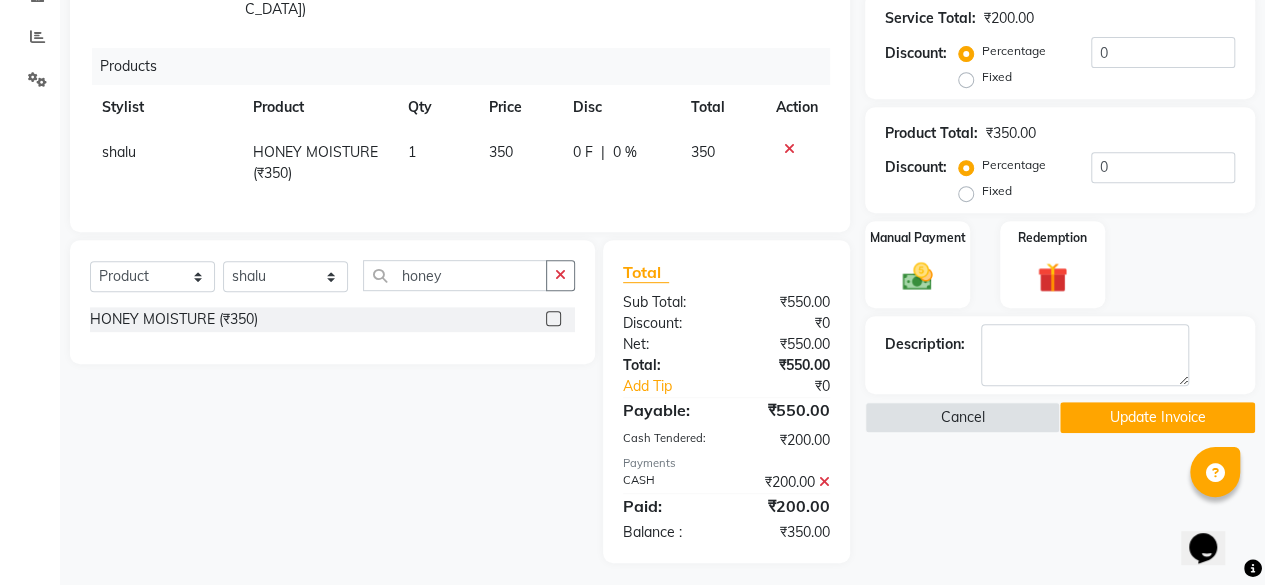 click 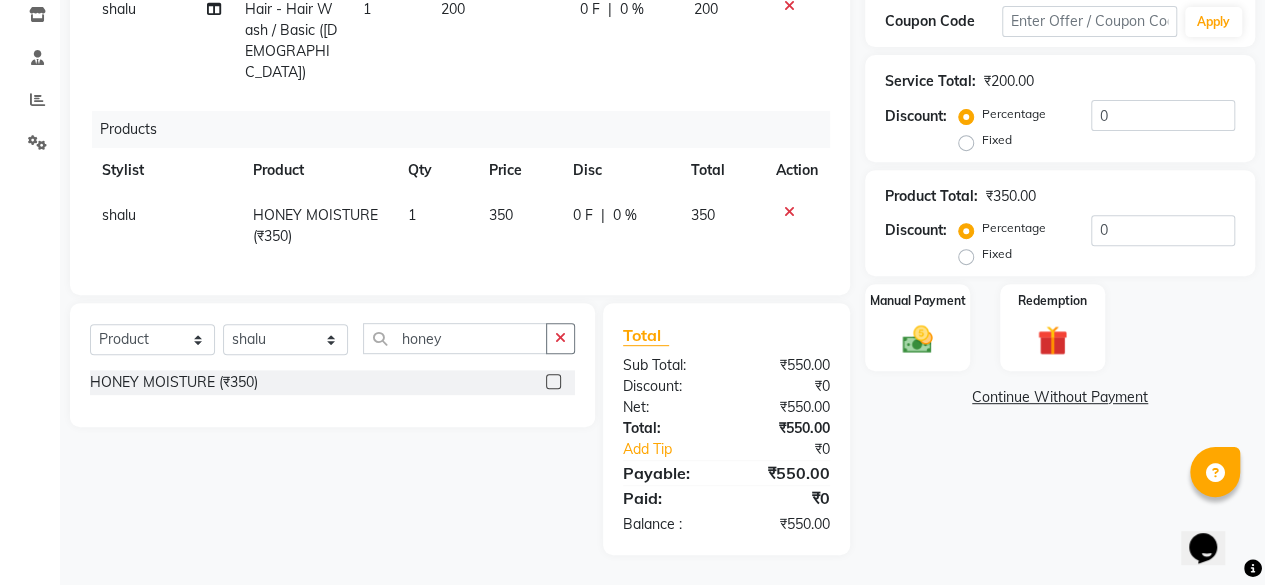 scroll, scrollTop: 336, scrollLeft: 0, axis: vertical 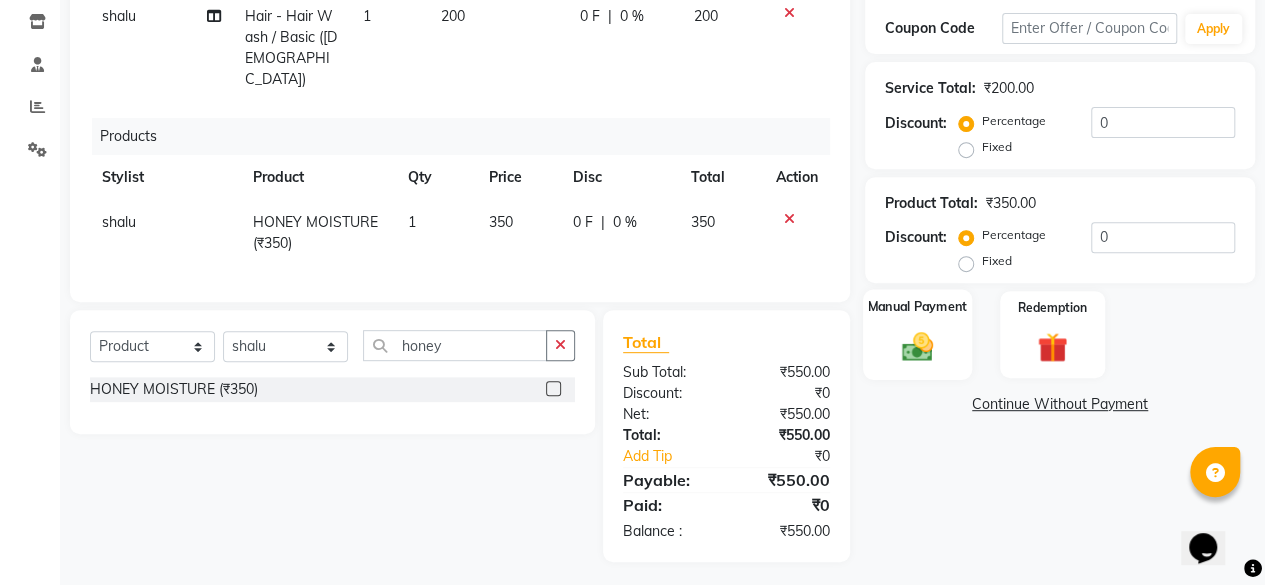 click 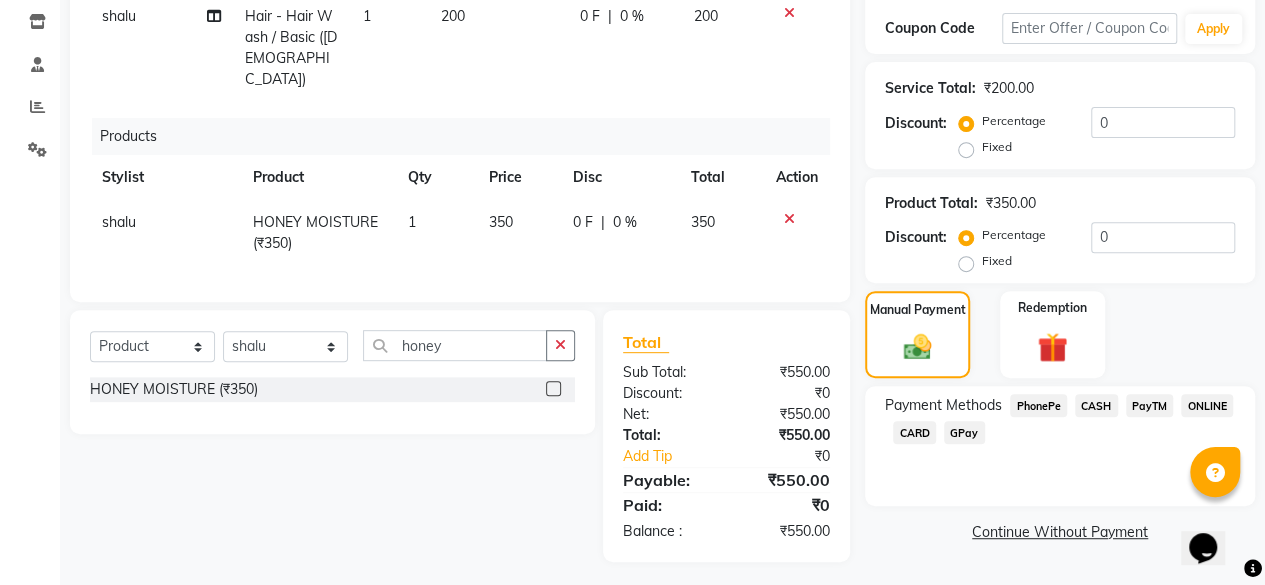 click on "CASH" 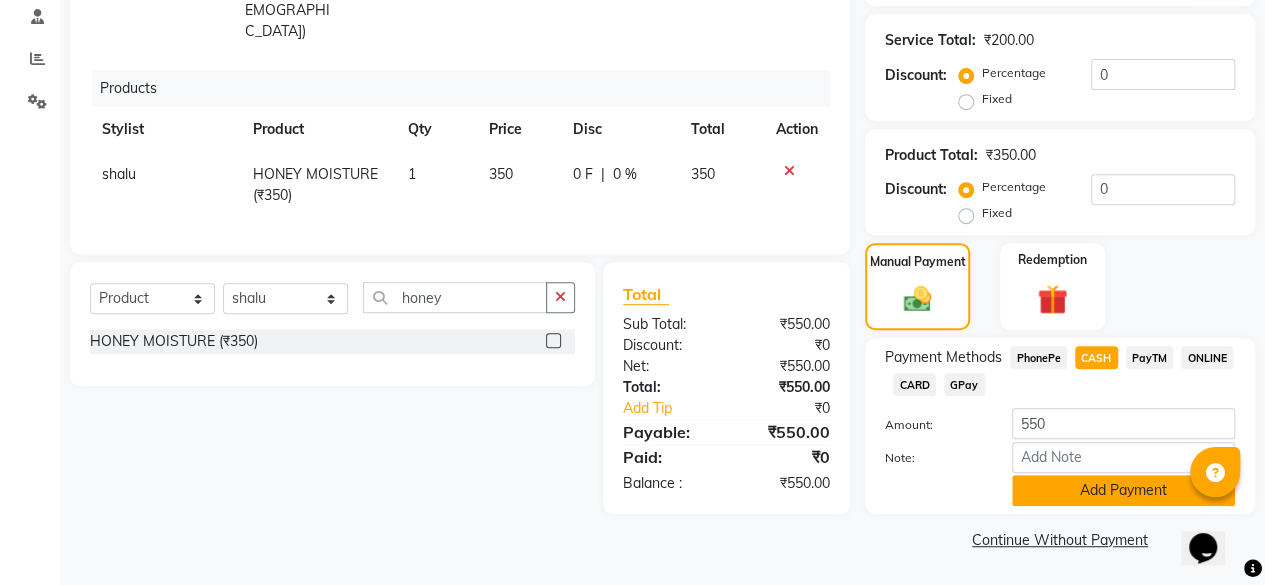 click on "Add Payment" 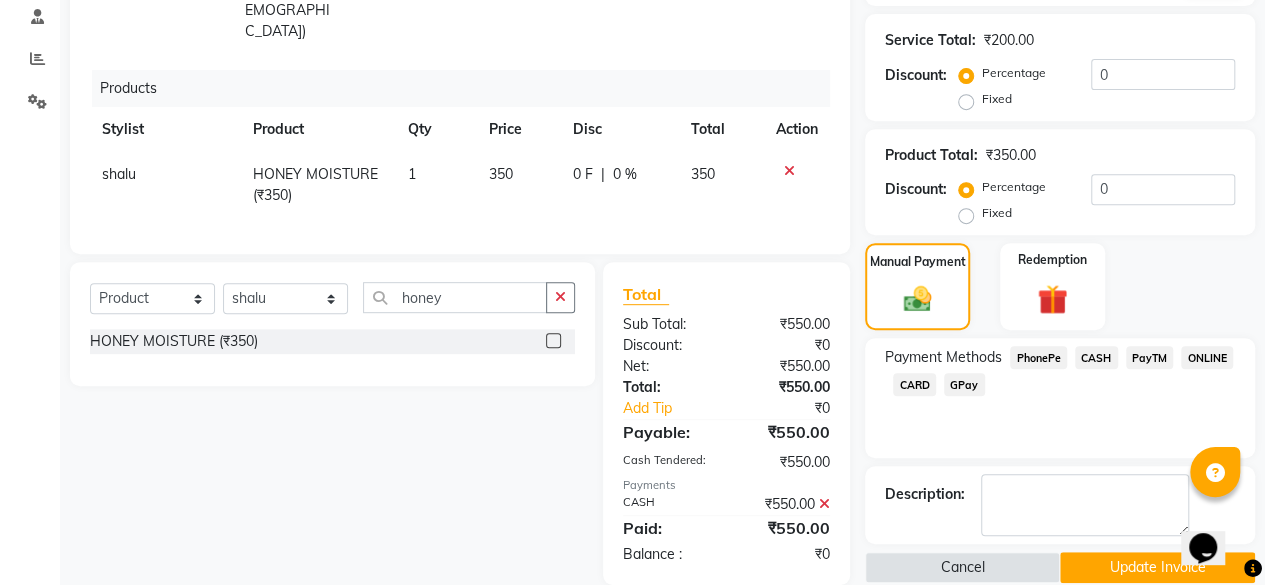 click on "Update Invoice" 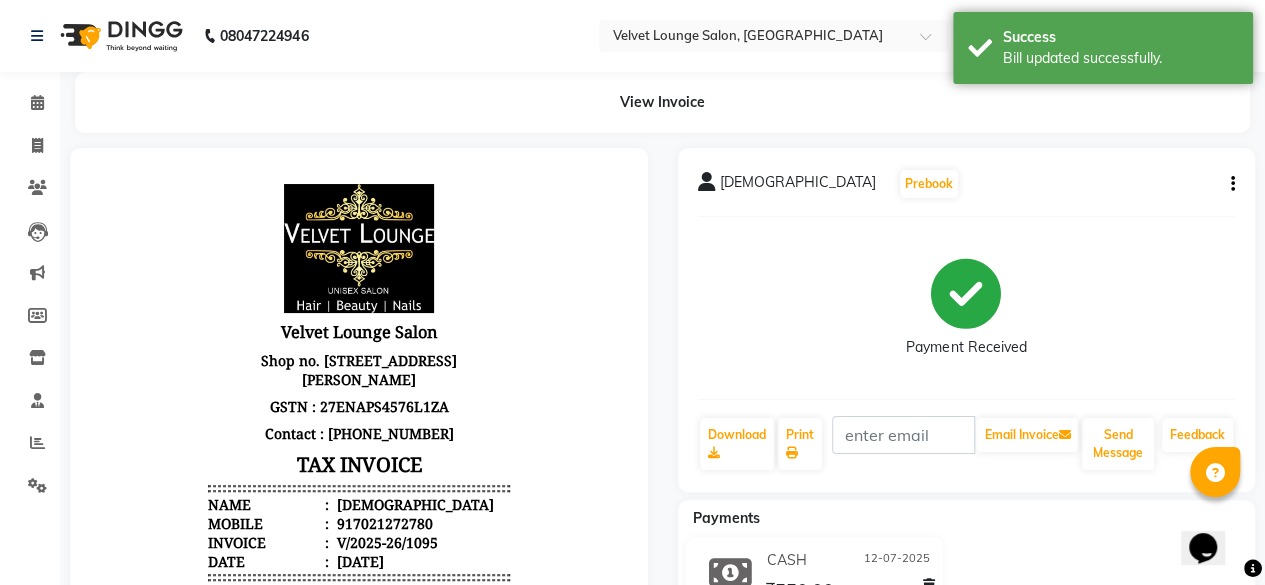 scroll, scrollTop: 0, scrollLeft: 0, axis: both 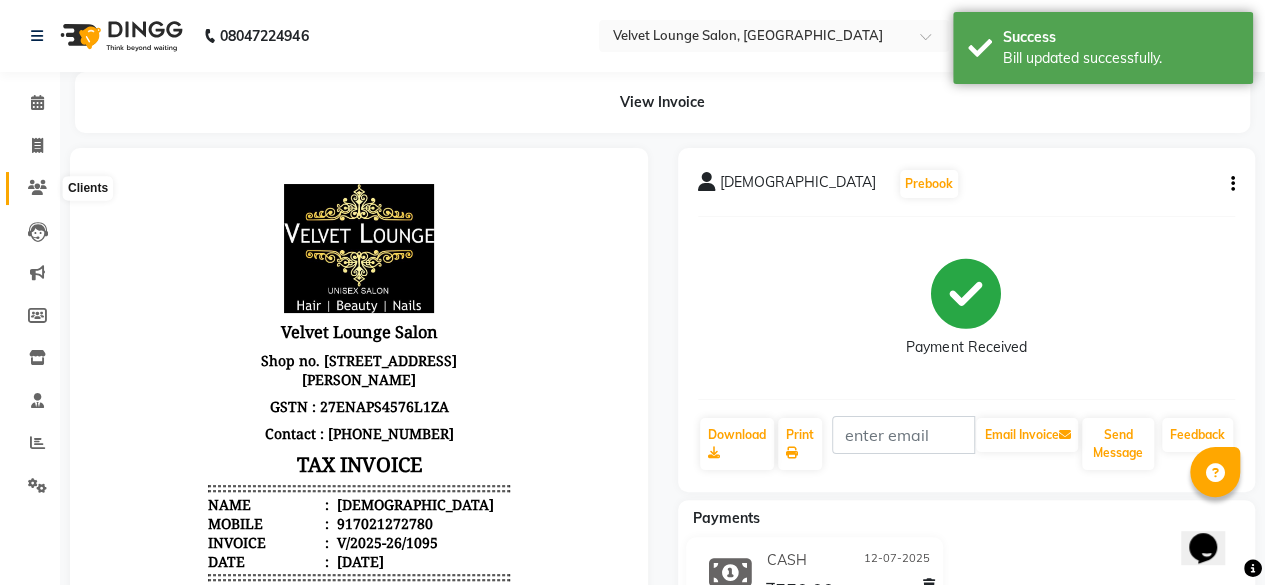 click 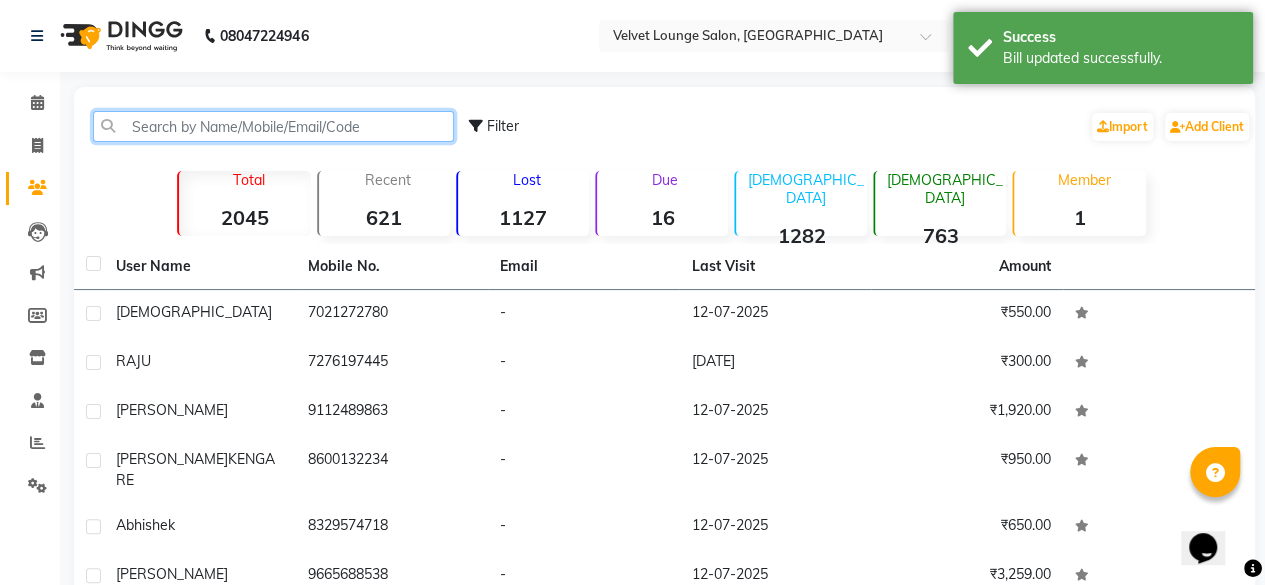 click 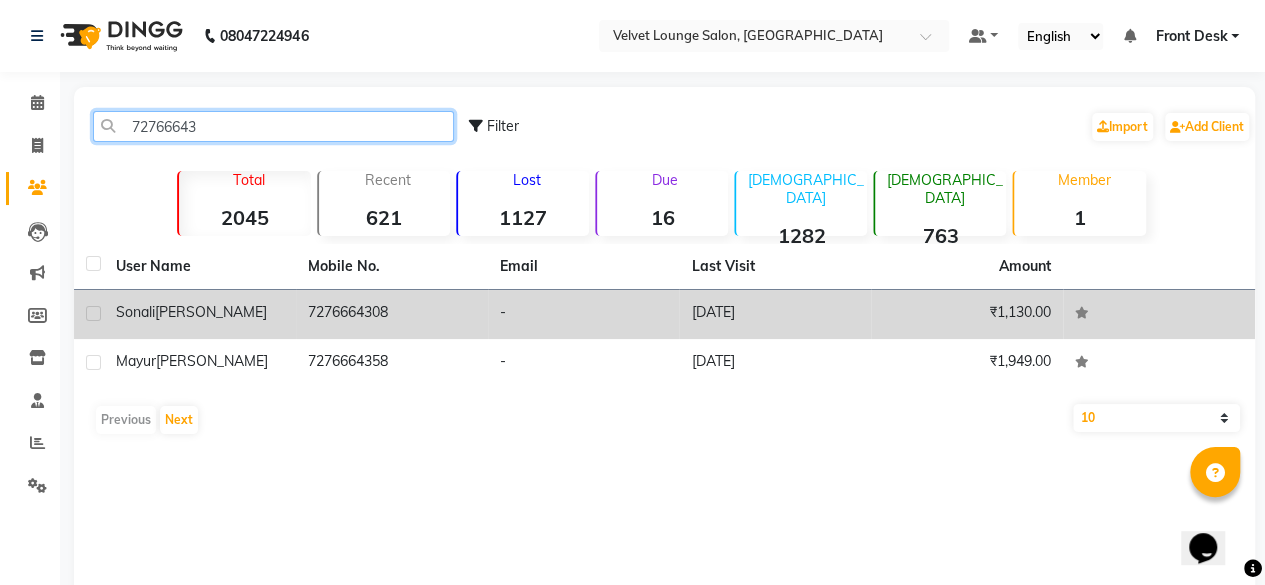 type on "72766643" 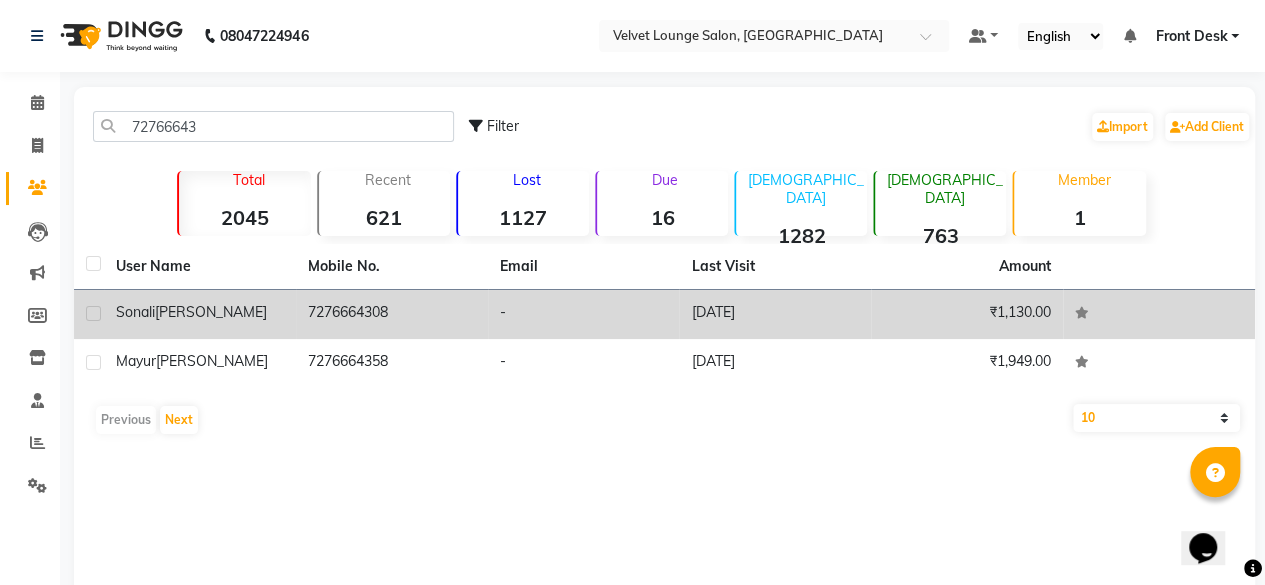 click on "[DATE]" 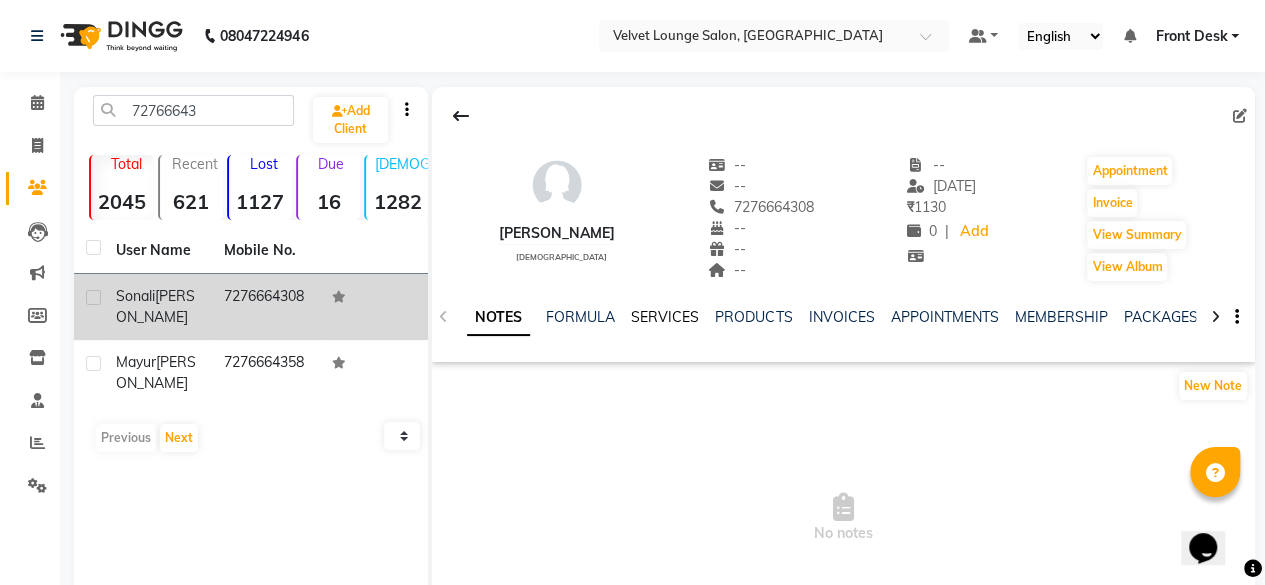 click on "SERVICES" 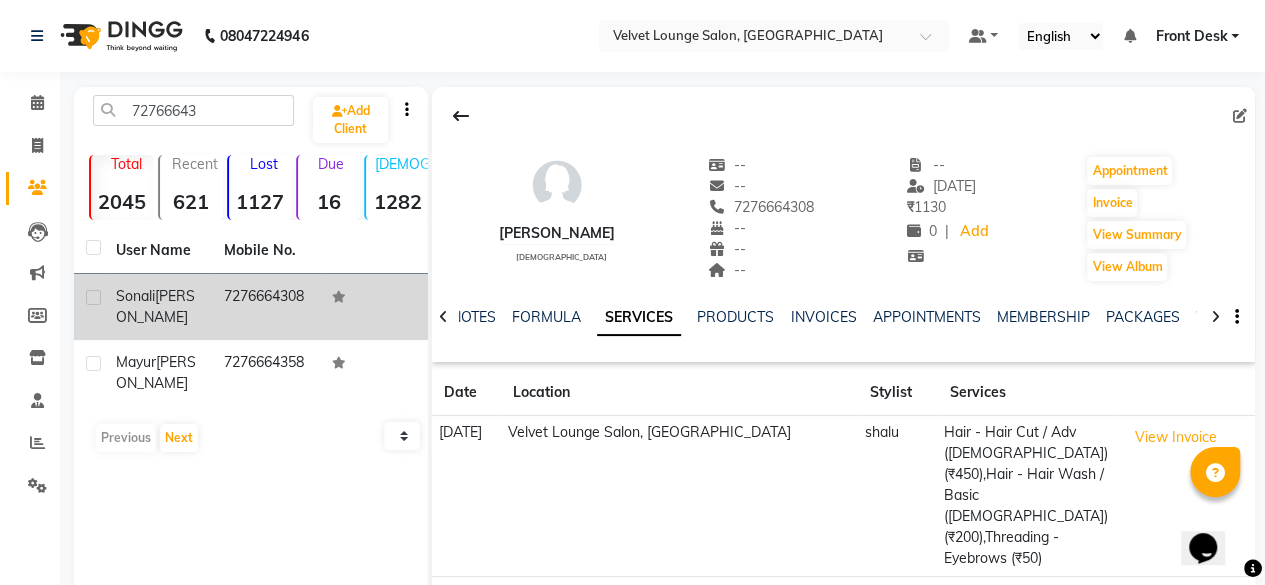 click on "Clients" 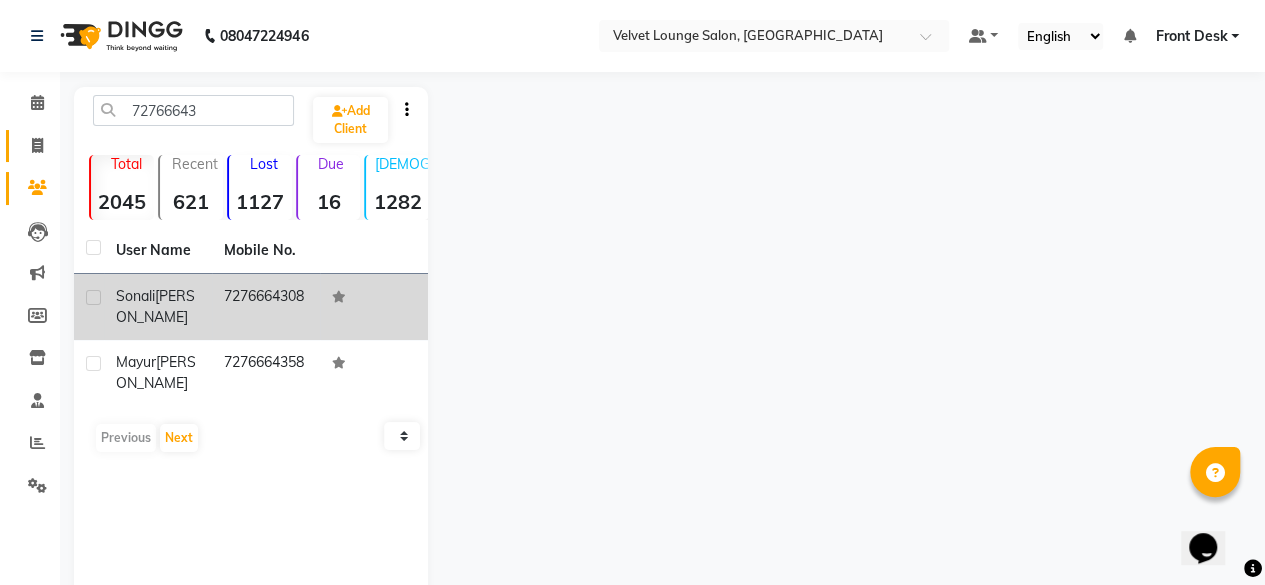 click on "Invoice" 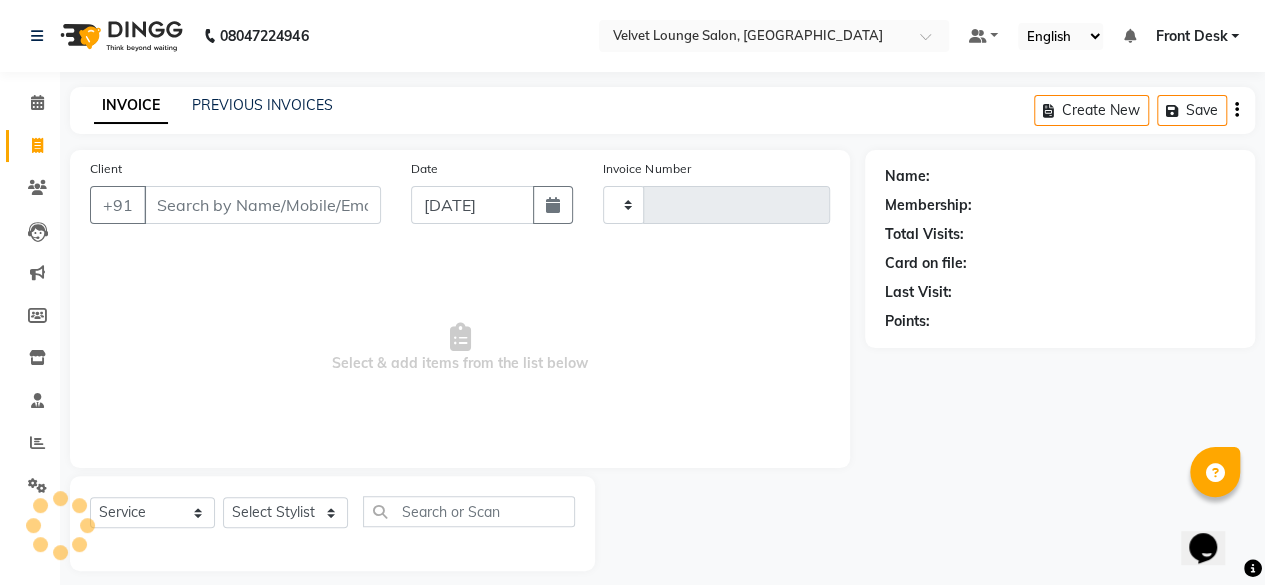type on "1097" 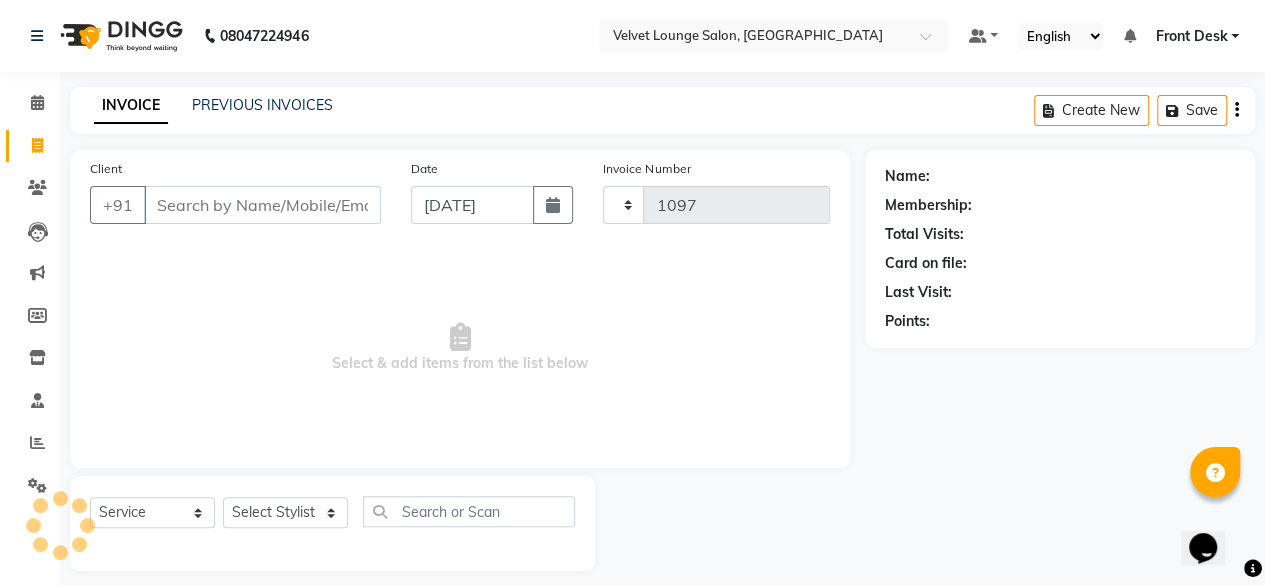 scroll, scrollTop: 15, scrollLeft: 0, axis: vertical 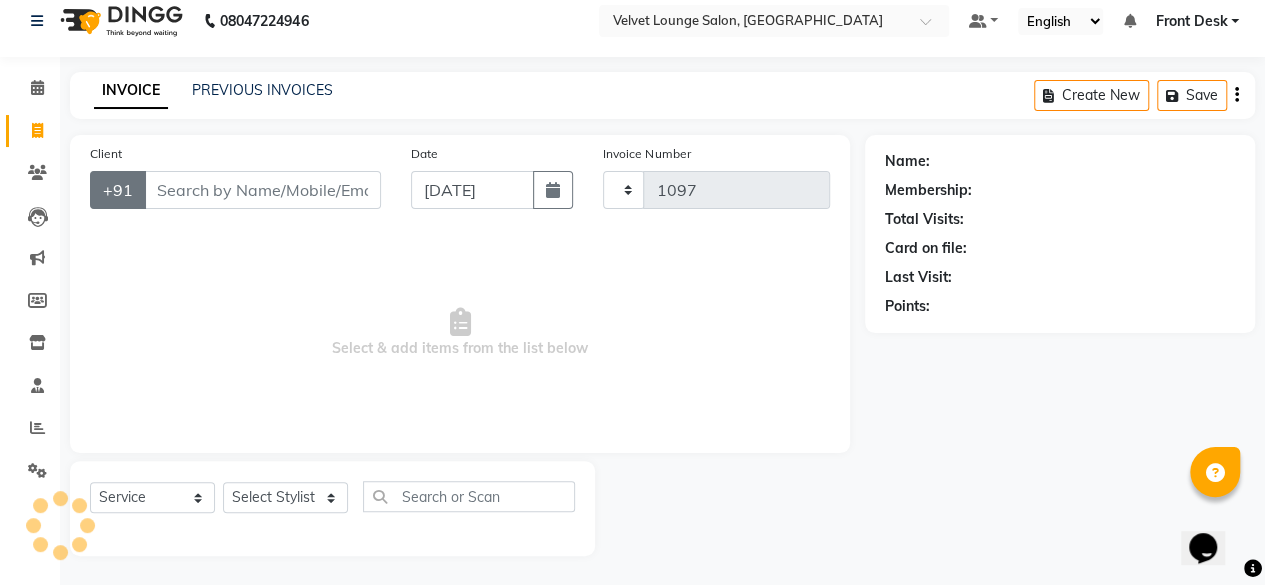 select on "5962" 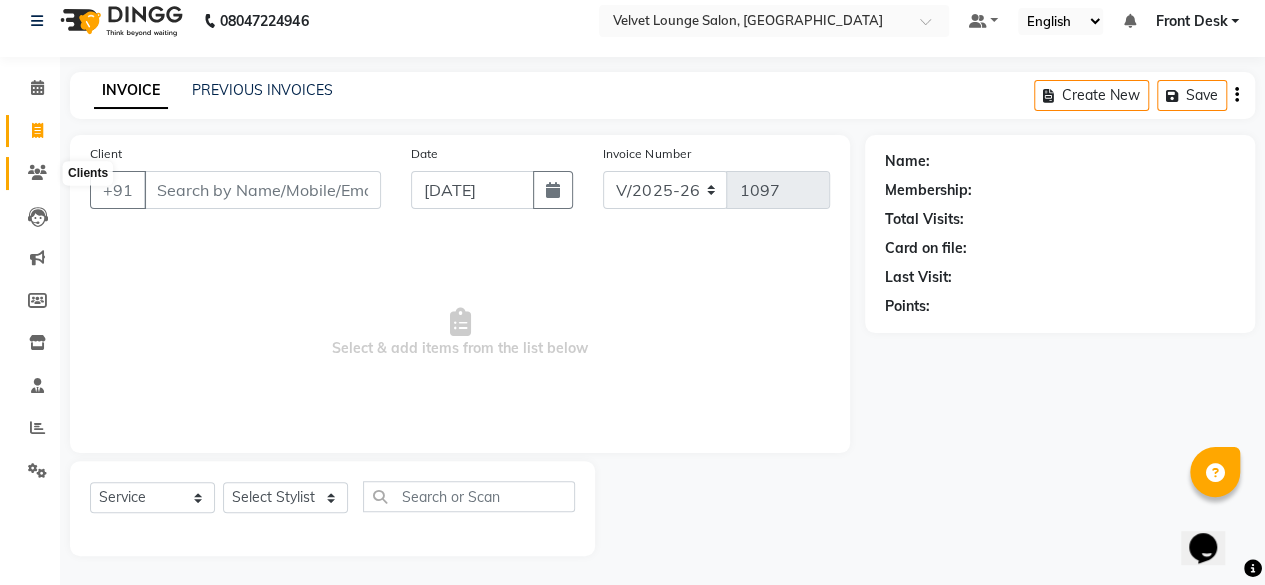 click 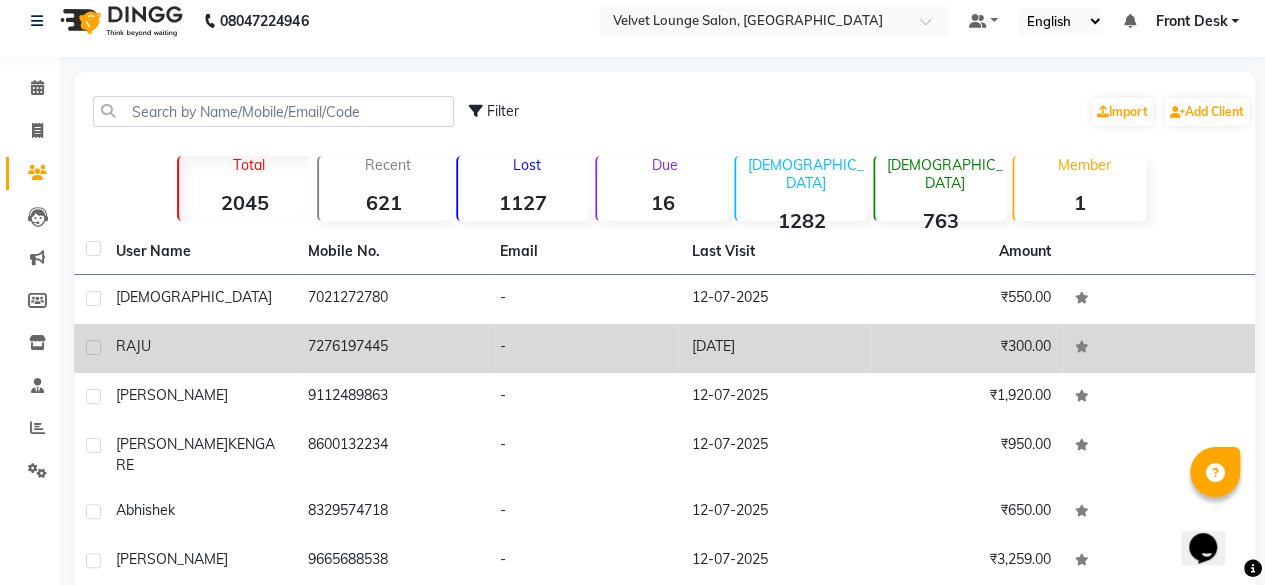 click on "7276197445" 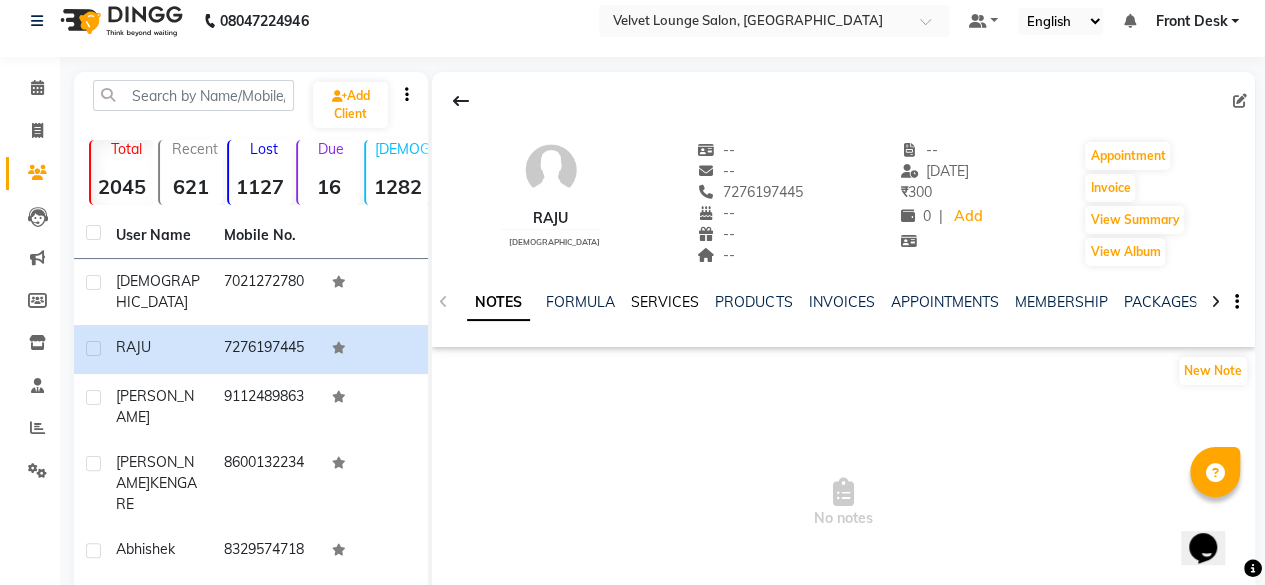click on "SERVICES" 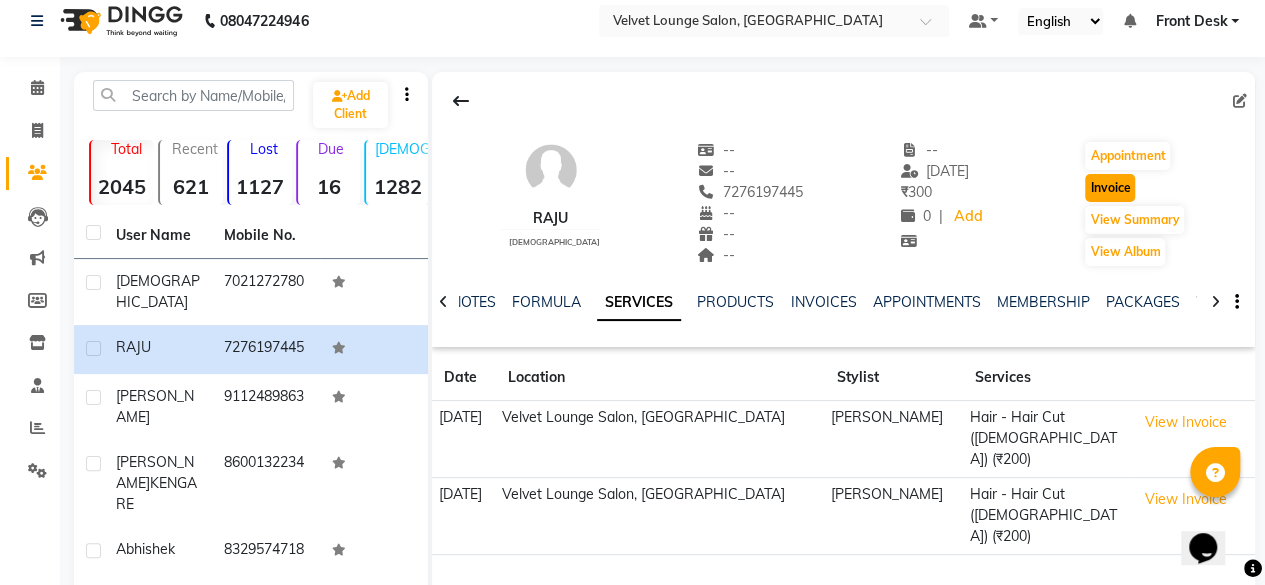 click on "Invoice" 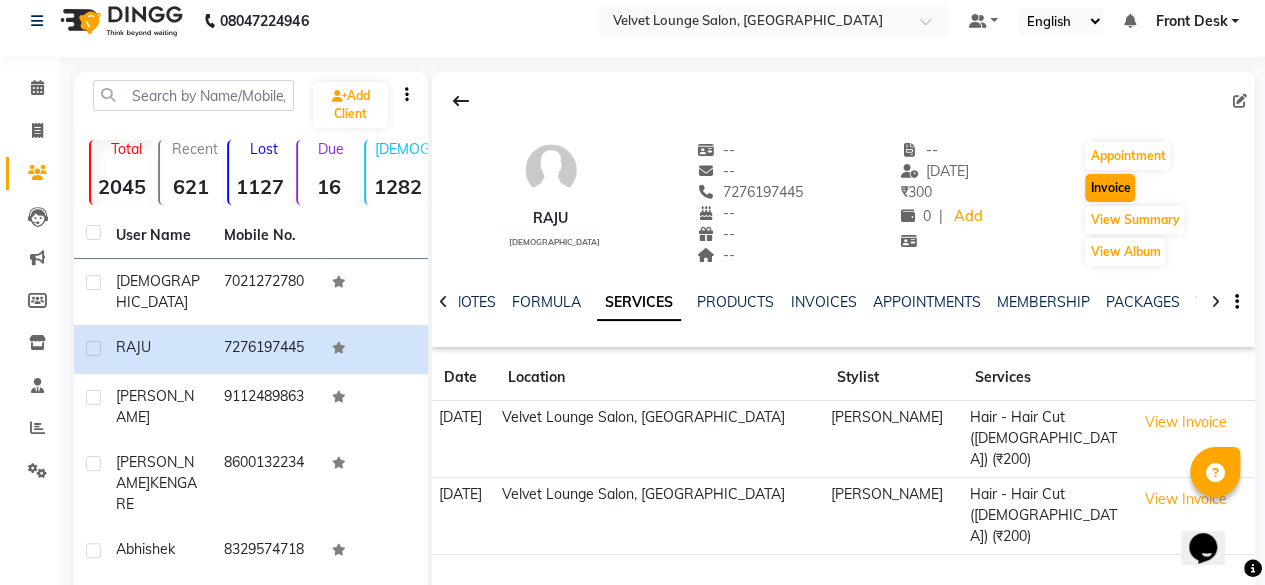 select on "5962" 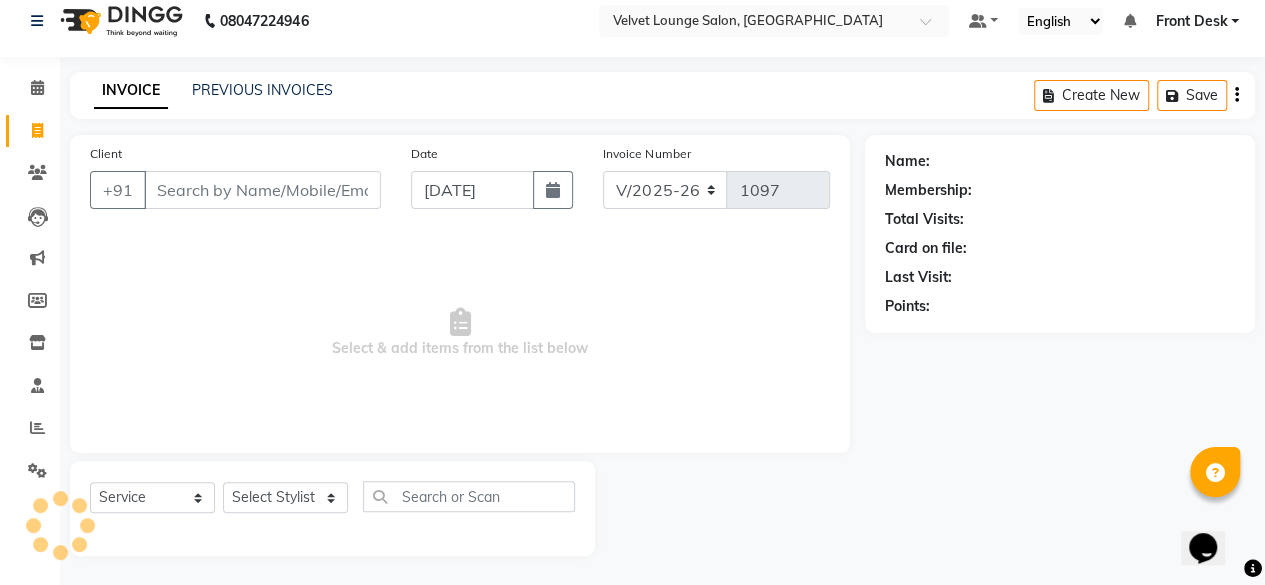 type on "7276197445" 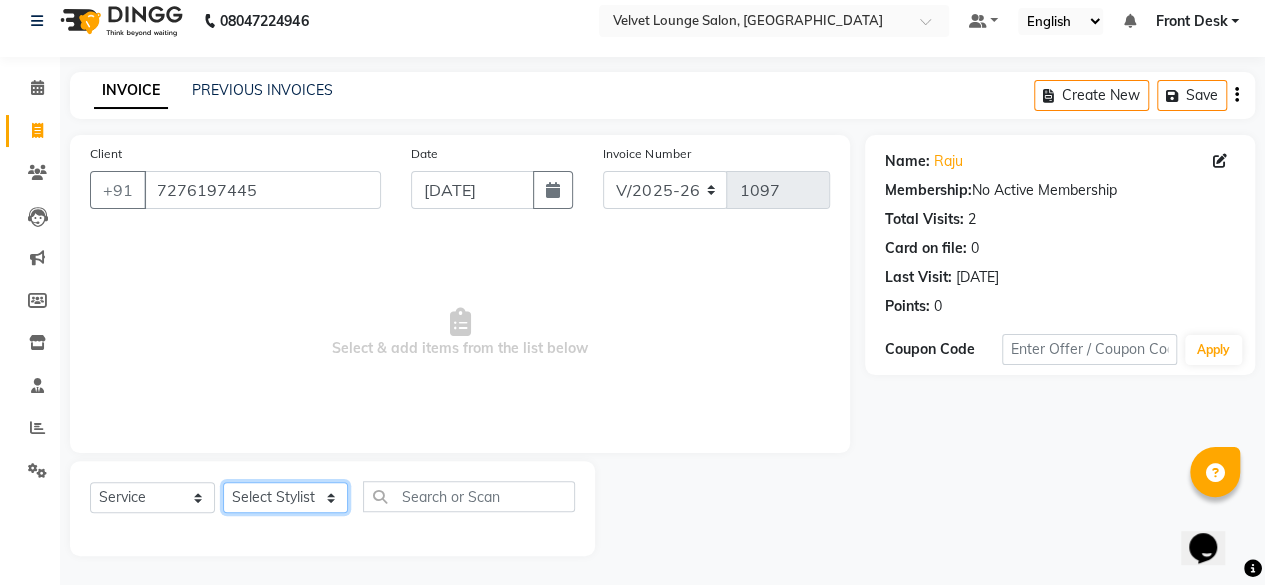 click on "Select Stylist [PERSON_NAME]  [PERSON_NAME] Front Desk Jaya jyoti madhu [PERSON_NAME] [PERSON_NAME] Rohit SALMA SALMA [PERSON_NAME] SHWETA vishal" 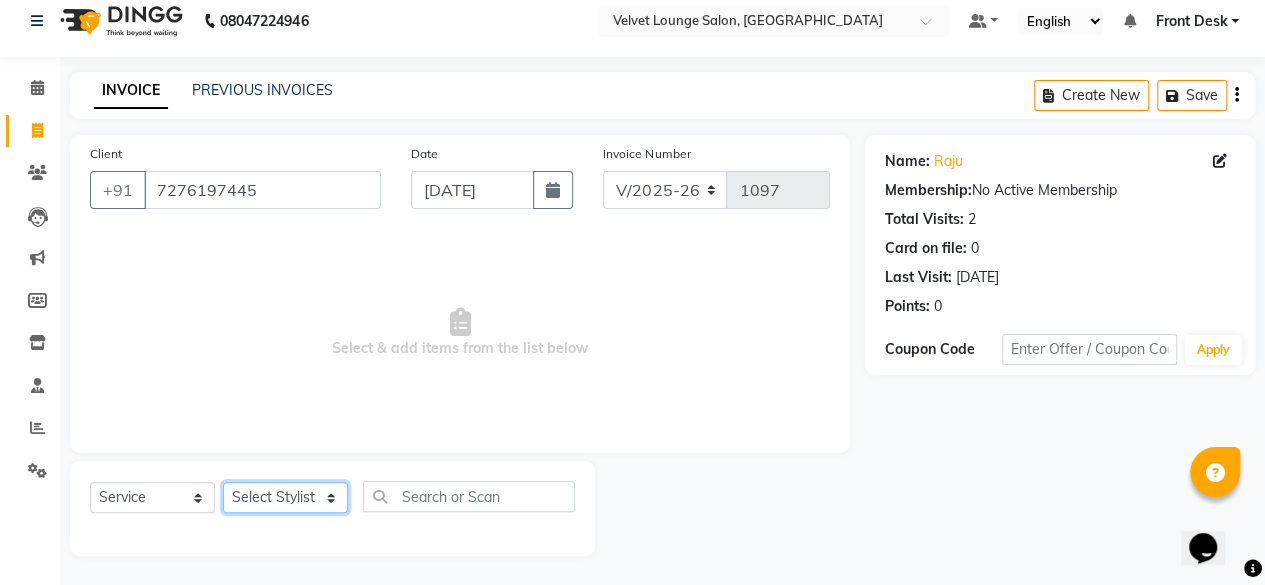 select on "50611" 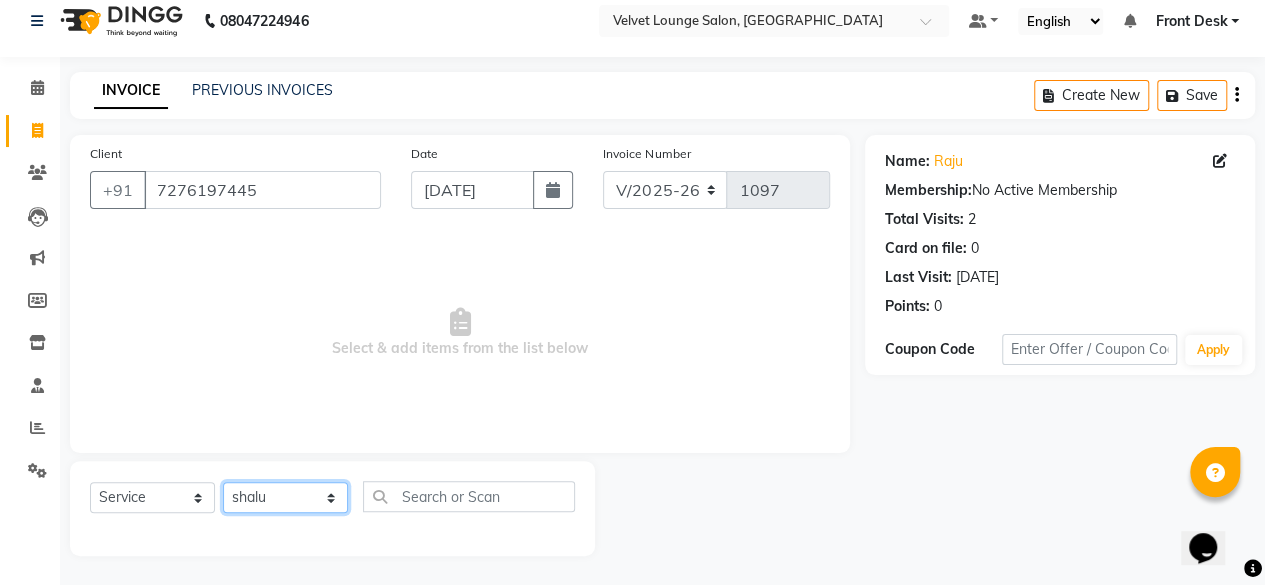 click on "Select Stylist [PERSON_NAME]  [PERSON_NAME] Front Desk Jaya jyoti madhu [PERSON_NAME] [PERSON_NAME] Rohit SALMA SALMA [PERSON_NAME] SHWETA vishal" 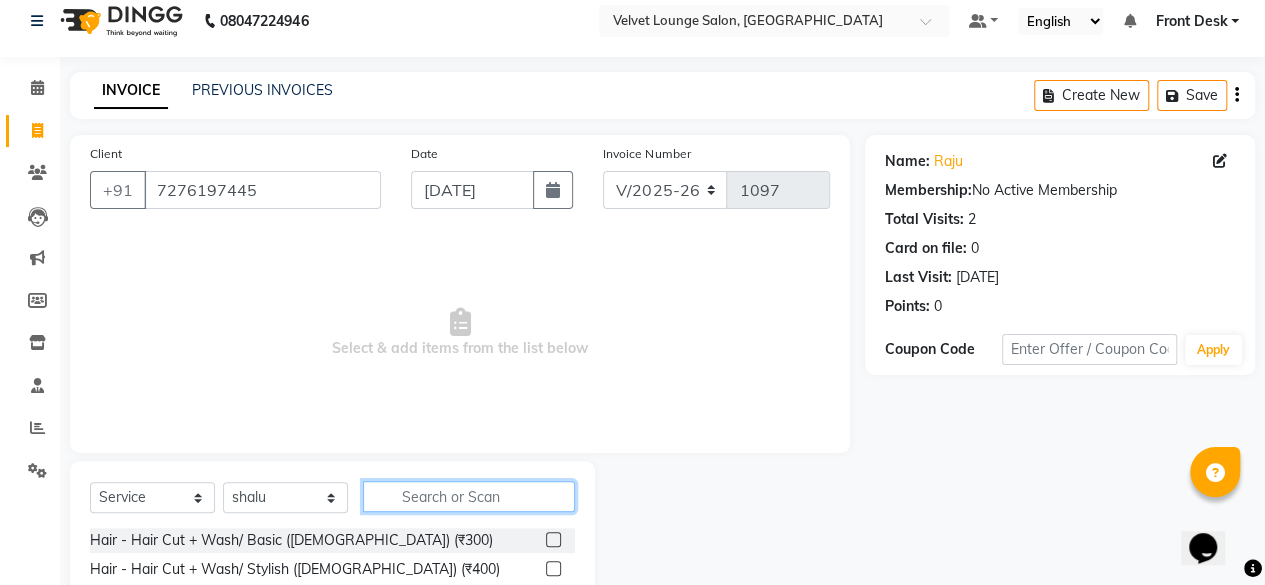 click 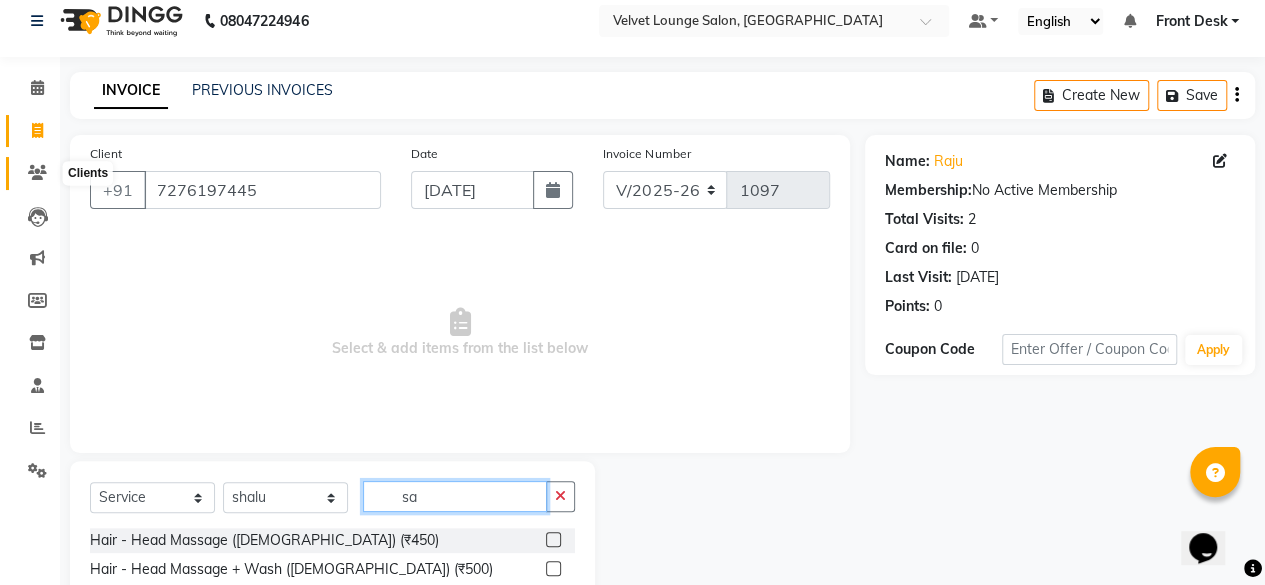 type on "sa" 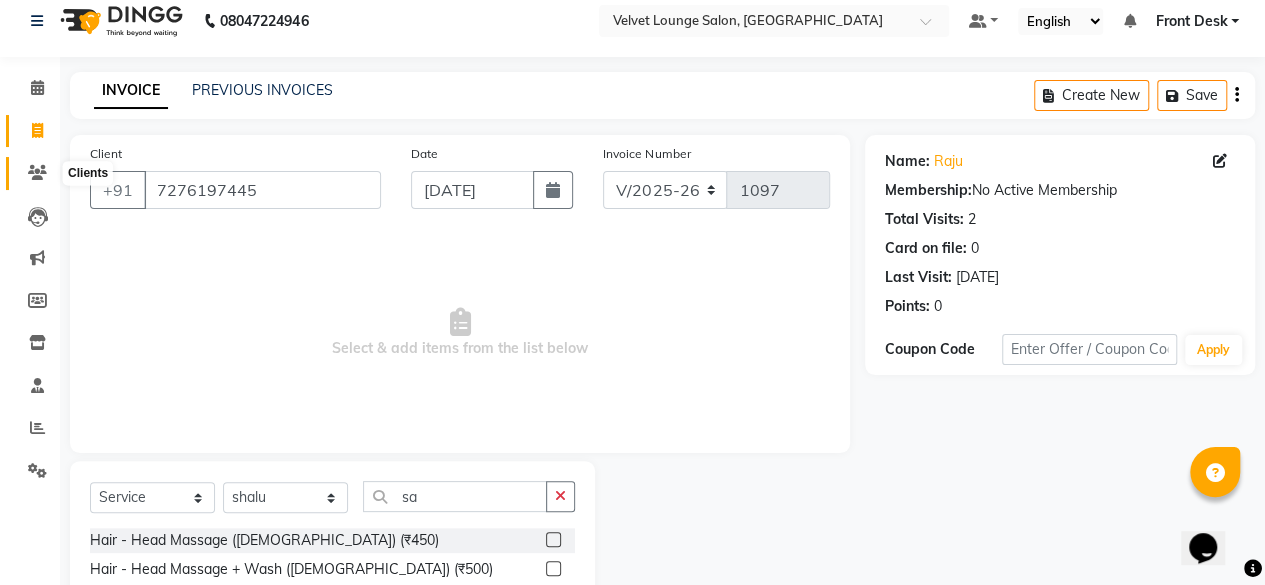 click 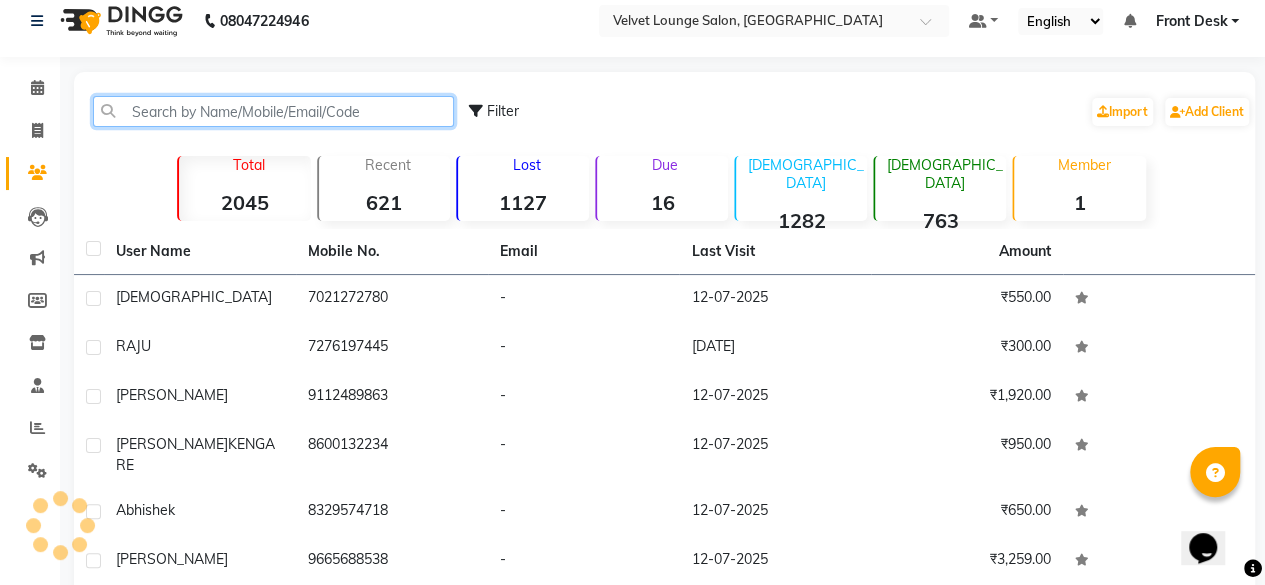 click 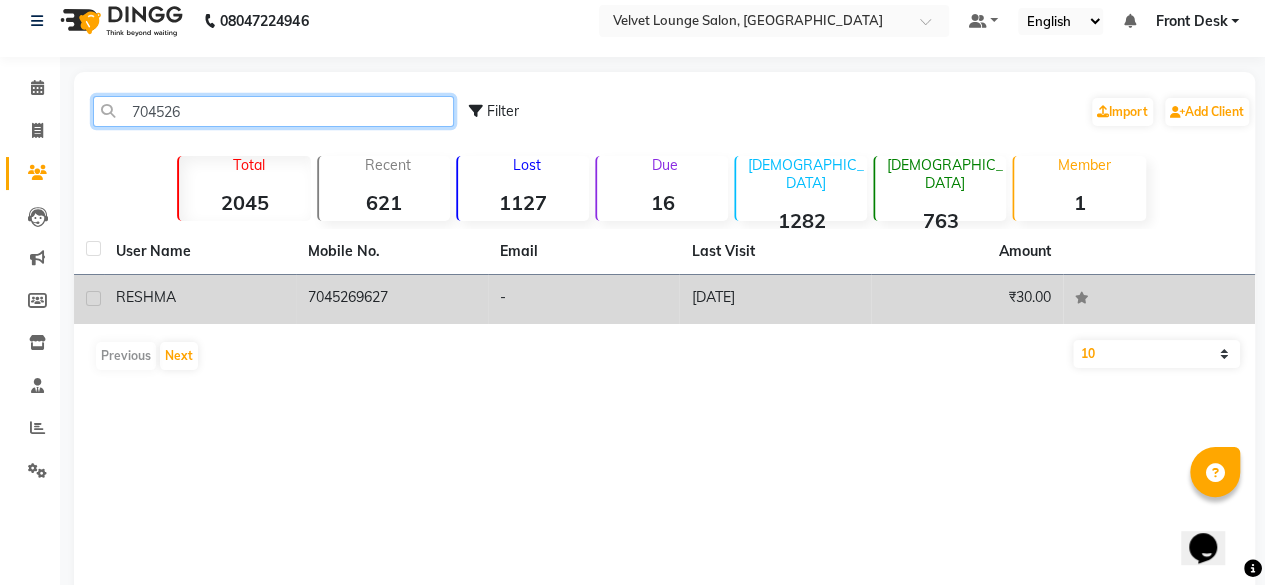 type on "704526" 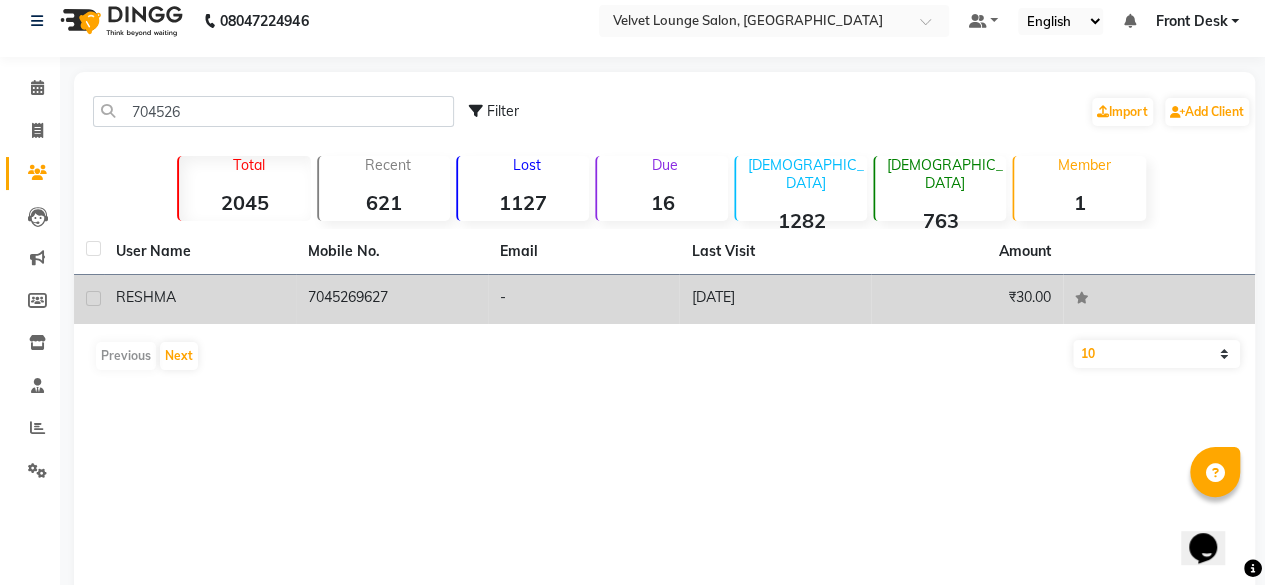 click on "-" 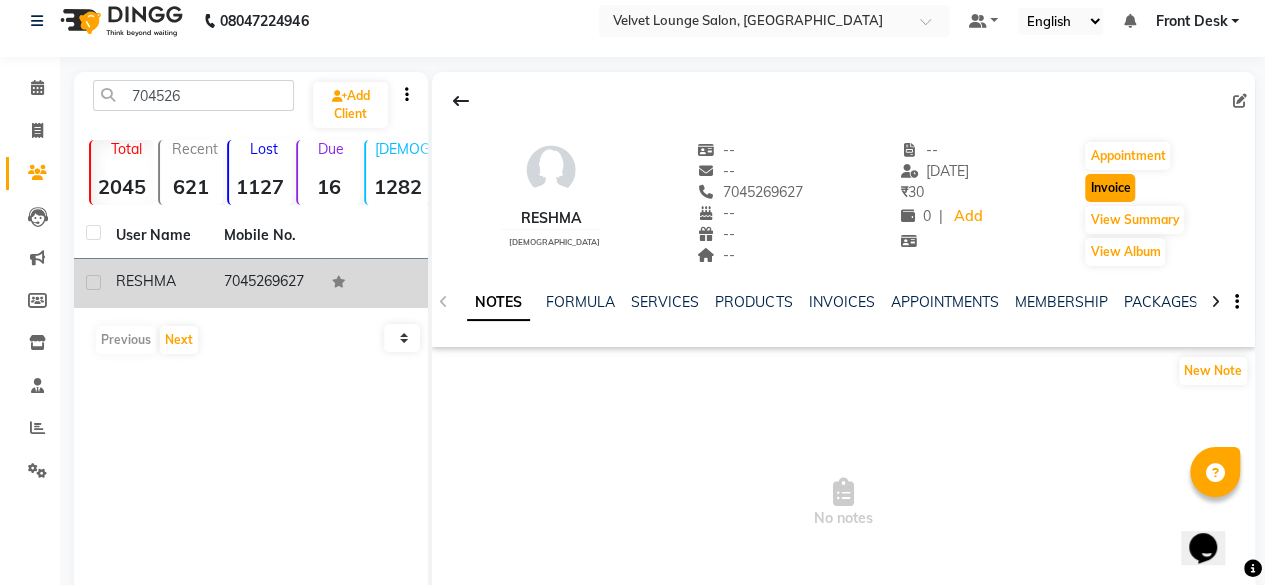 click on "Invoice" 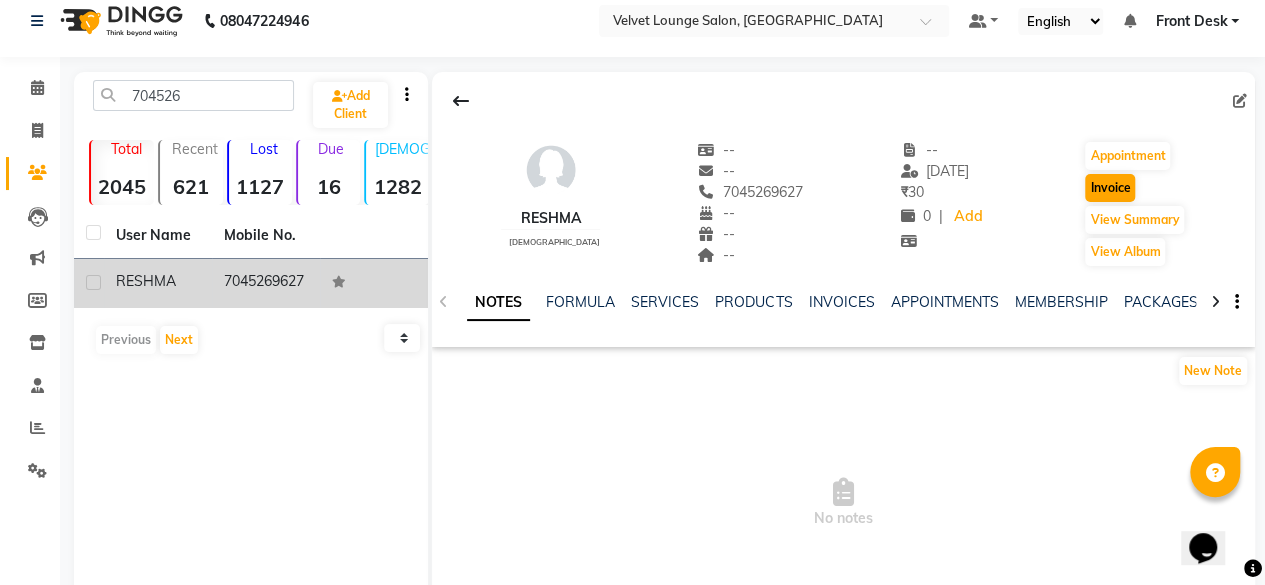 select on "5962" 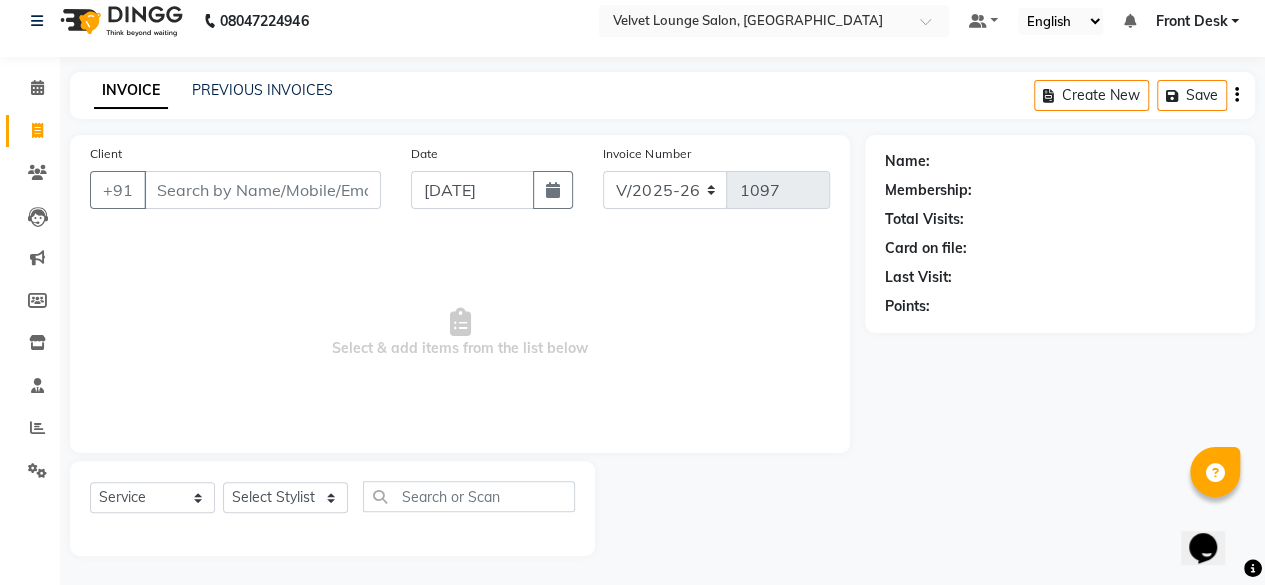 type on "7045269627" 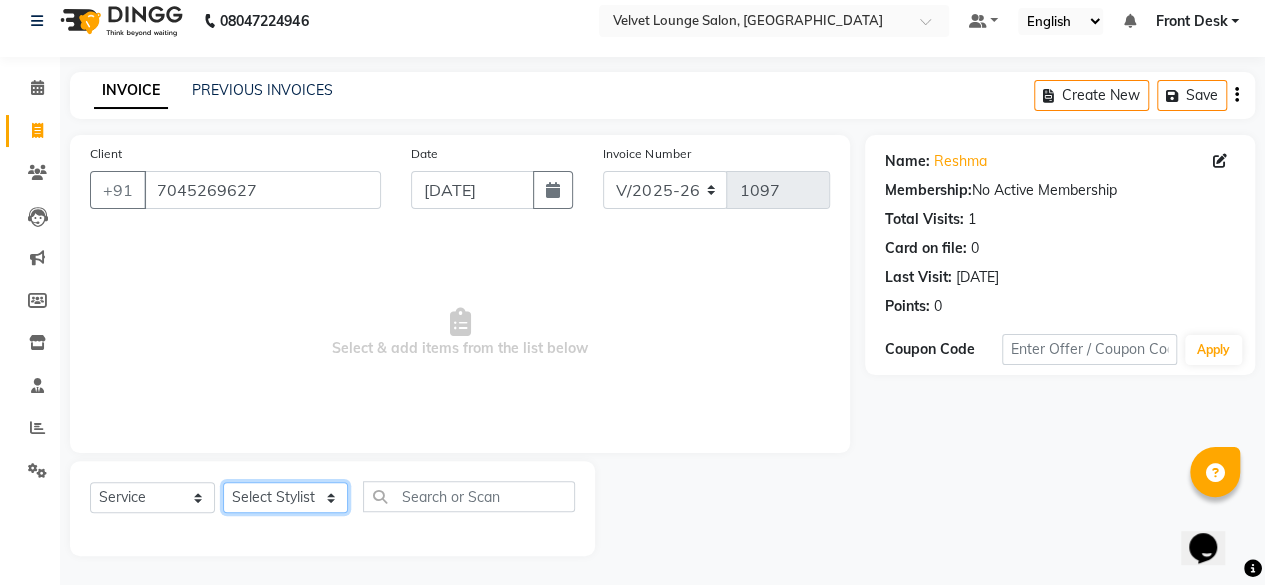 click on "Select Stylist [PERSON_NAME]  [PERSON_NAME] Front Desk Jaya jyoti madhu [PERSON_NAME] [PERSON_NAME] Rohit SALMA SALMA [PERSON_NAME] SHWETA vishal" 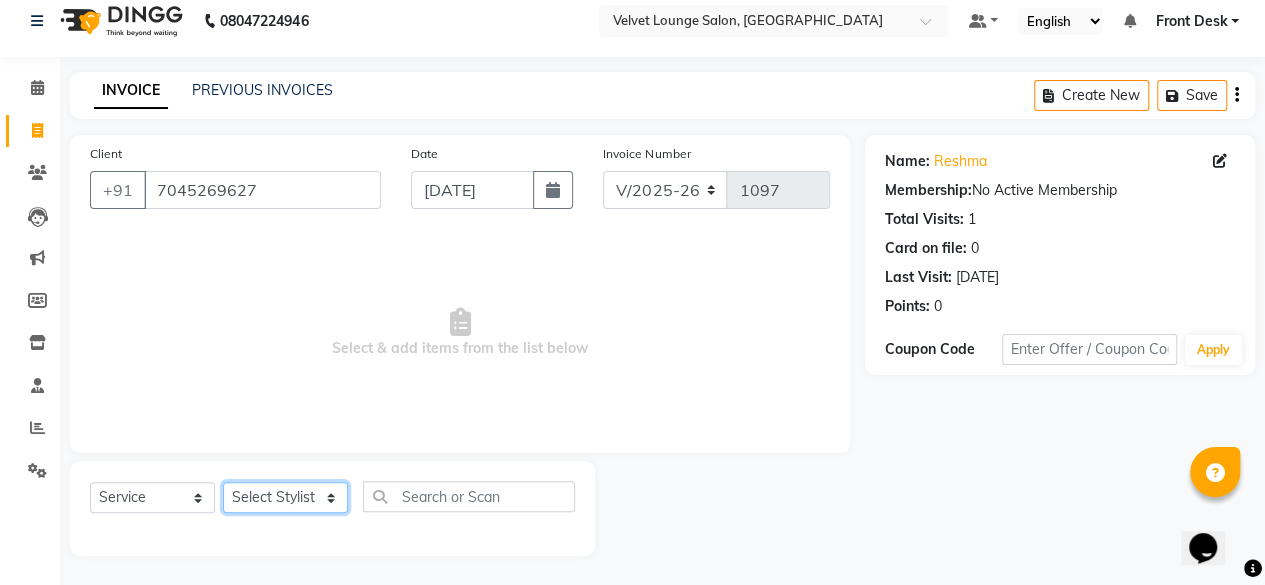 select on "50611" 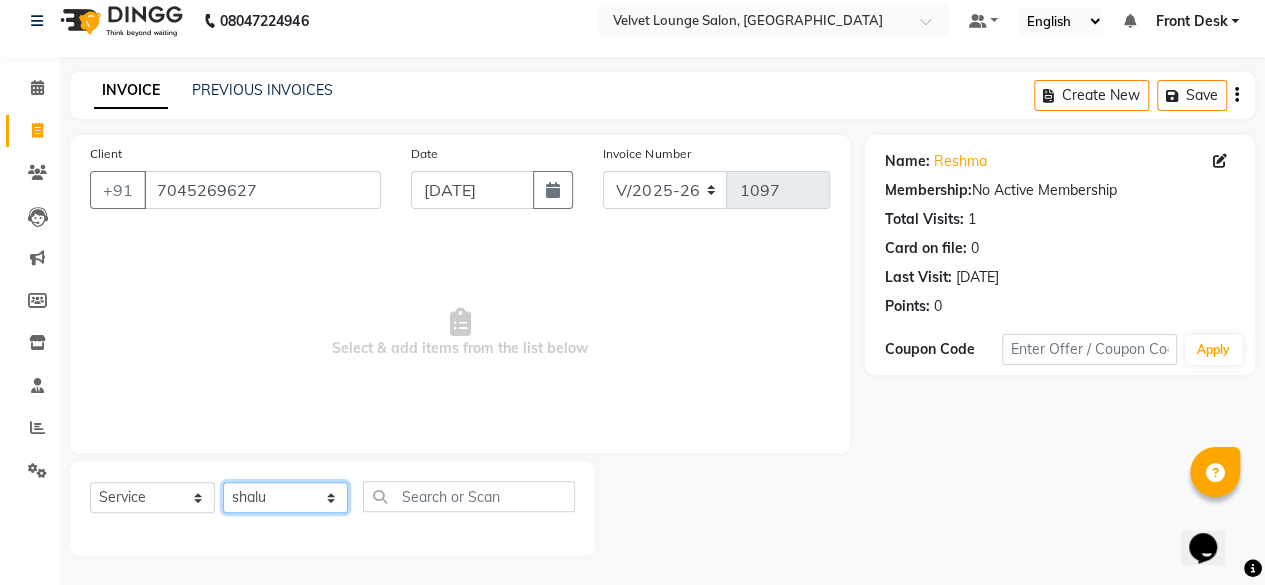 click on "Select Stylist [PERSON_NAME]  [PERSON_NAME] Front Desk Jaya jyoti madhu [PERSON_NAME] [PERSON_NAME] Rohit SALMA SALMA [PERSON_NAME] SHWETA vishal" 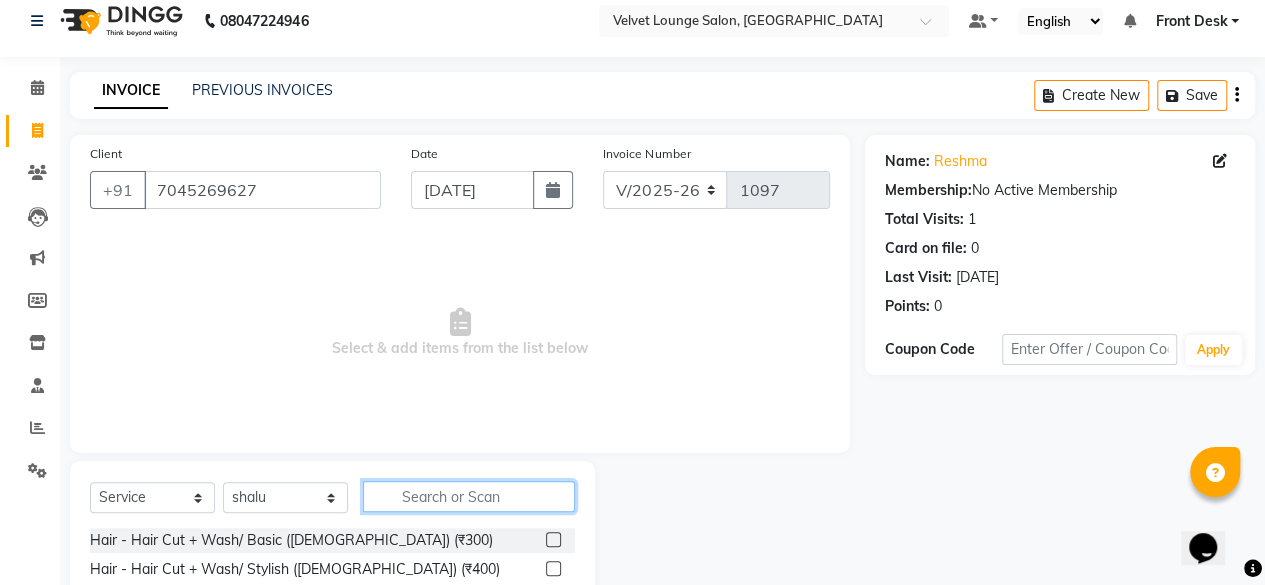 click 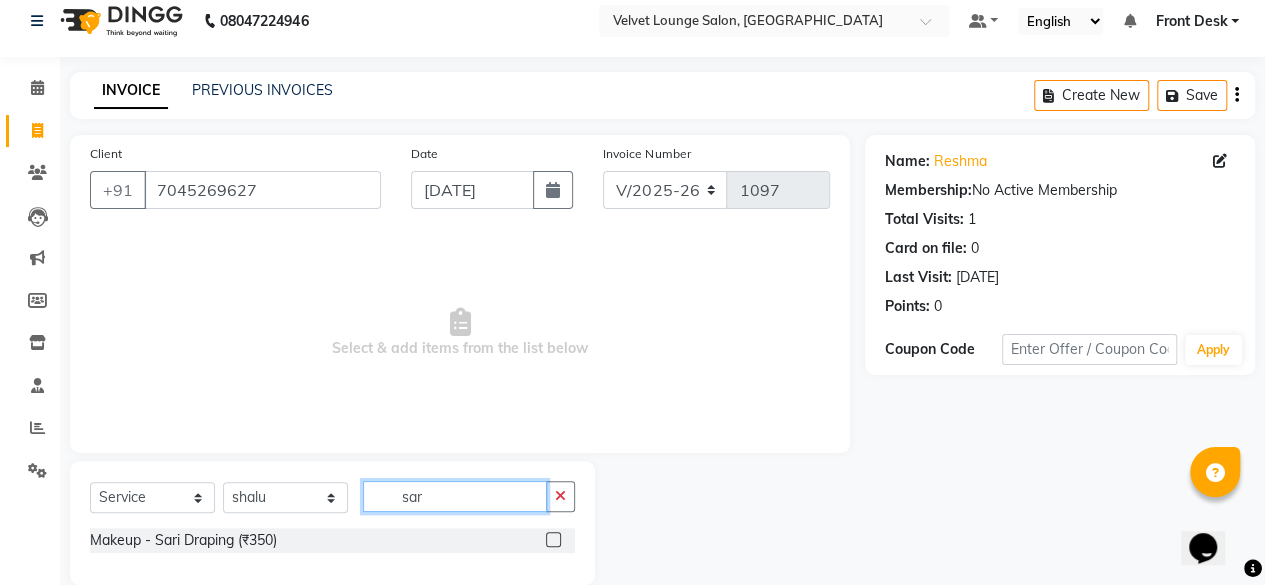 type on "sar" 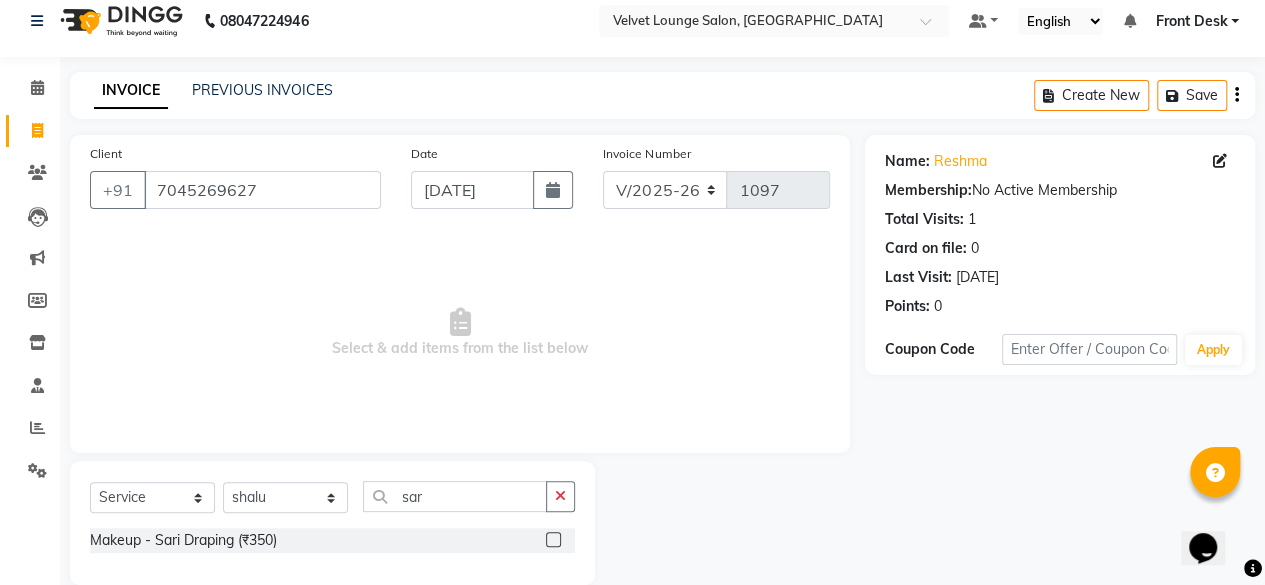 click 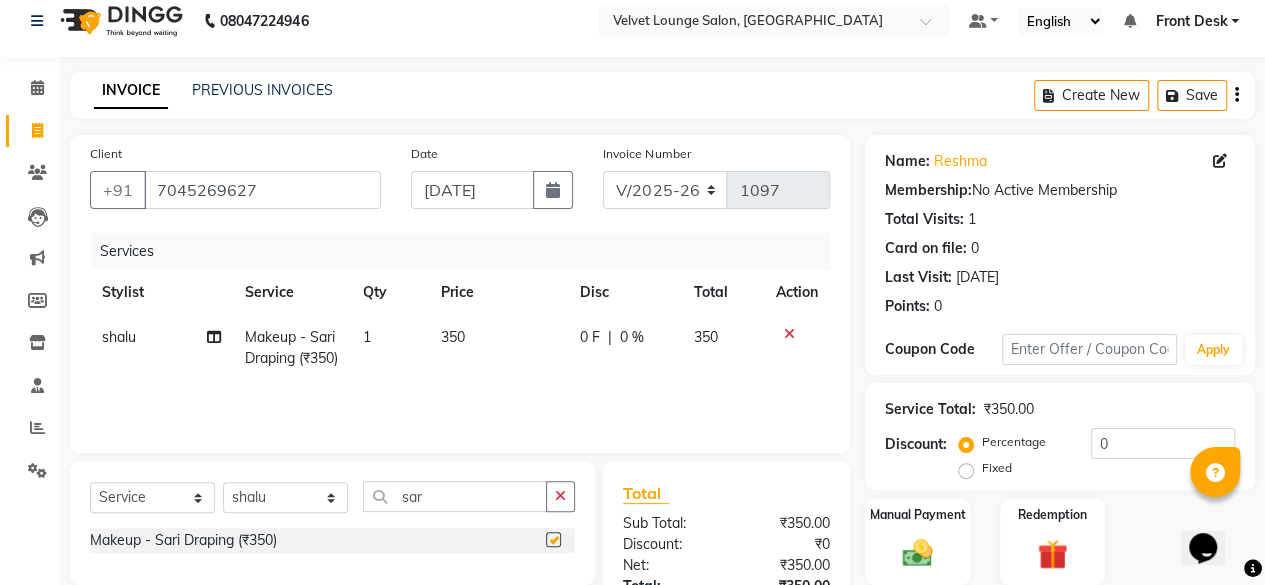 checkbox on "false" 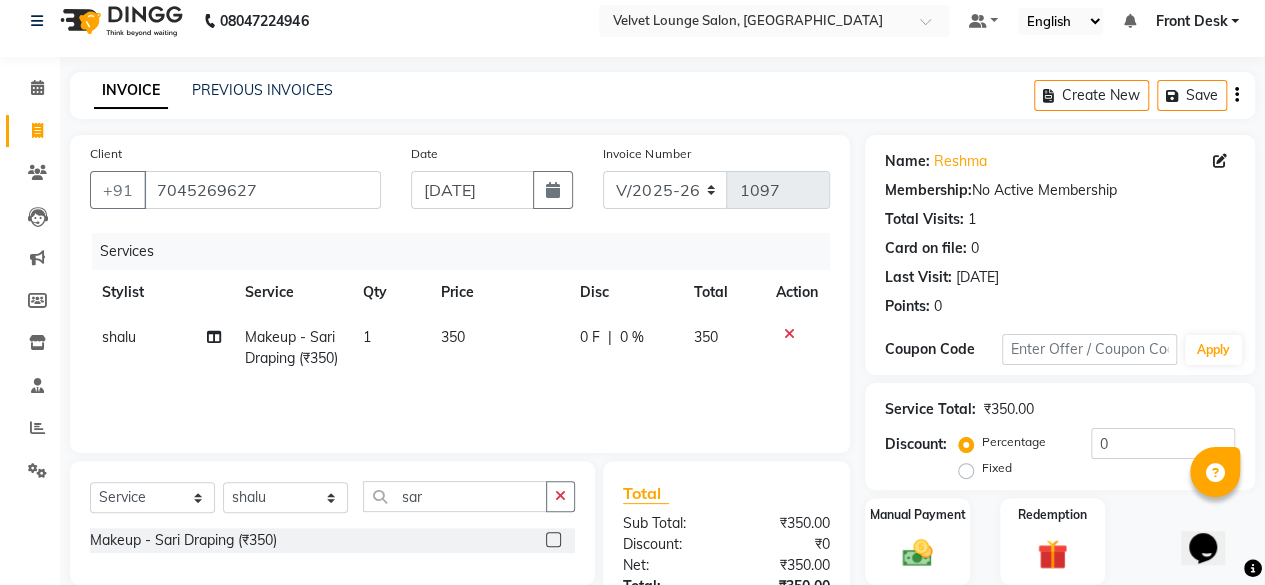 click on "350" 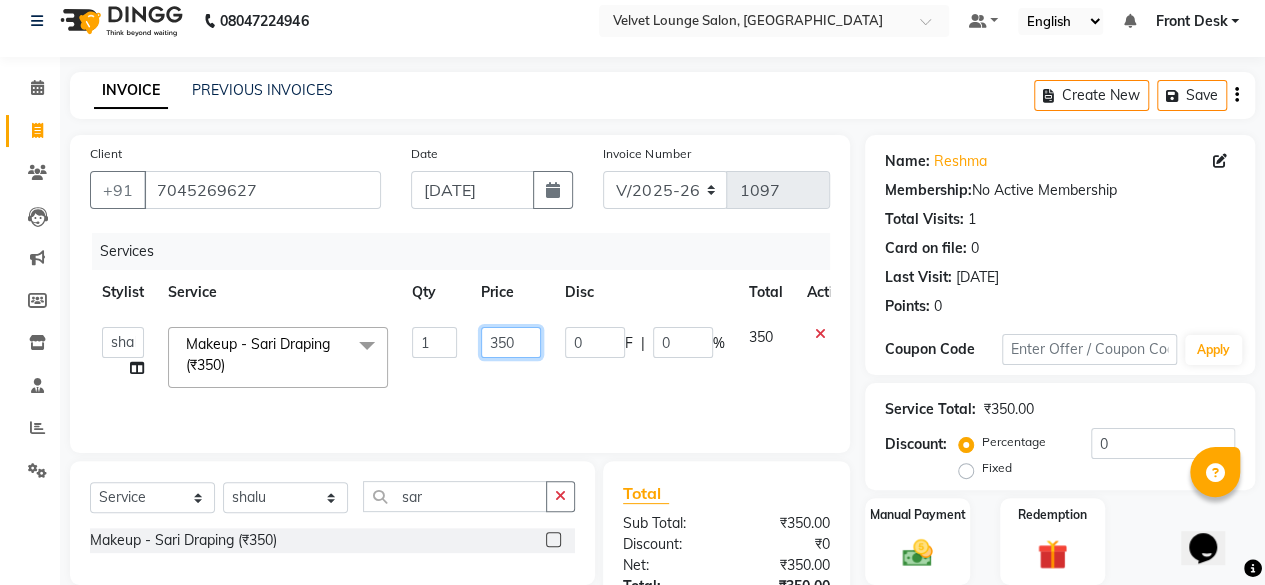 click on "350" 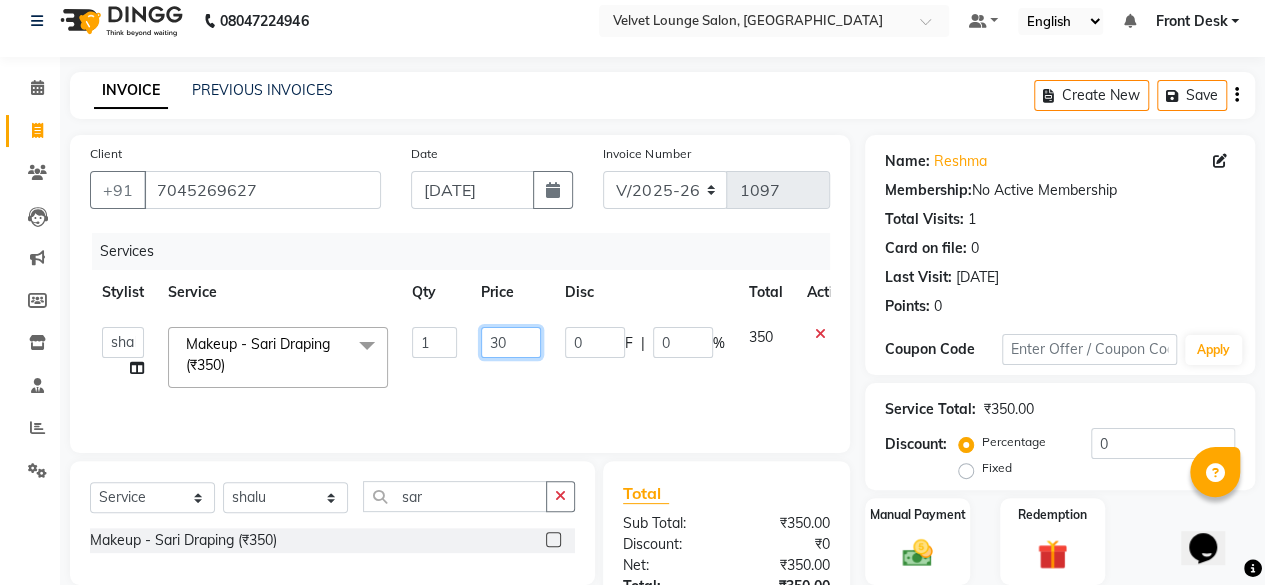 type on "300" 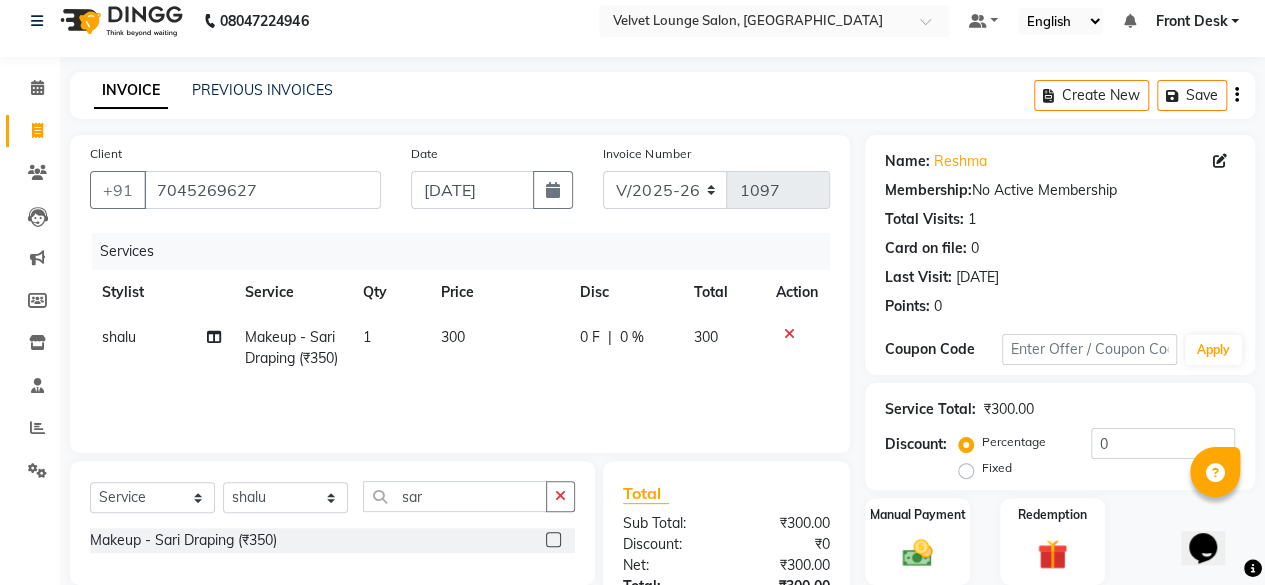 click on "1" 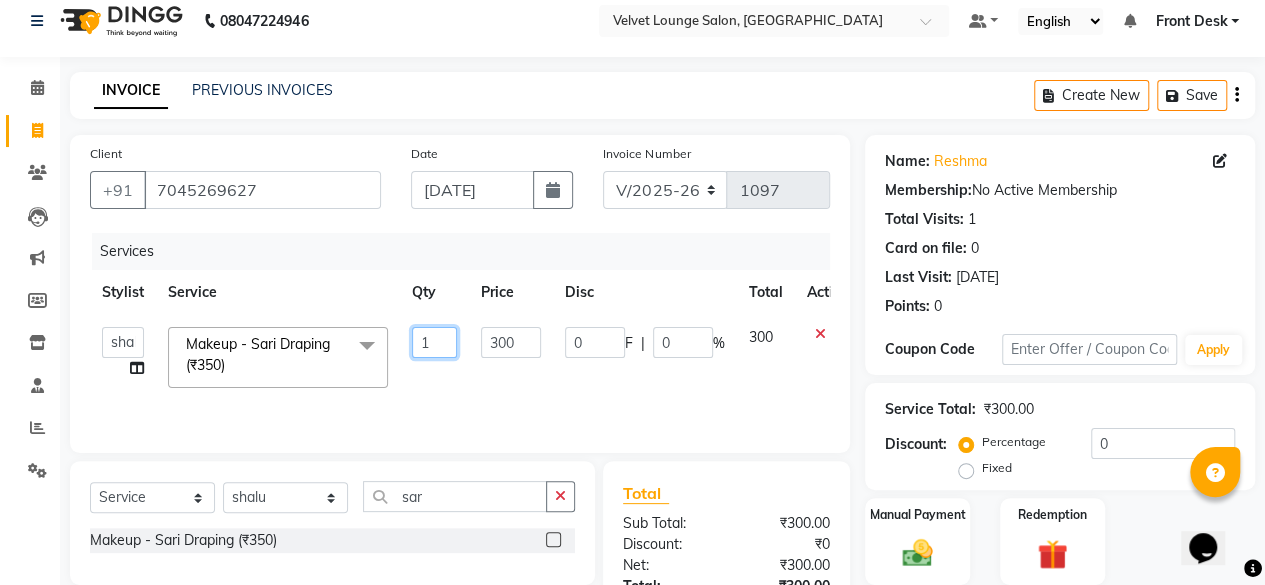 drag, startPoint x: 438, startPoint y: 358, endPoint x: 436, endPoint y: 343, distance: 15.132746 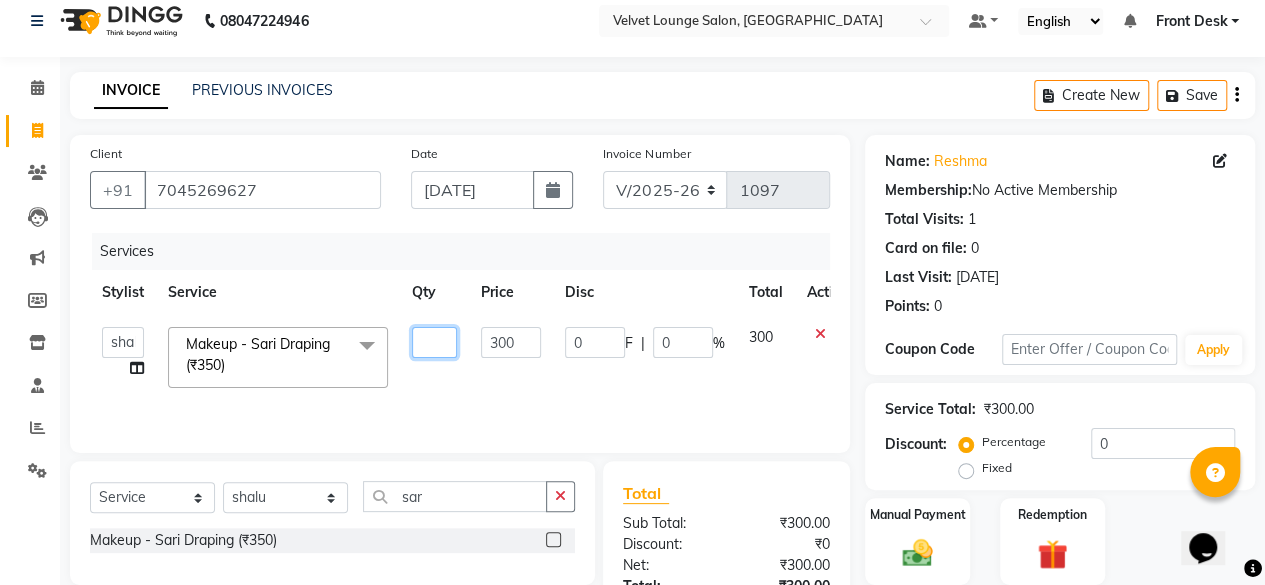 type on "2" 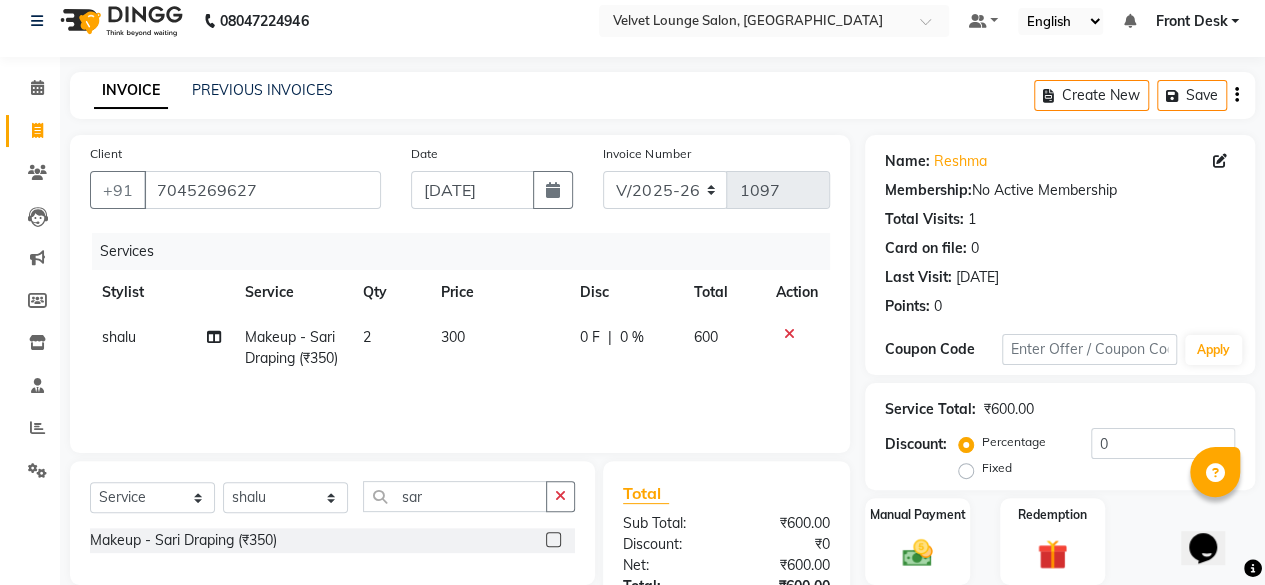click on "Client [PHONE_NUMBER] Date [DATE] Invoice Number V/2025 V/[PHONE_NUMBER] Services Stylist Service Qty Price Disc Total Action [PERSON_NAME] Makeup - Sari Draping (₹350) 2 300 0 F | 0 % 600 Select  Service  Product  Membership  Package Voucher Prepaid Gift Card  Select Stylist [PERSON_NAME]  [PERSON_NAME] Front Desk Jaya jyoti madhu Manish [PERSON_NAME] Rohit SALMA SALMA [PERSON_NAME] SHWETA vishal sar Makeup - Sari Draping (₹350)  Total Sub Total: ₹600.00 Discount: ₹0 Net: ₹600.00 Total: ₹600.00 Add Tip ₹0 Payable: ₹600.00 Paid: ₹0 Balance   : ₹600.00" 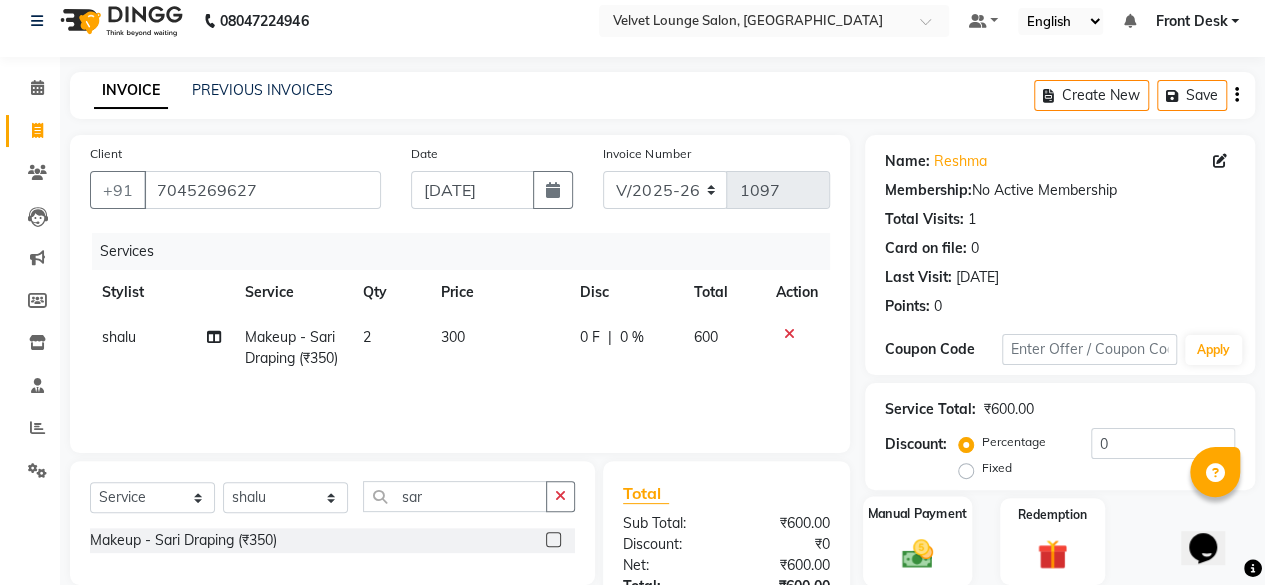 click on "Manual Payment" 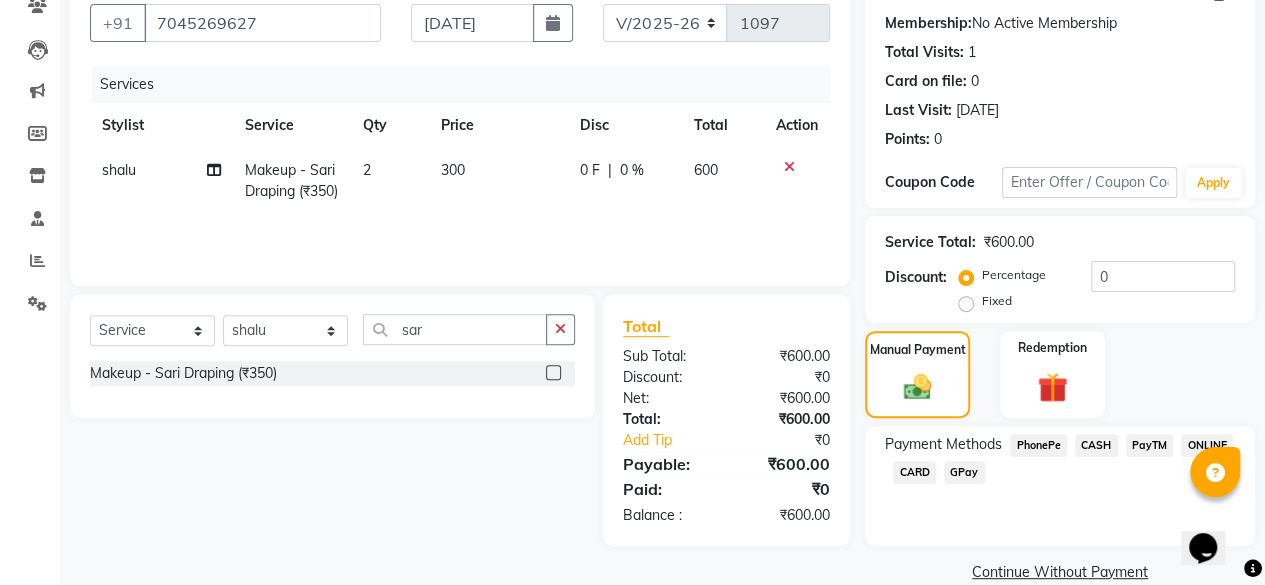 scroll, scrollTop: 213, scrollLeft: 0, axis: vertical 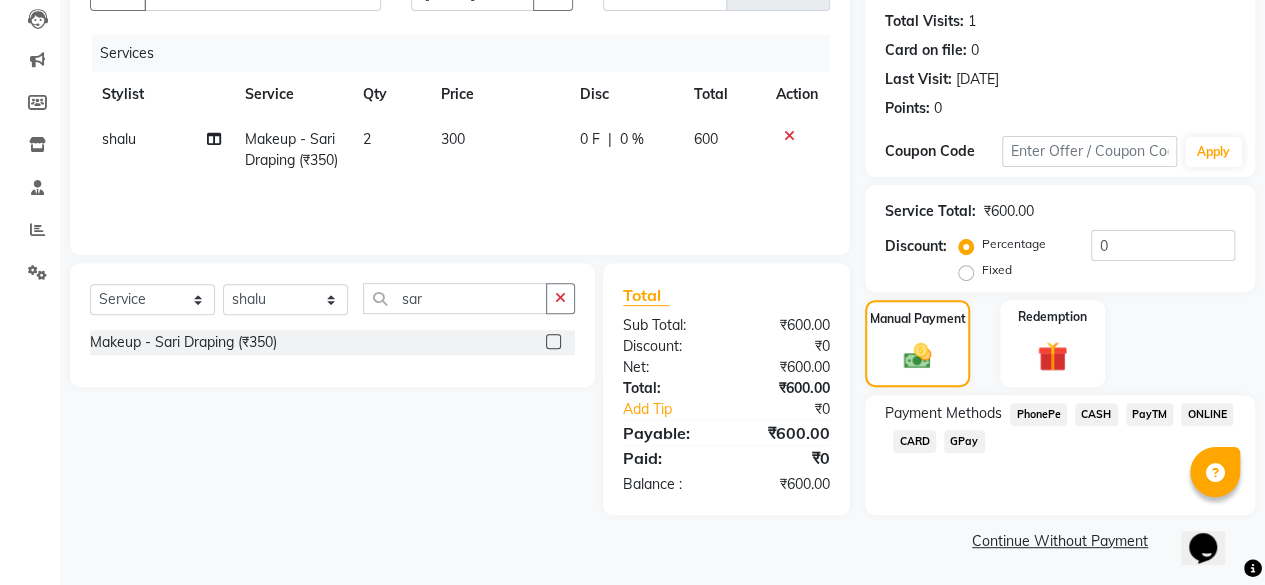 click on "PayTM" 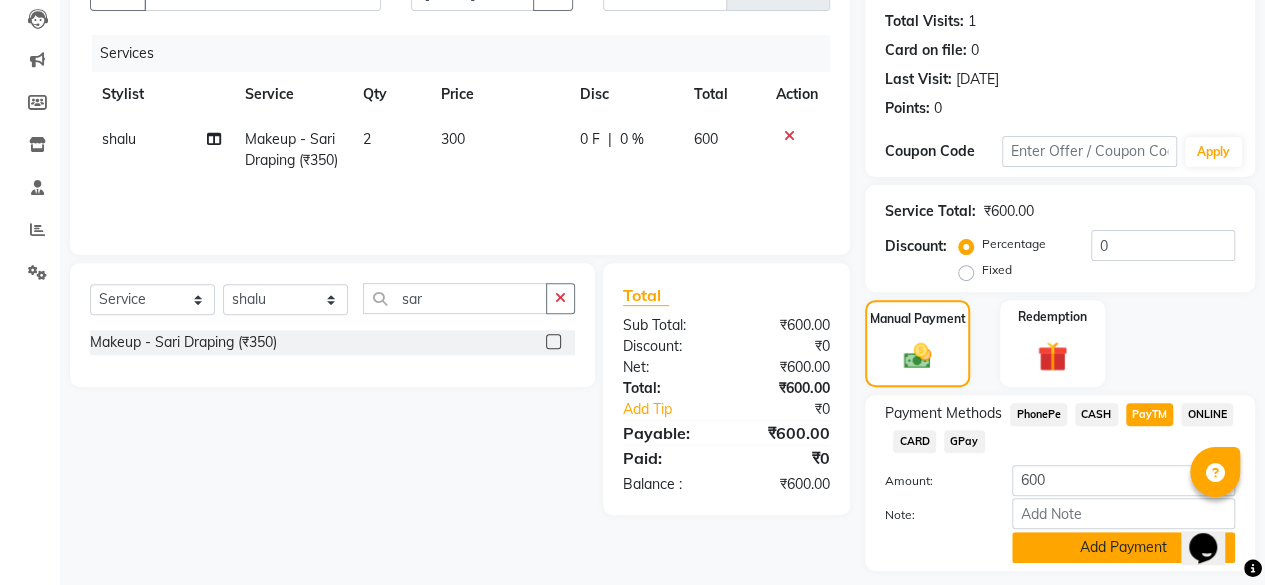 click on "Add Payment" 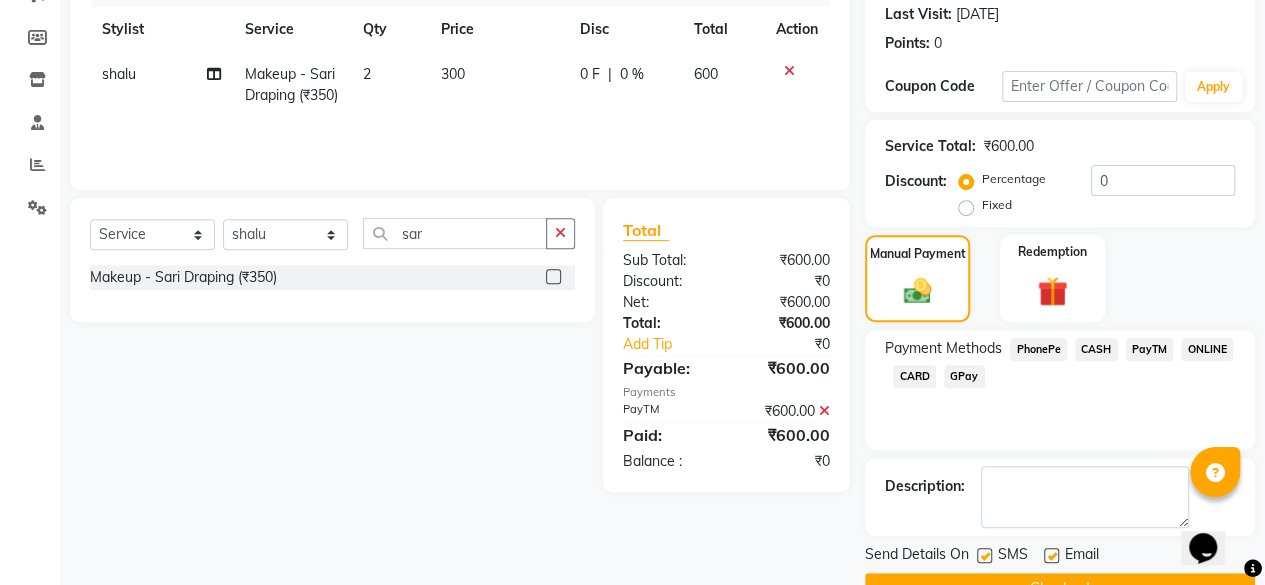 scroll, scrollTop: 324, scrollLeft: 0, axis: vertical 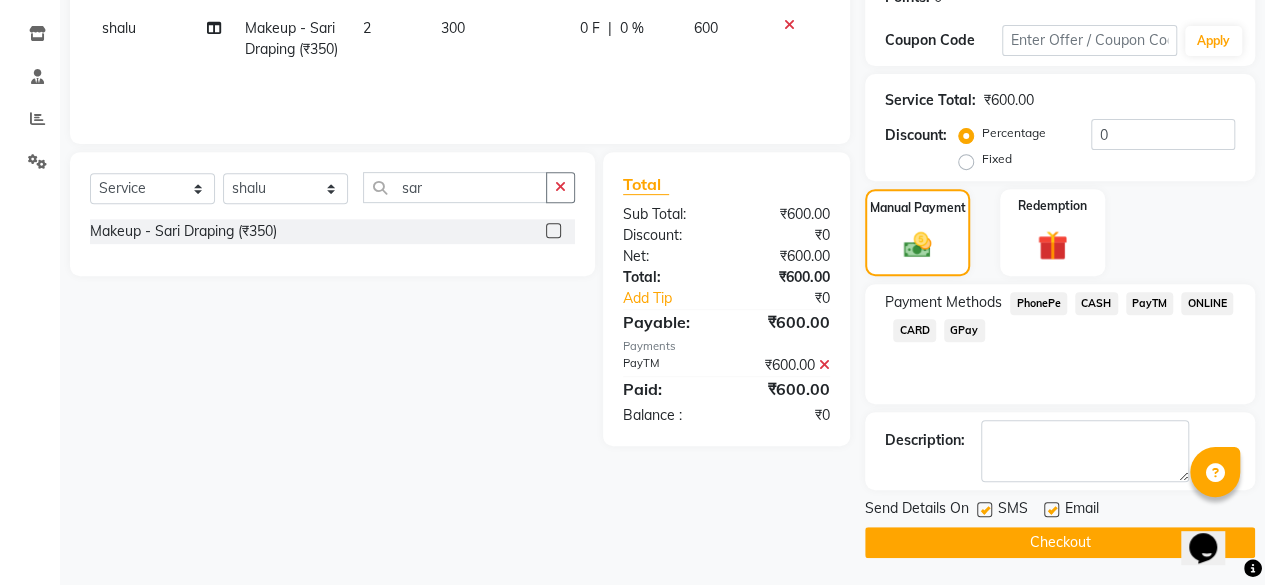 click on "Checkout" 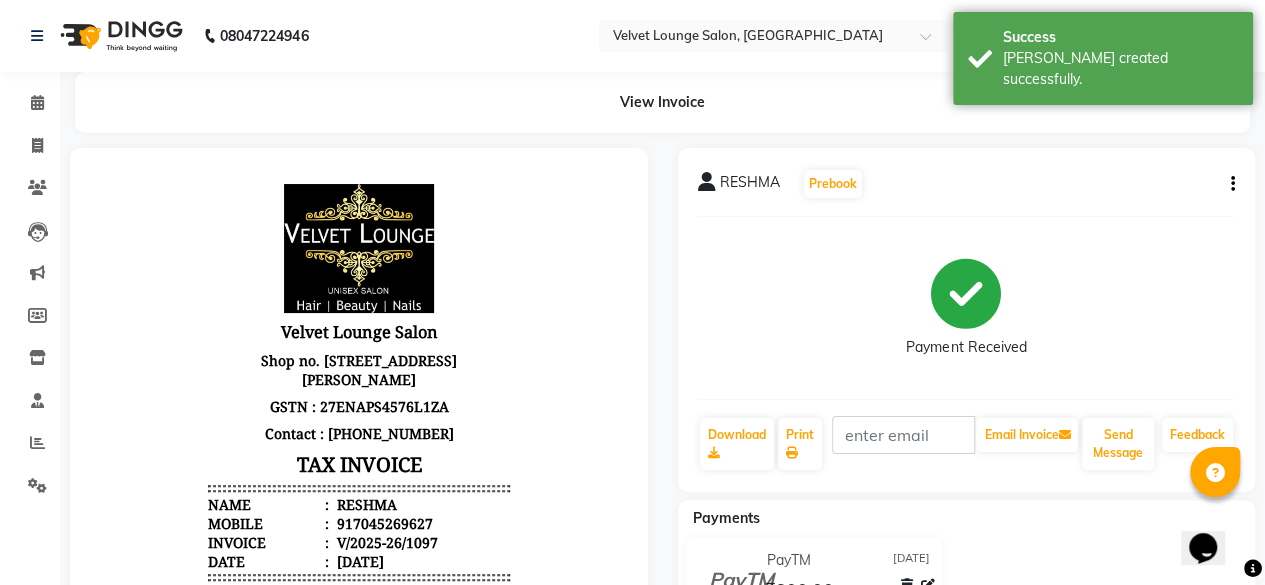 scroll, scrollTop: 0, scrollLeft: 0, axis: both 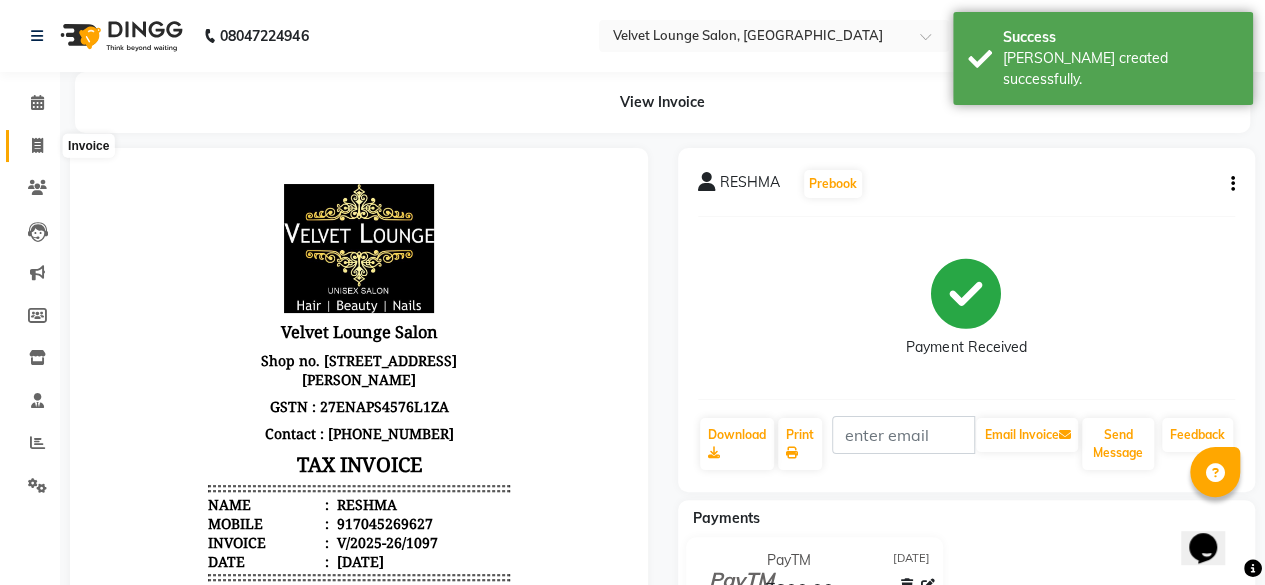 click 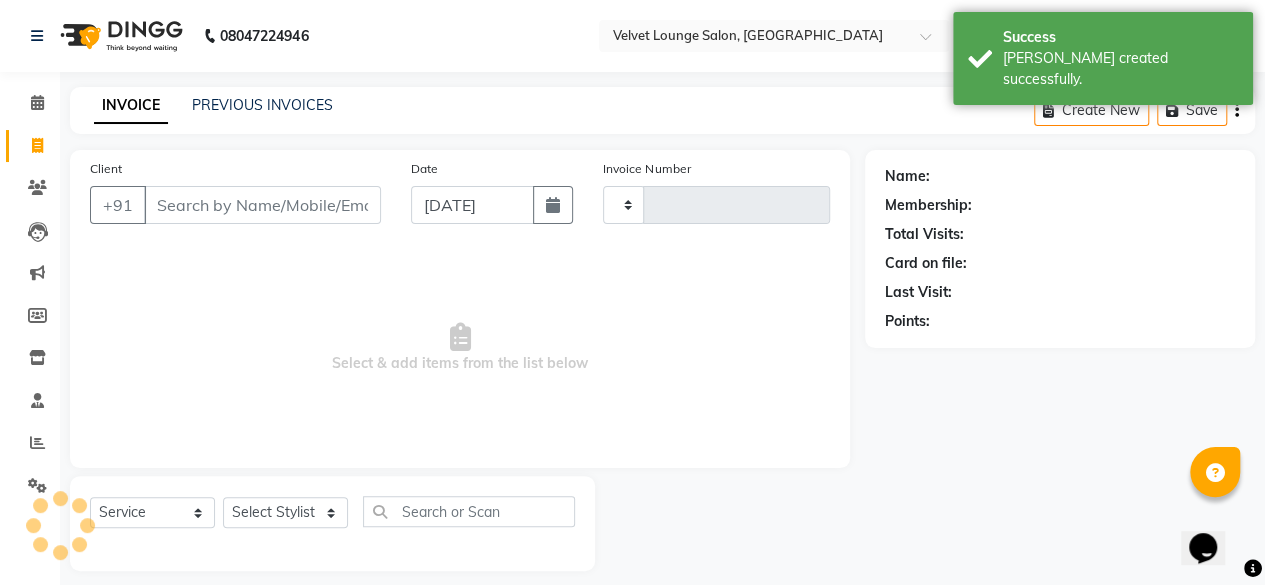 scroll, scrollTop: 15, scrollLeft: 0, axis: vertical 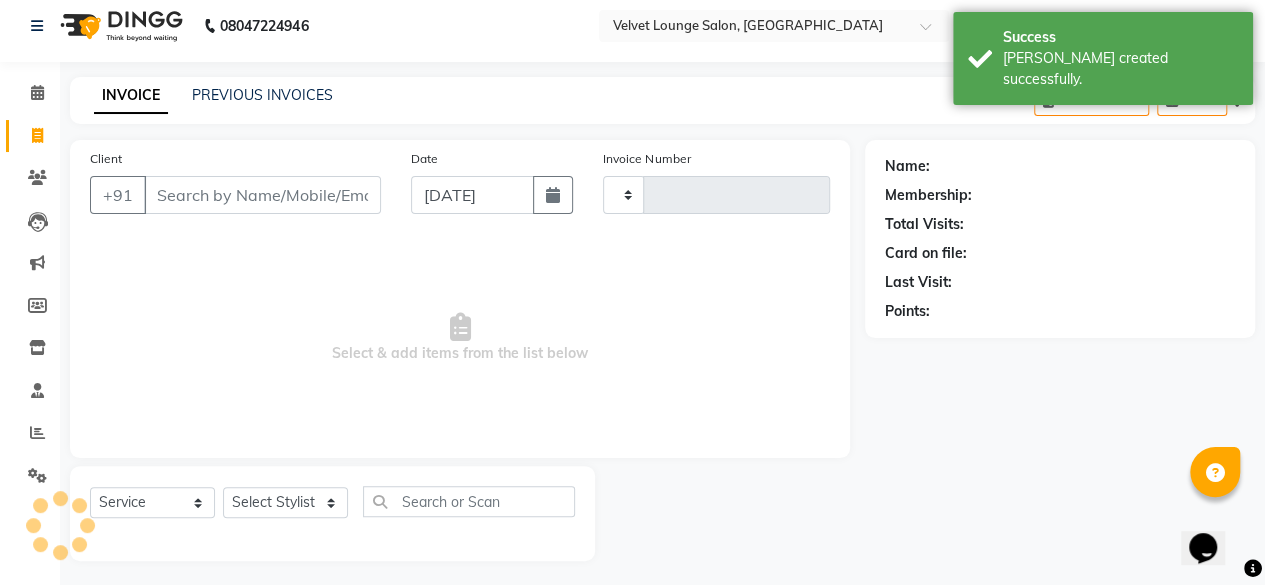 type on "1098" 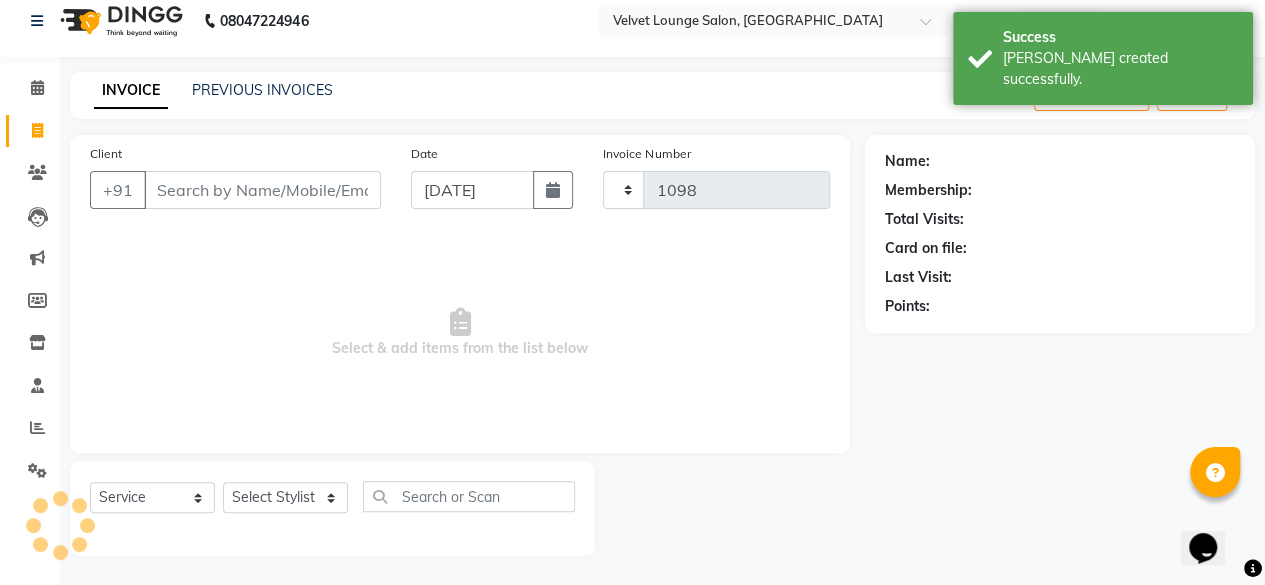 select on "5962" 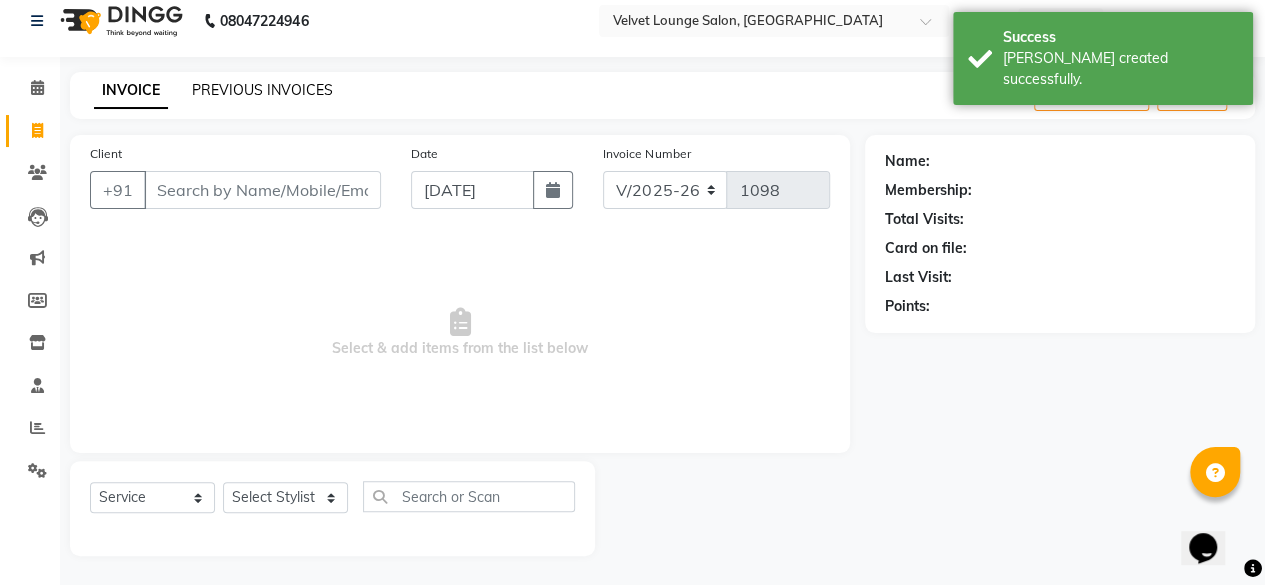 click on "PREVIOUS INVOICES" 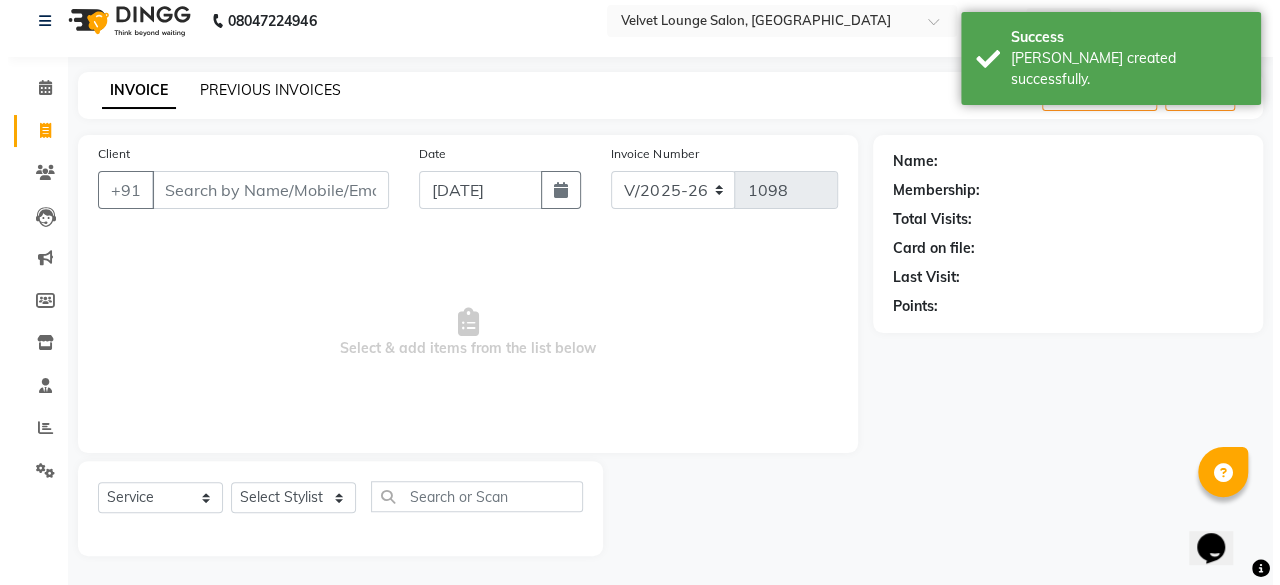 scroll, scrollTop: 0, scrollLeft: 0, axis: both 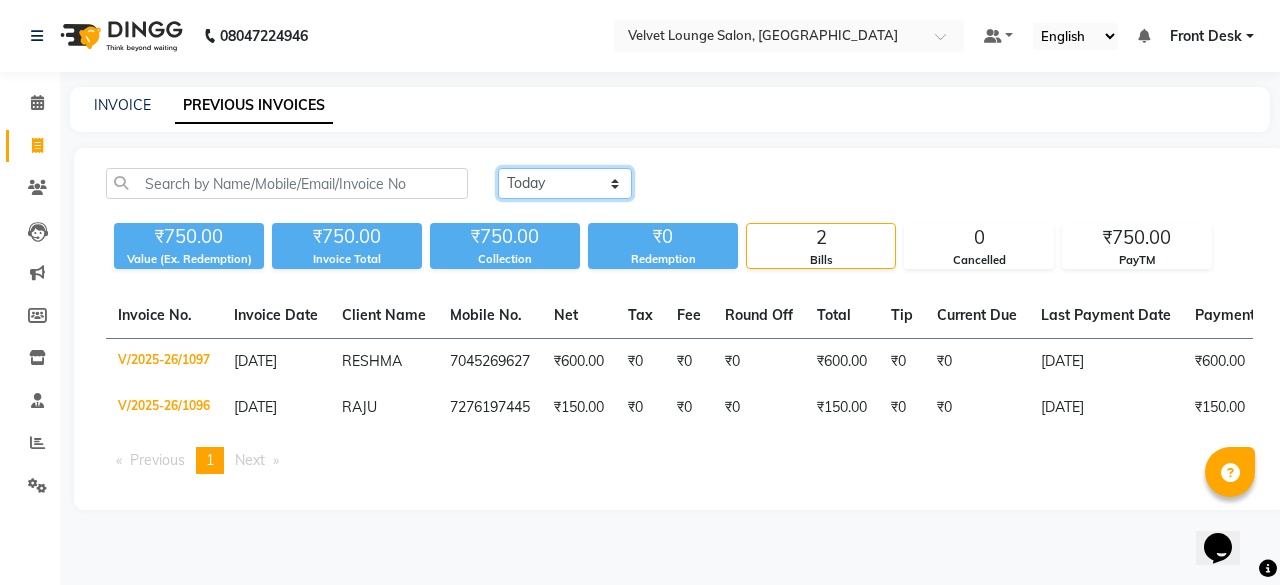 click on "[DATE] [DATE] Custom Range" 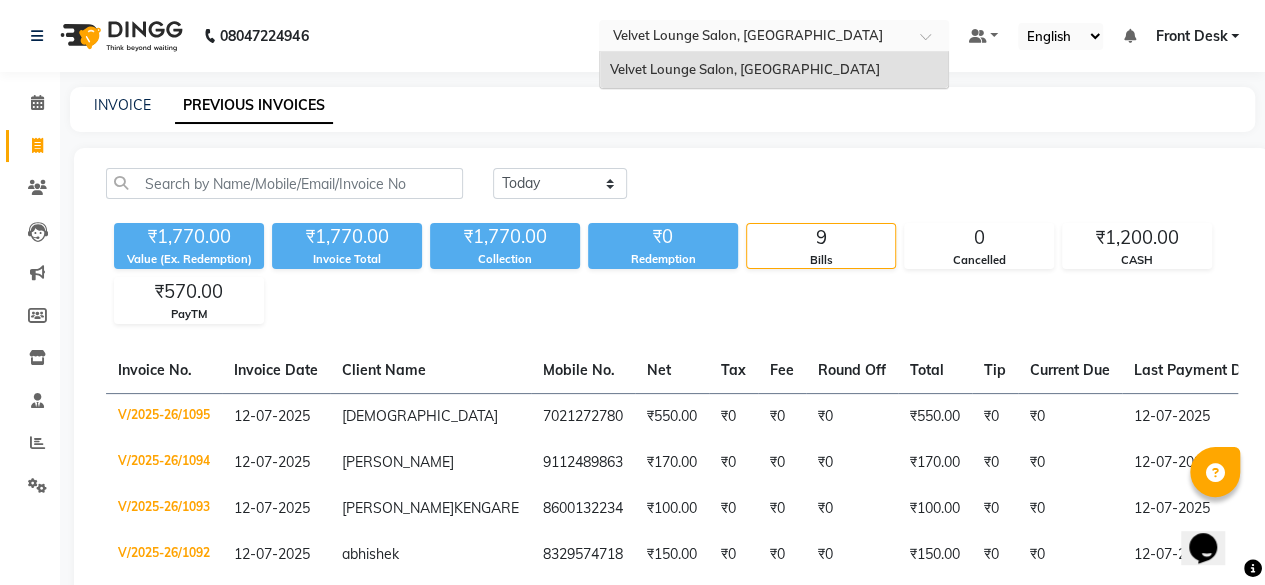 click at bounding box center (754, 35) 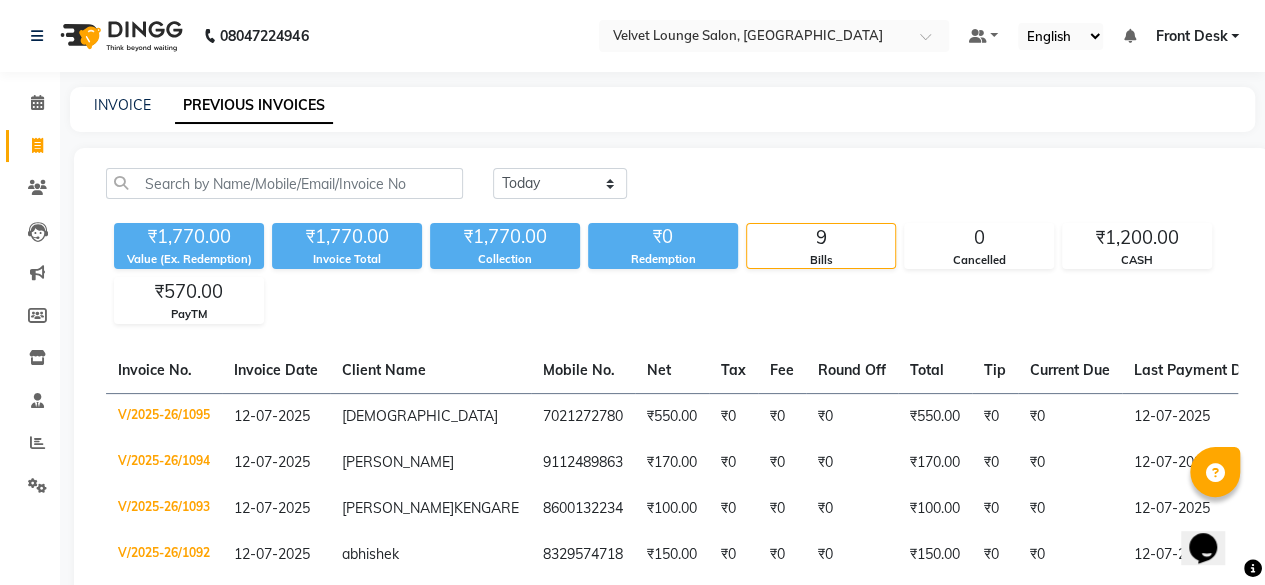 drag, startPoint x: 547, startPoint y: 209, endPoint x: 536, endPoint y: 179, distance: 31.95309 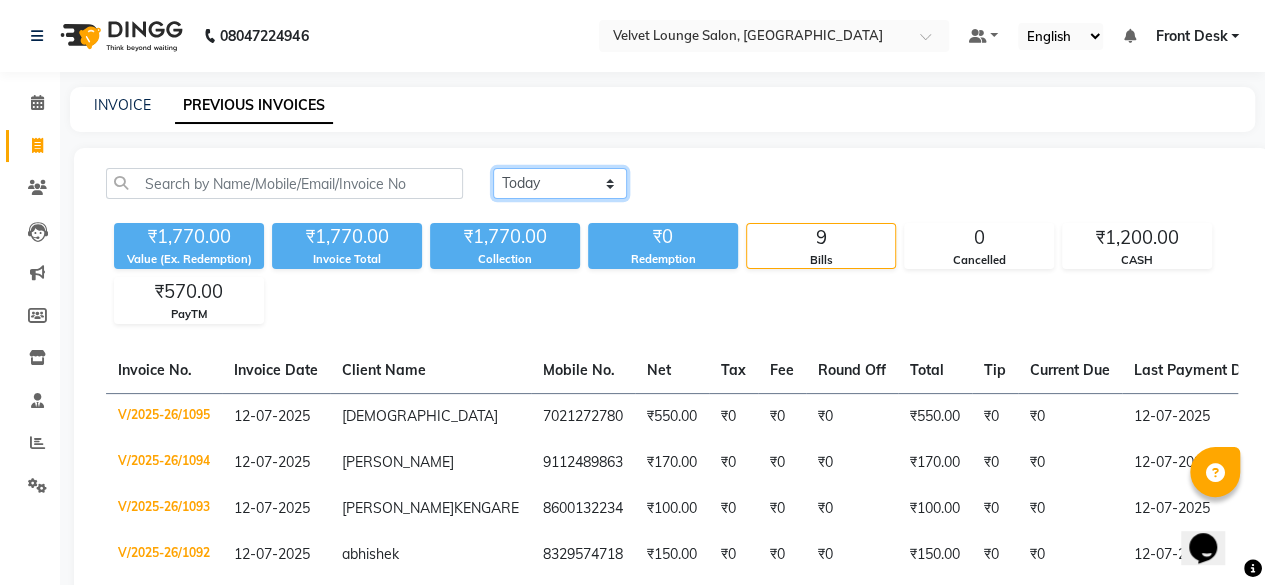 click on "[DATE] [DATE] Custom Range" 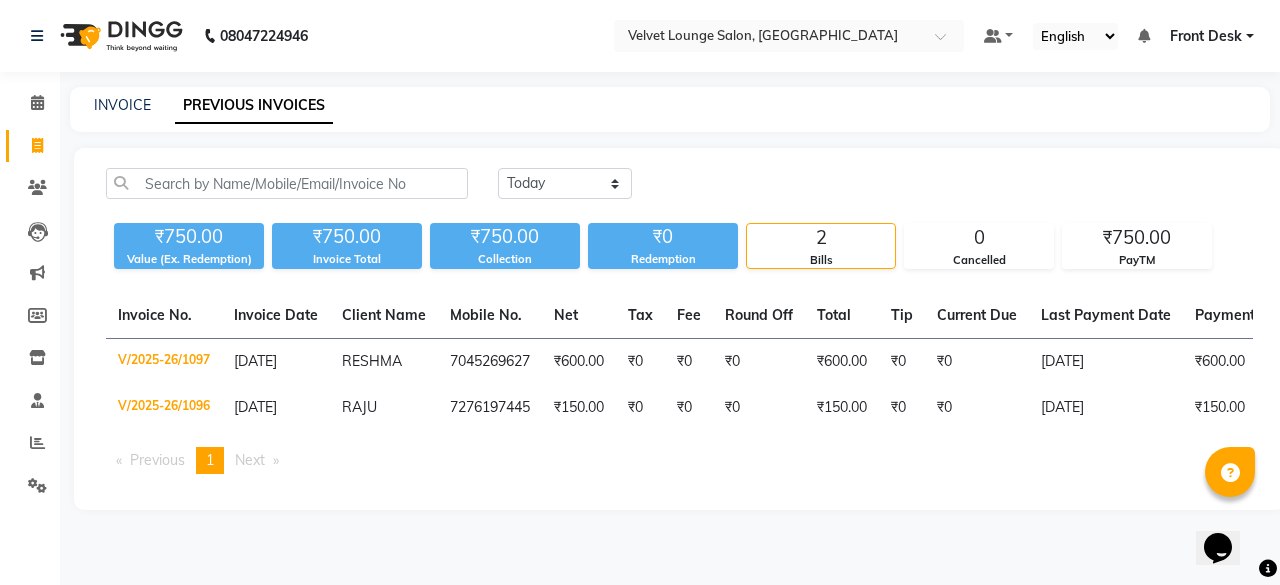 click on "Front Desk" at bounding box center (1206, 36) 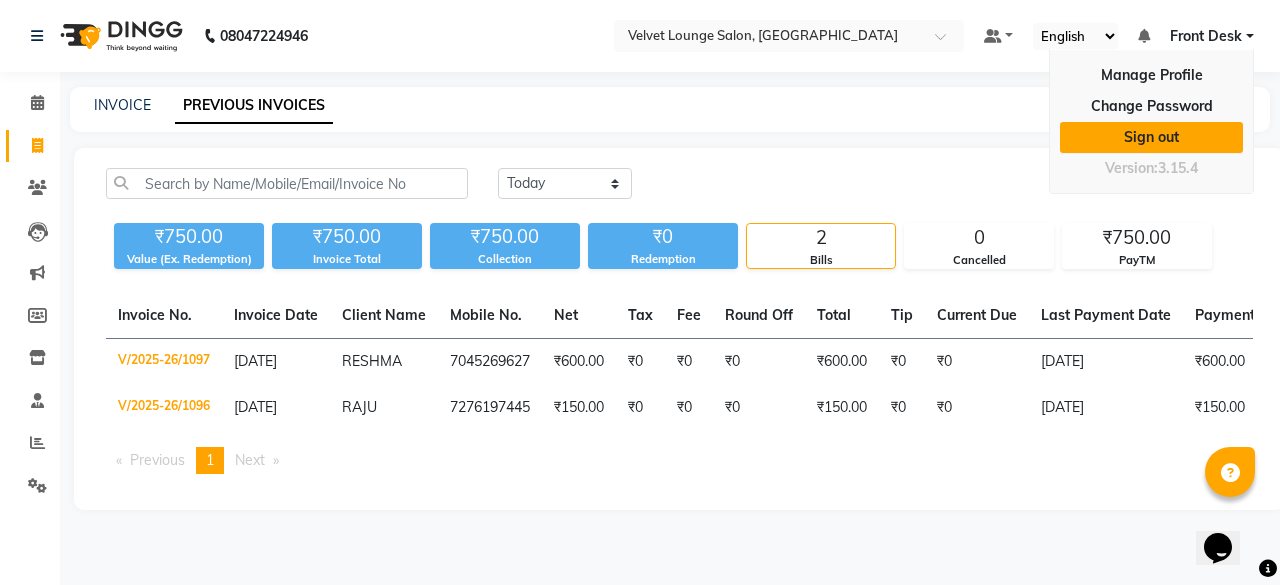 click on "Sign out" at bounding box center [1151, 137] 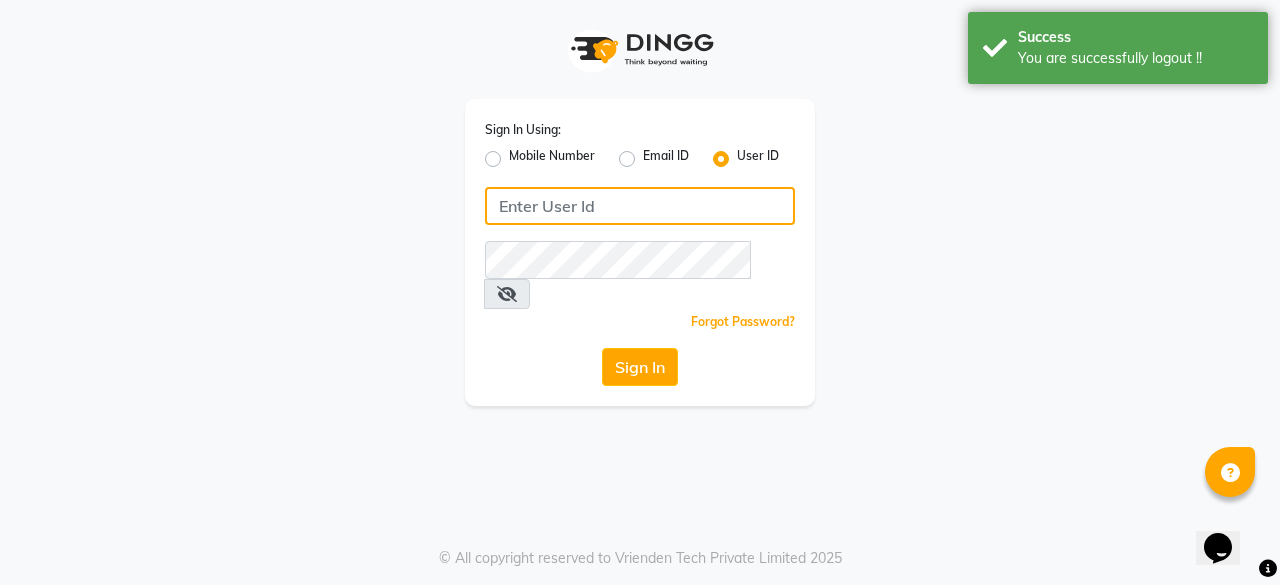 type on "7400009327" 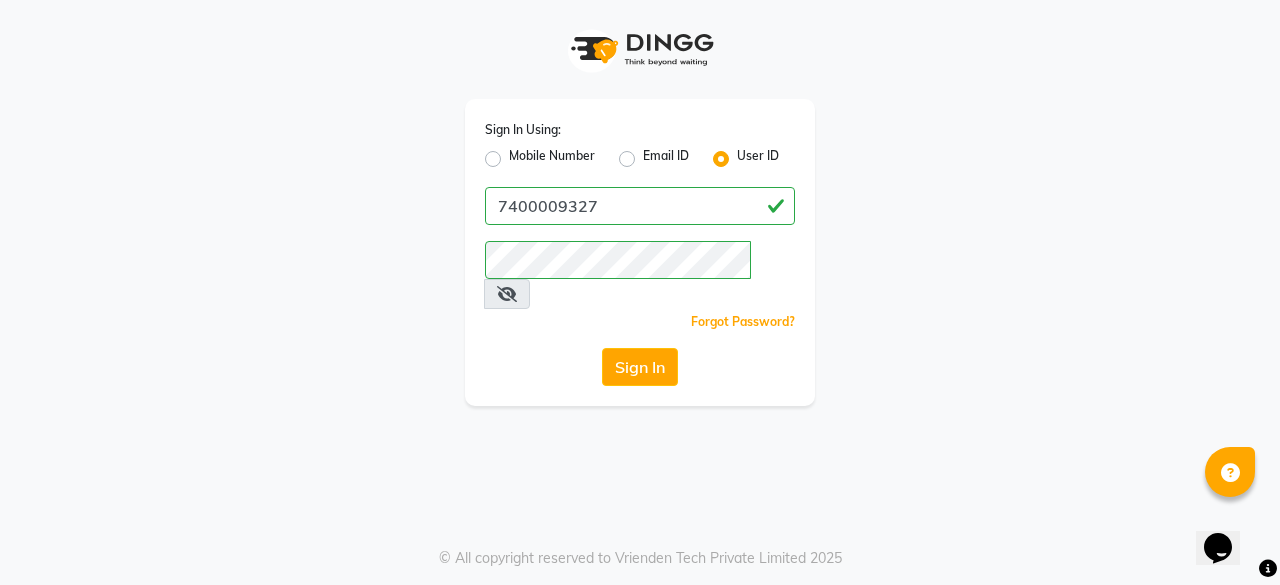 click on "Mobile Number" 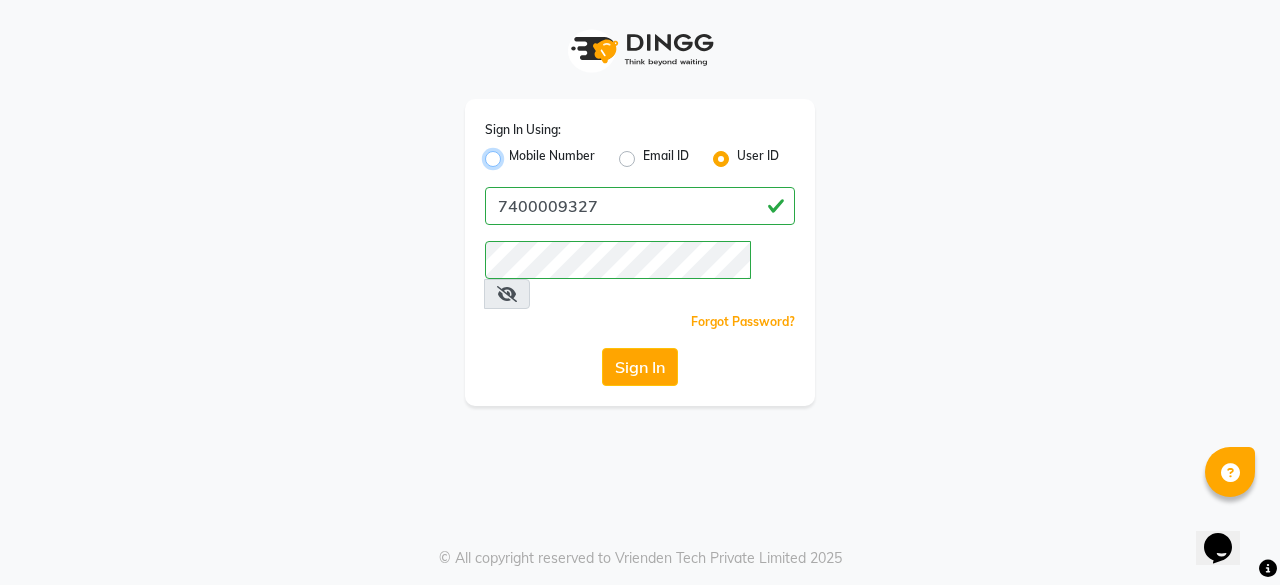 click on "Mobile Number" at bounding box center (515, 153) 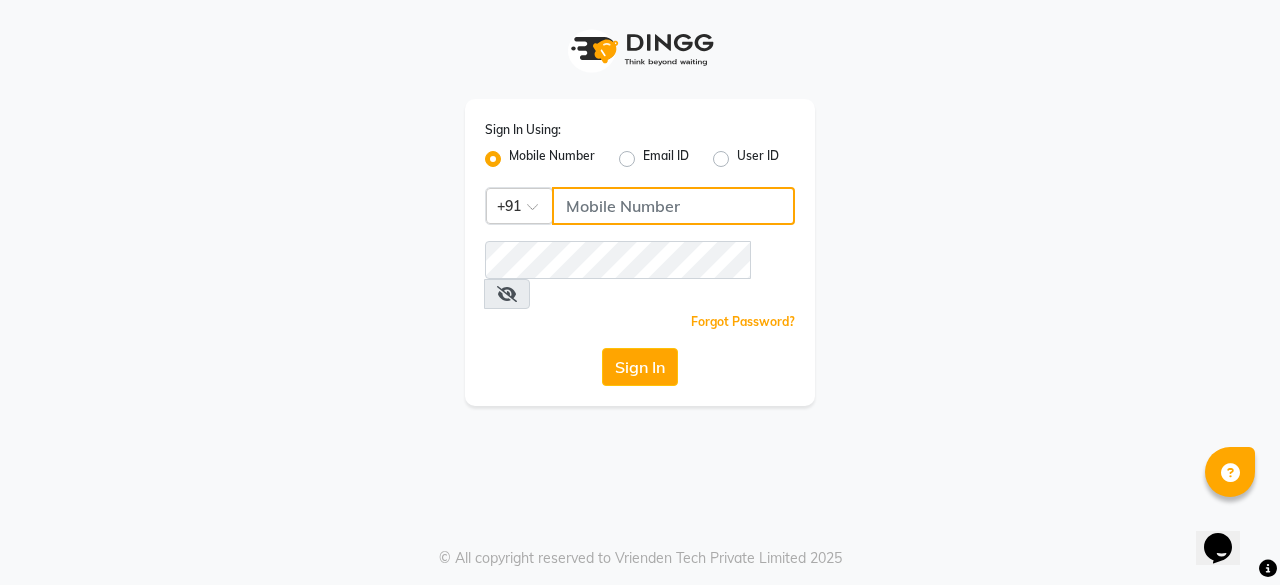 click 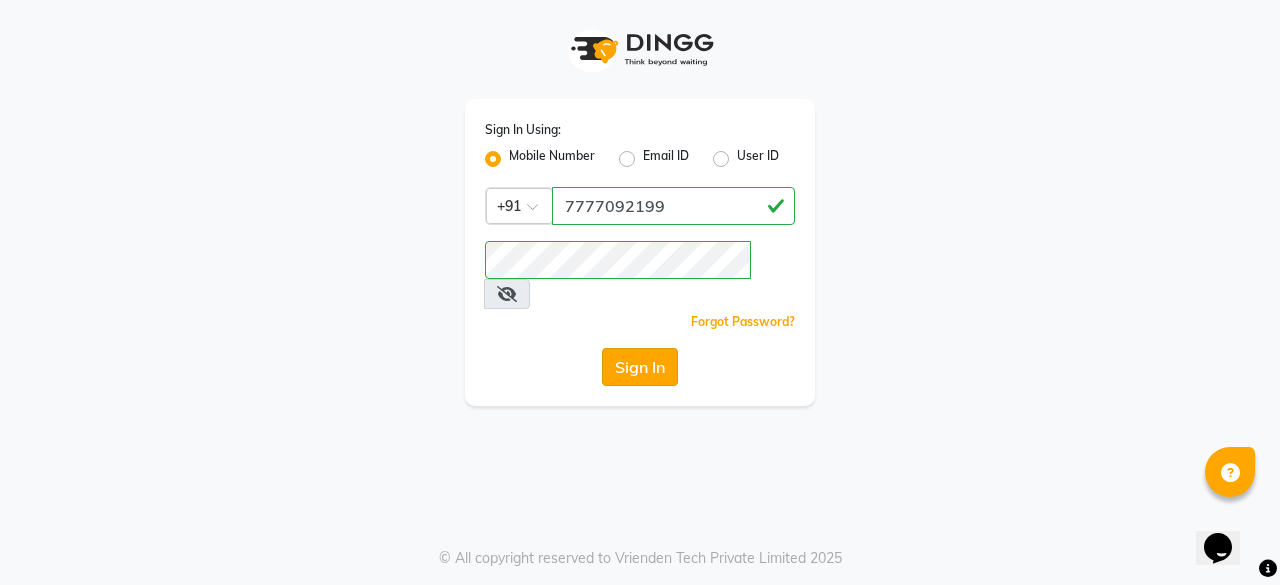 click on "Sign In" 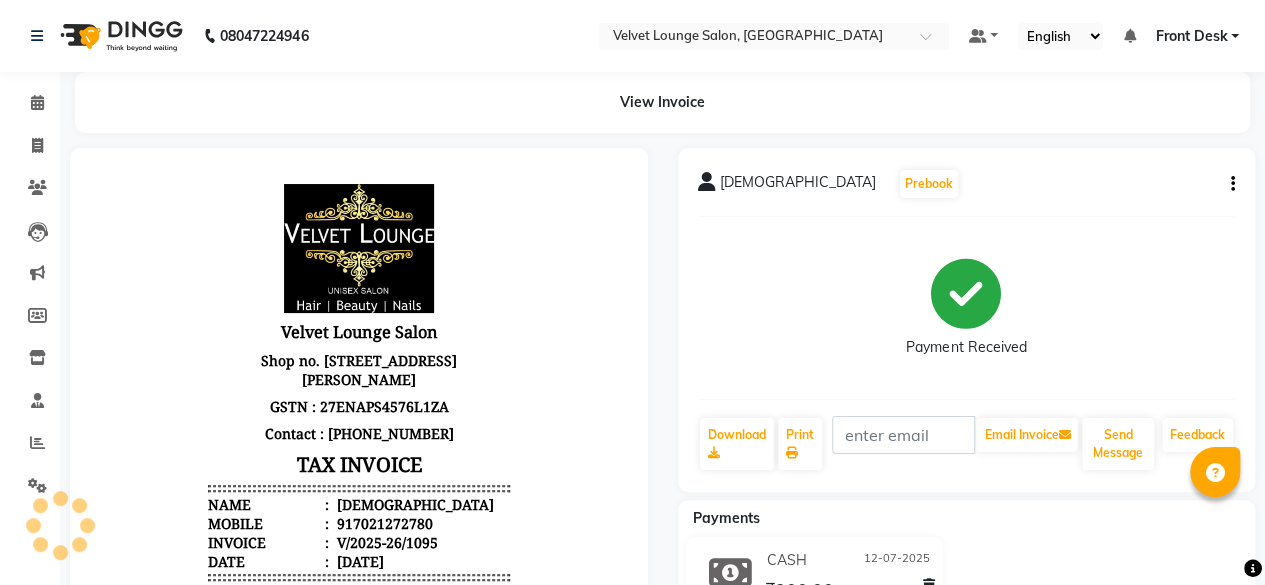 scroll, scrollTop: 0, scrollLeft: 0, axis: both 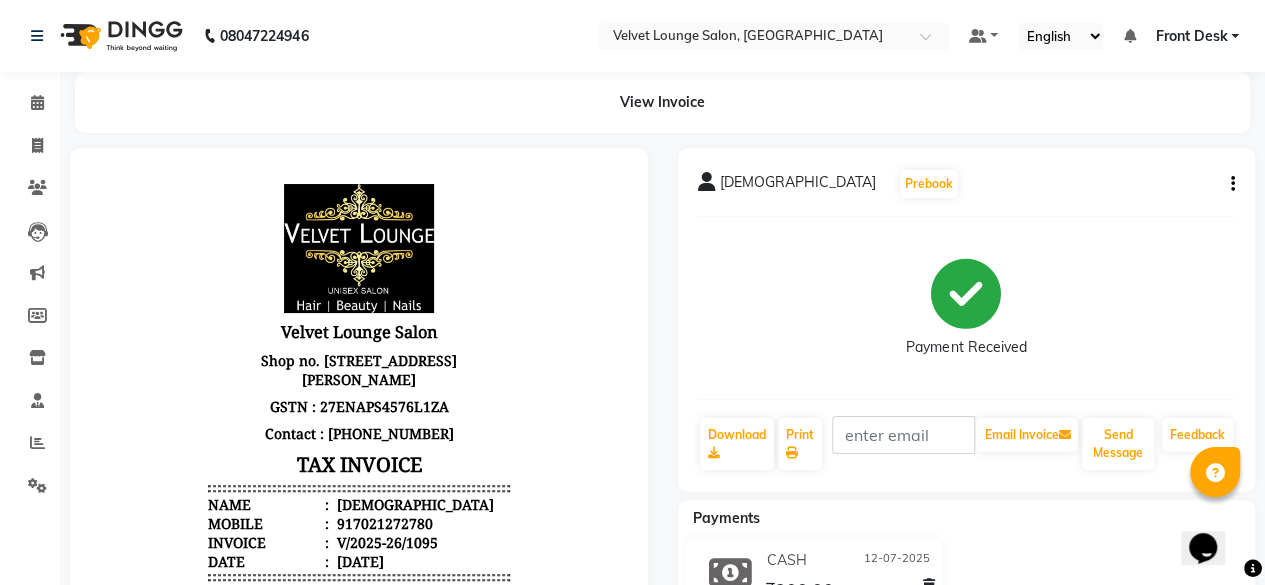 click on "917021272780" at bounding box center [383, 523] 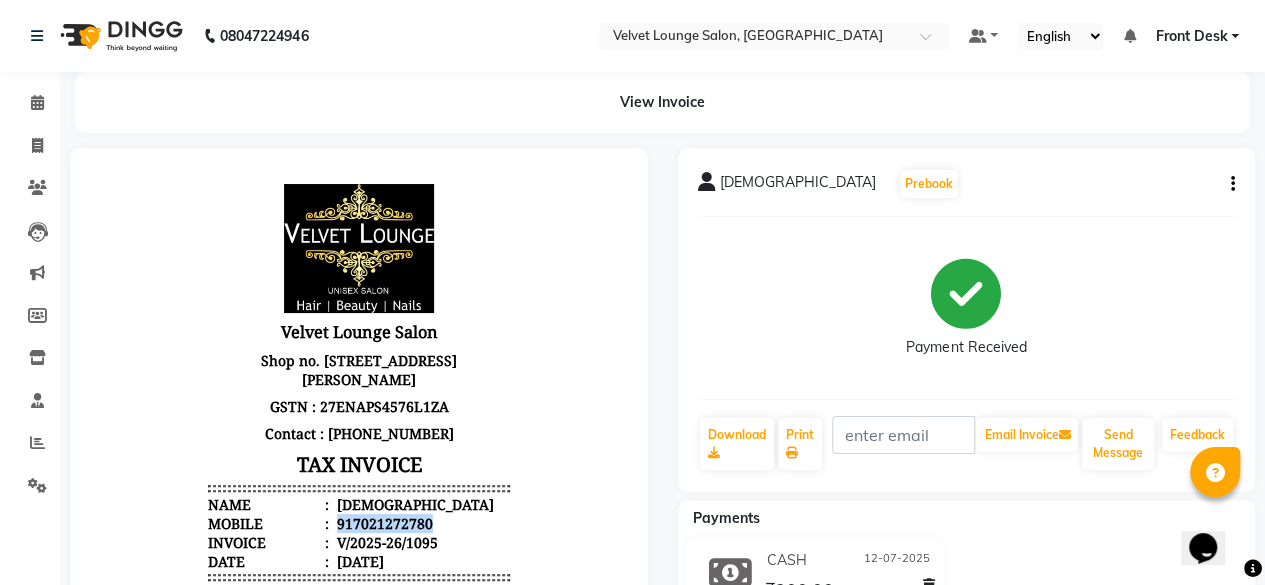 click on "917021272780" at bounding box center (383, 523) 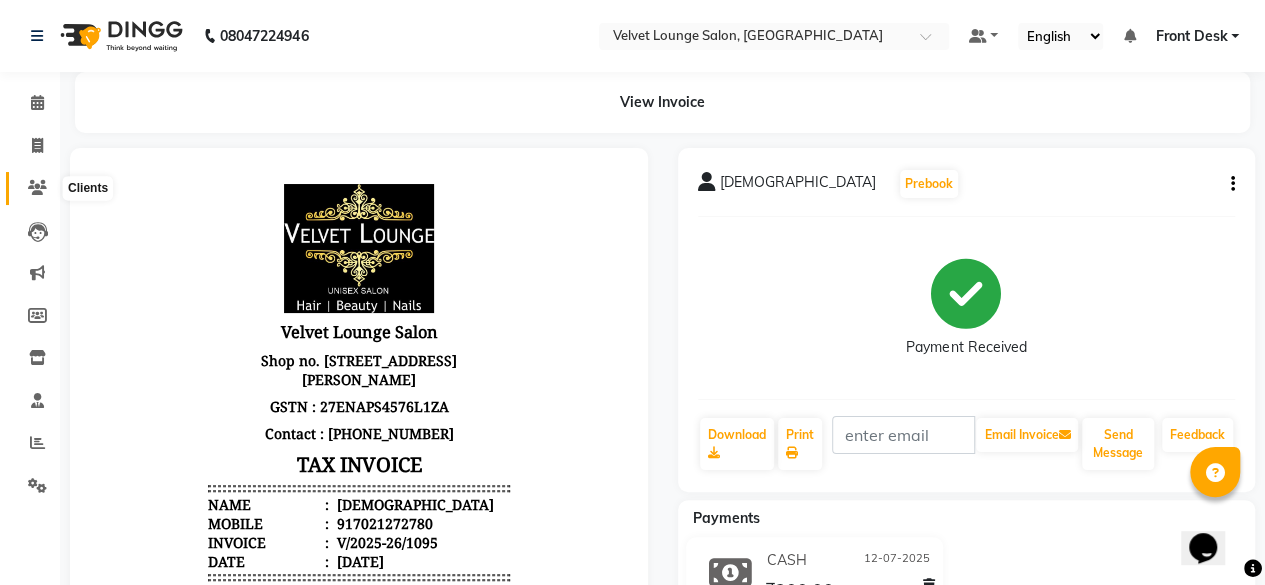 click 